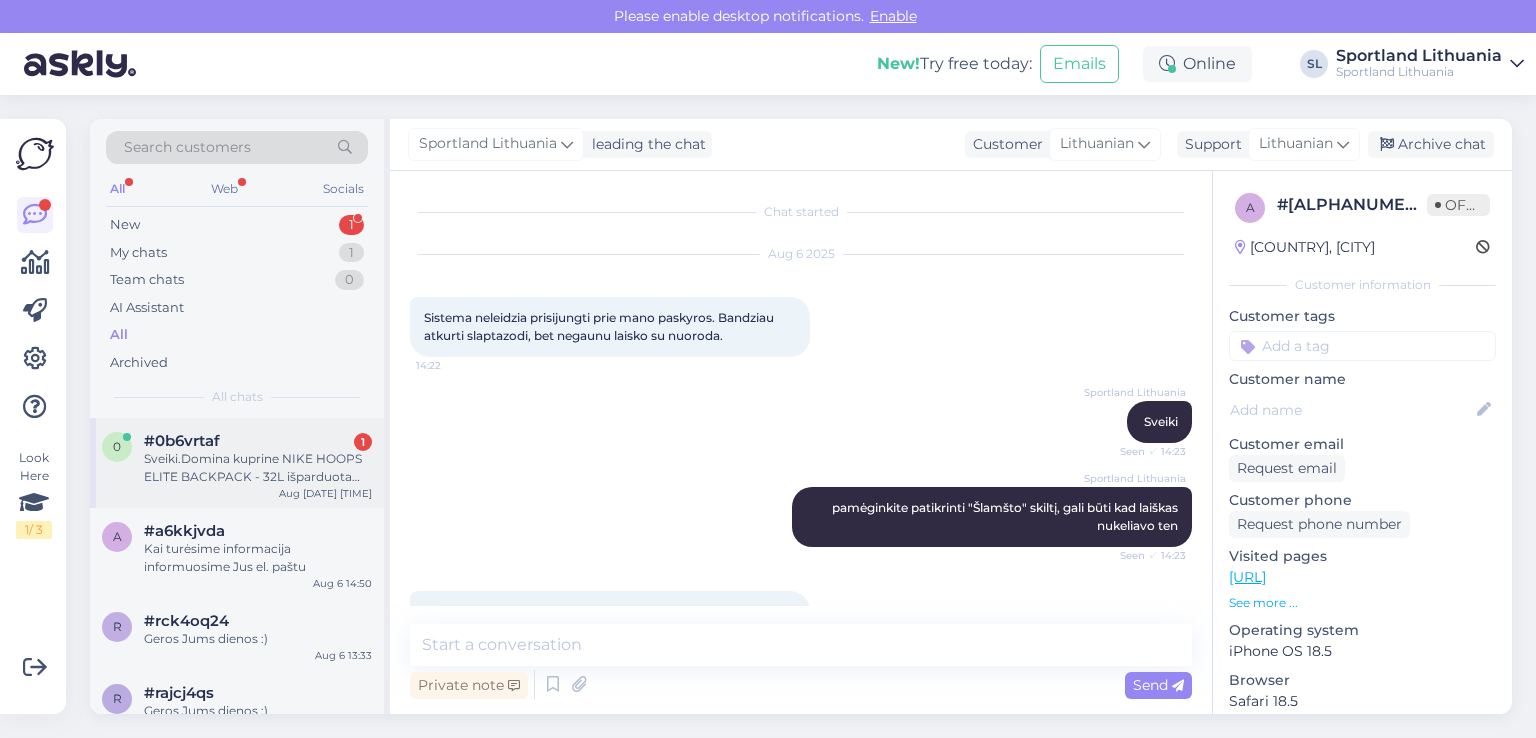 scroll, scrollTop: 0, scrollLeft: 0, axis: both 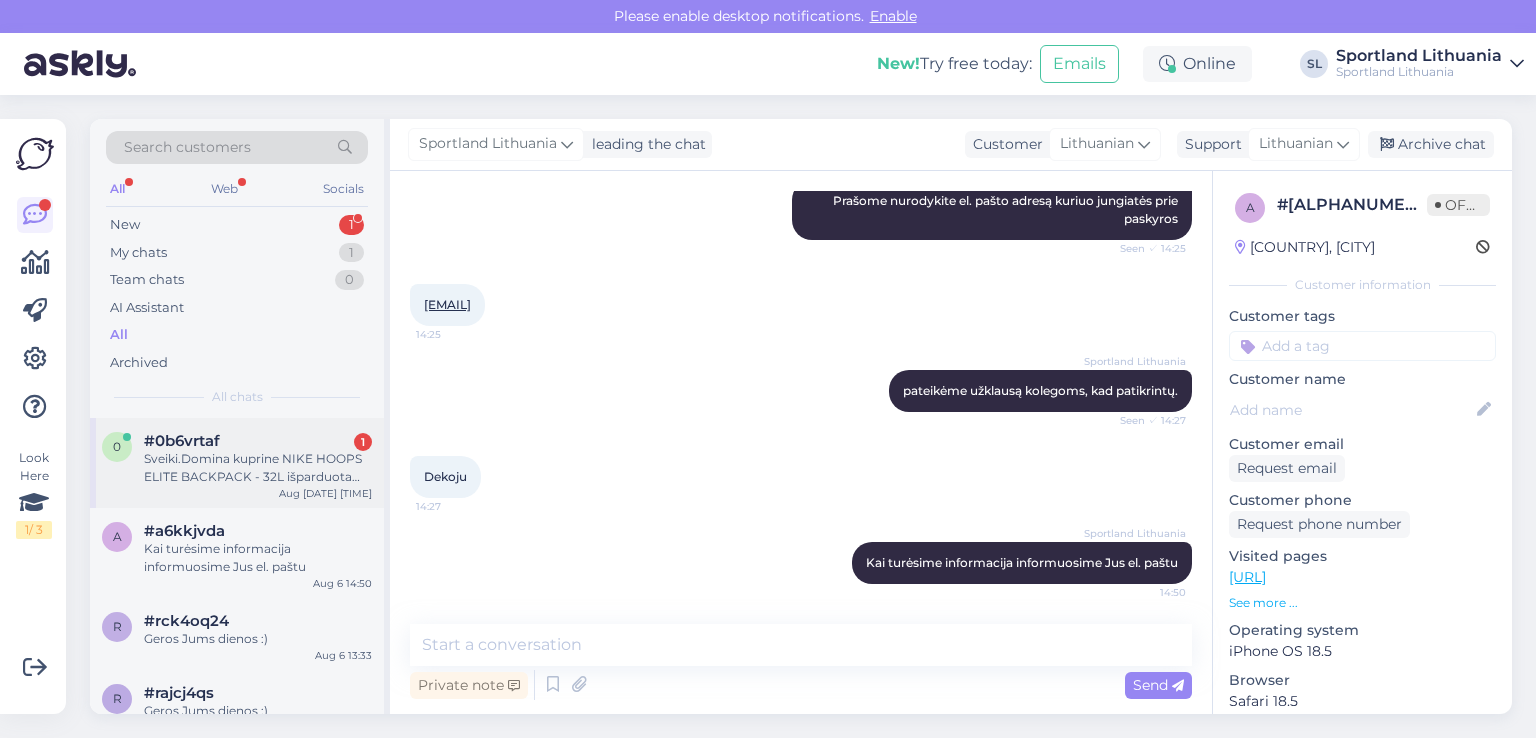 click on "Sveiki.Domina kuprine NIKE HOOPS ELITE BACKPACK - 32L išparduota šiuo metu.Ar galima tiketis kad dar atsiras prekyboje." at bounding box center (258, 468) 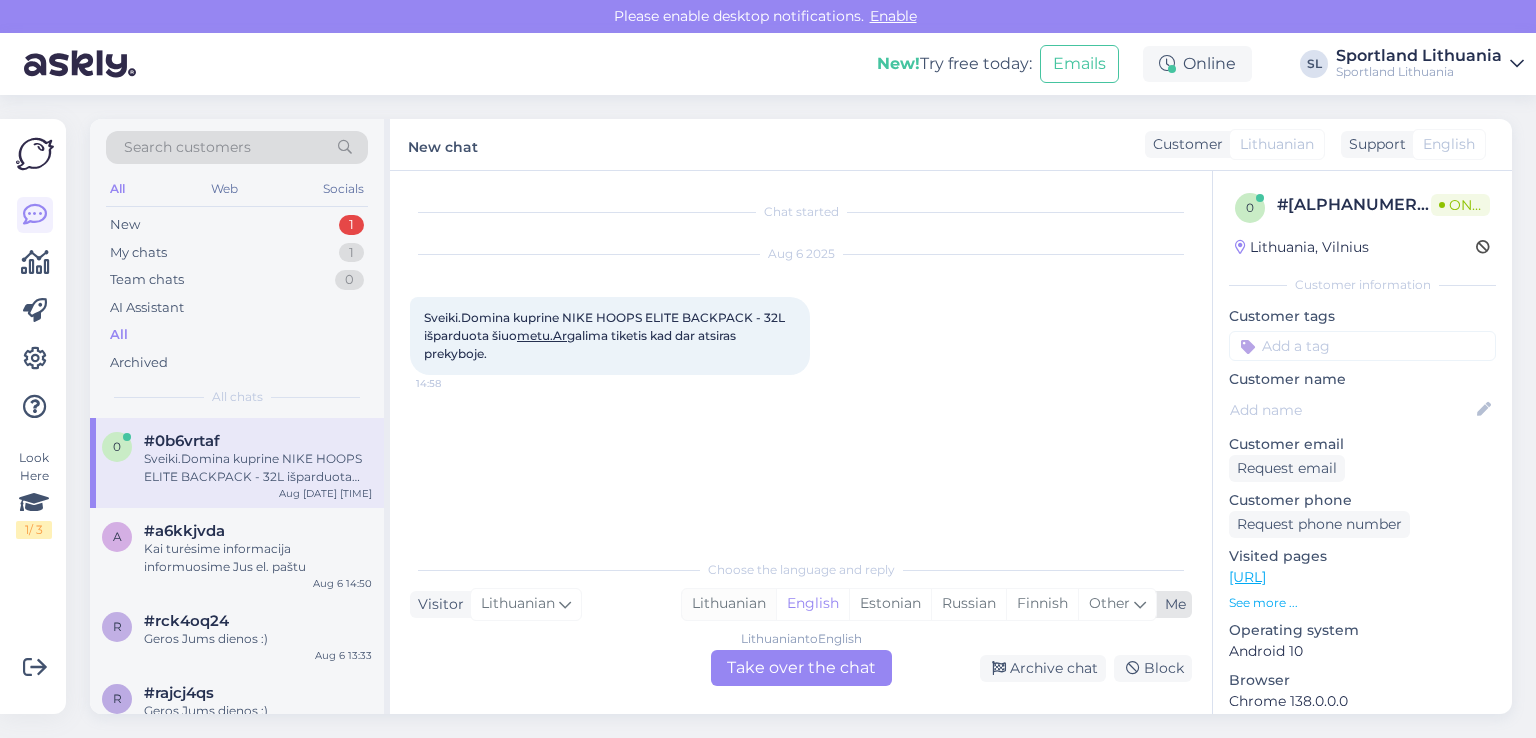 click on "Lithuanian" at bounding box center (729, 604) 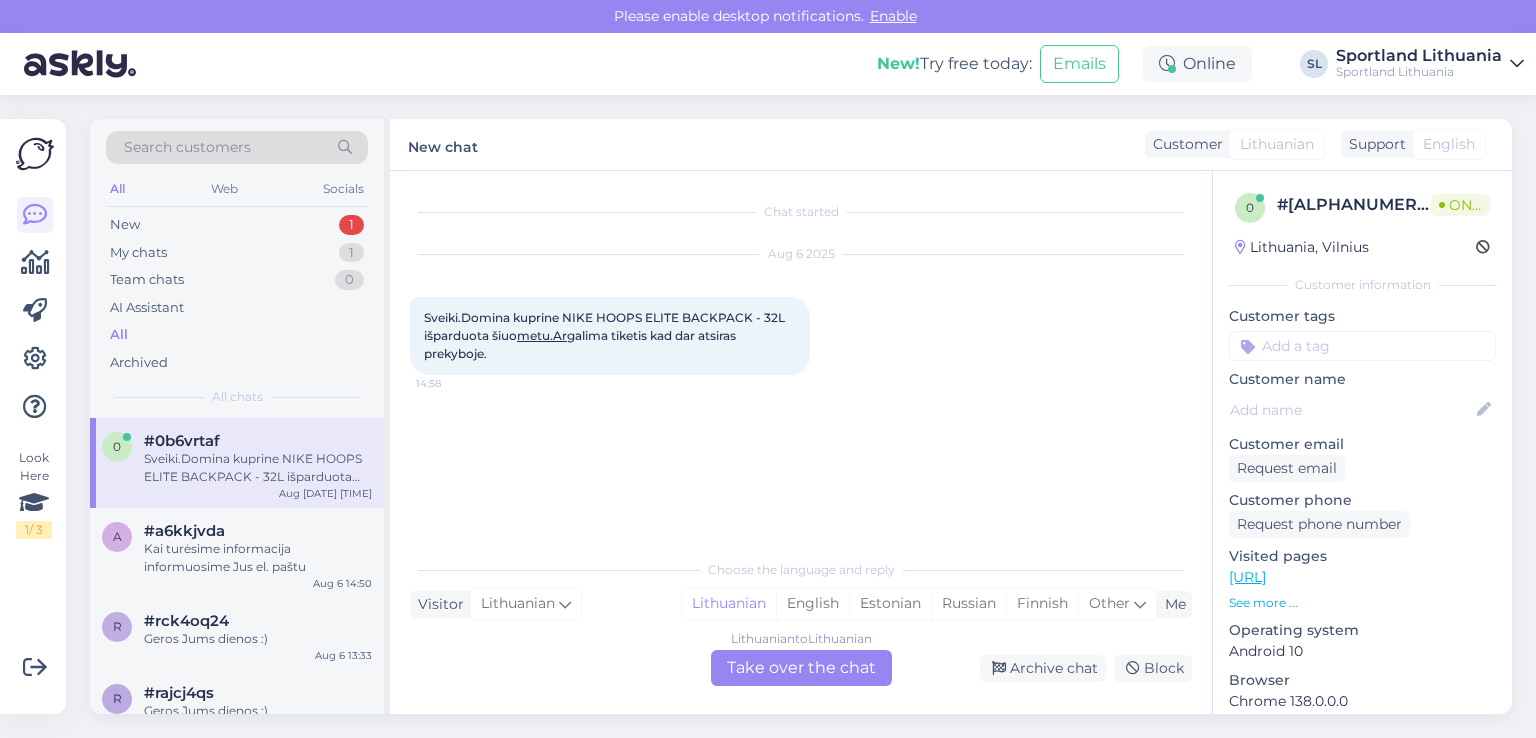 click on "[LANGUAGE] to [LANGUAGE] Take over the chat" at bounding box center [801, 668] 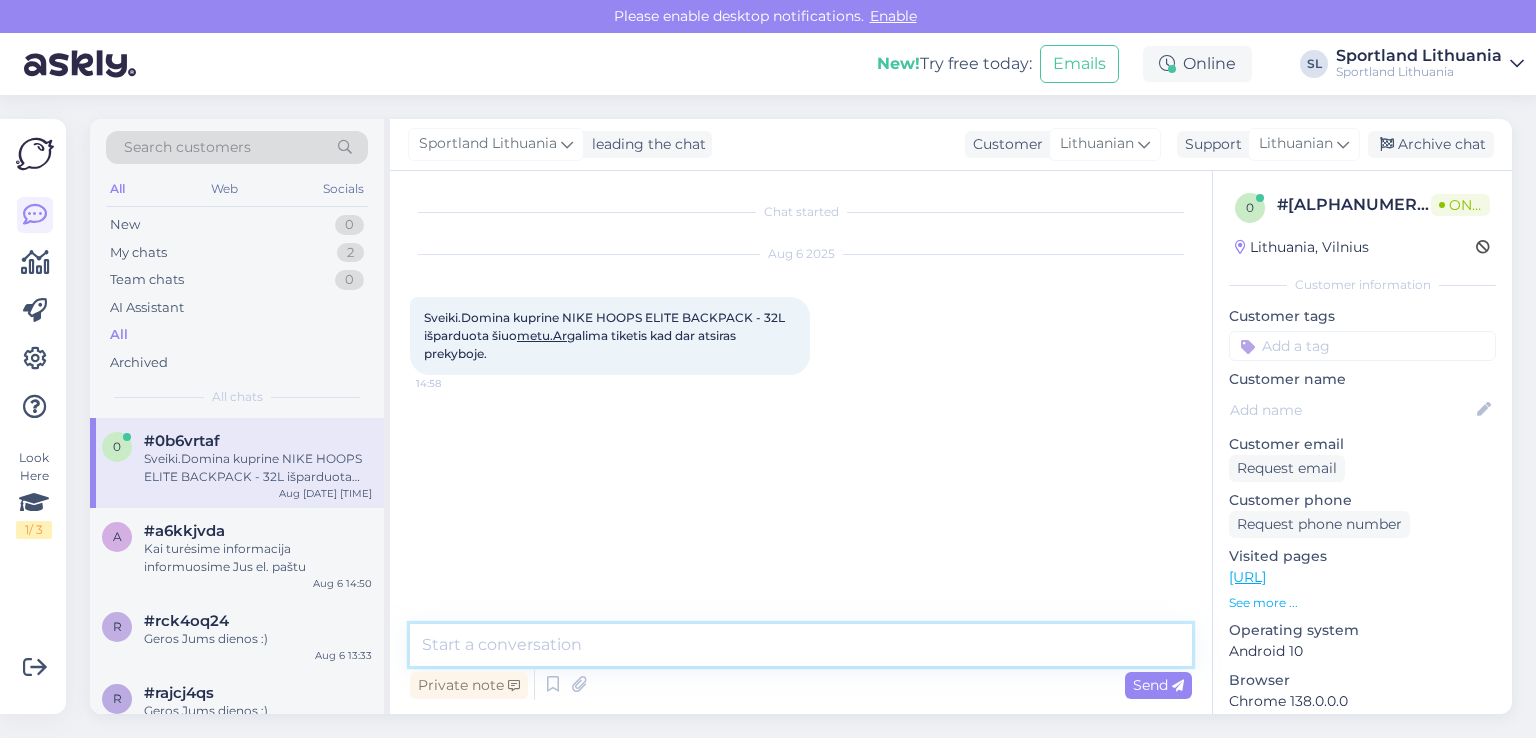 click at bounding box center (801, 645) 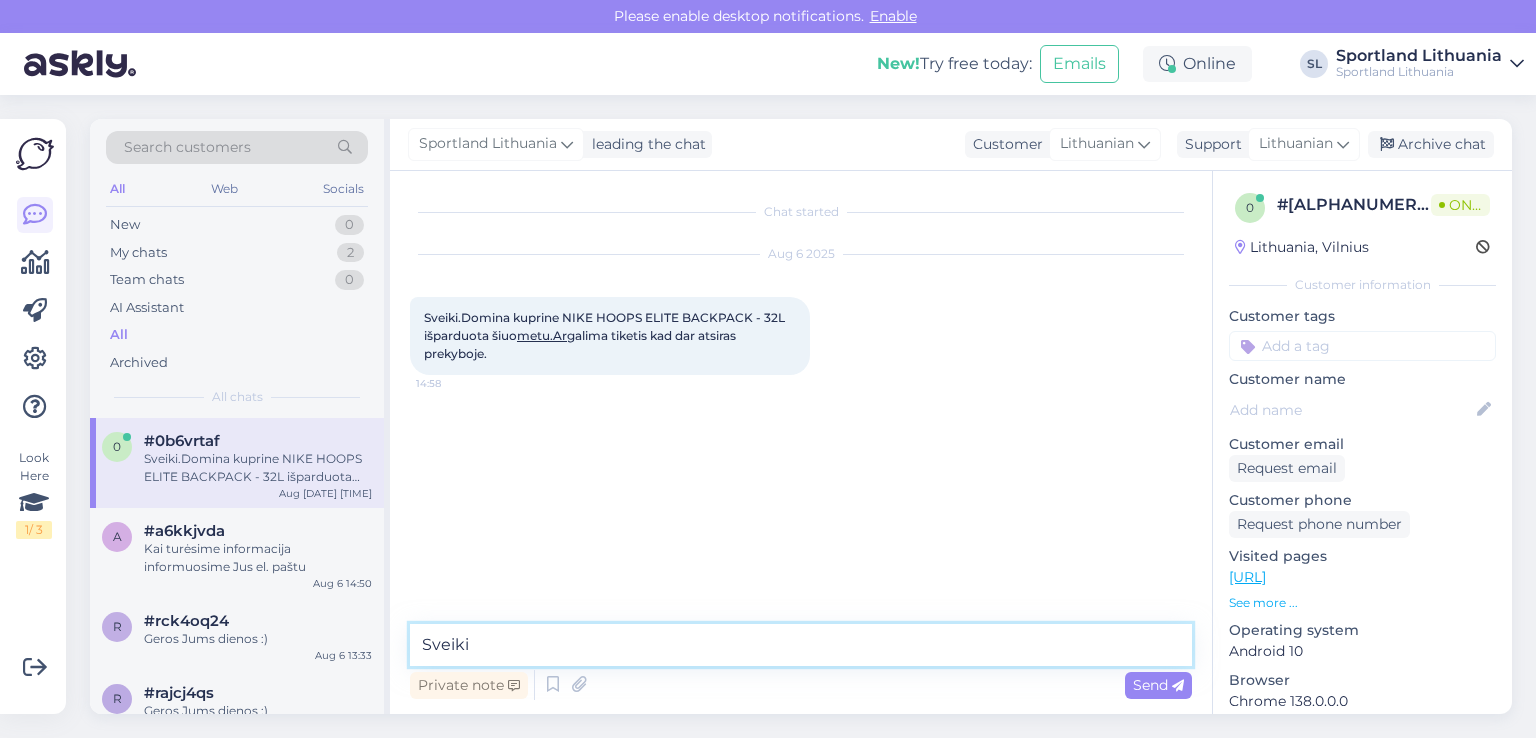 type on "Sveiki" 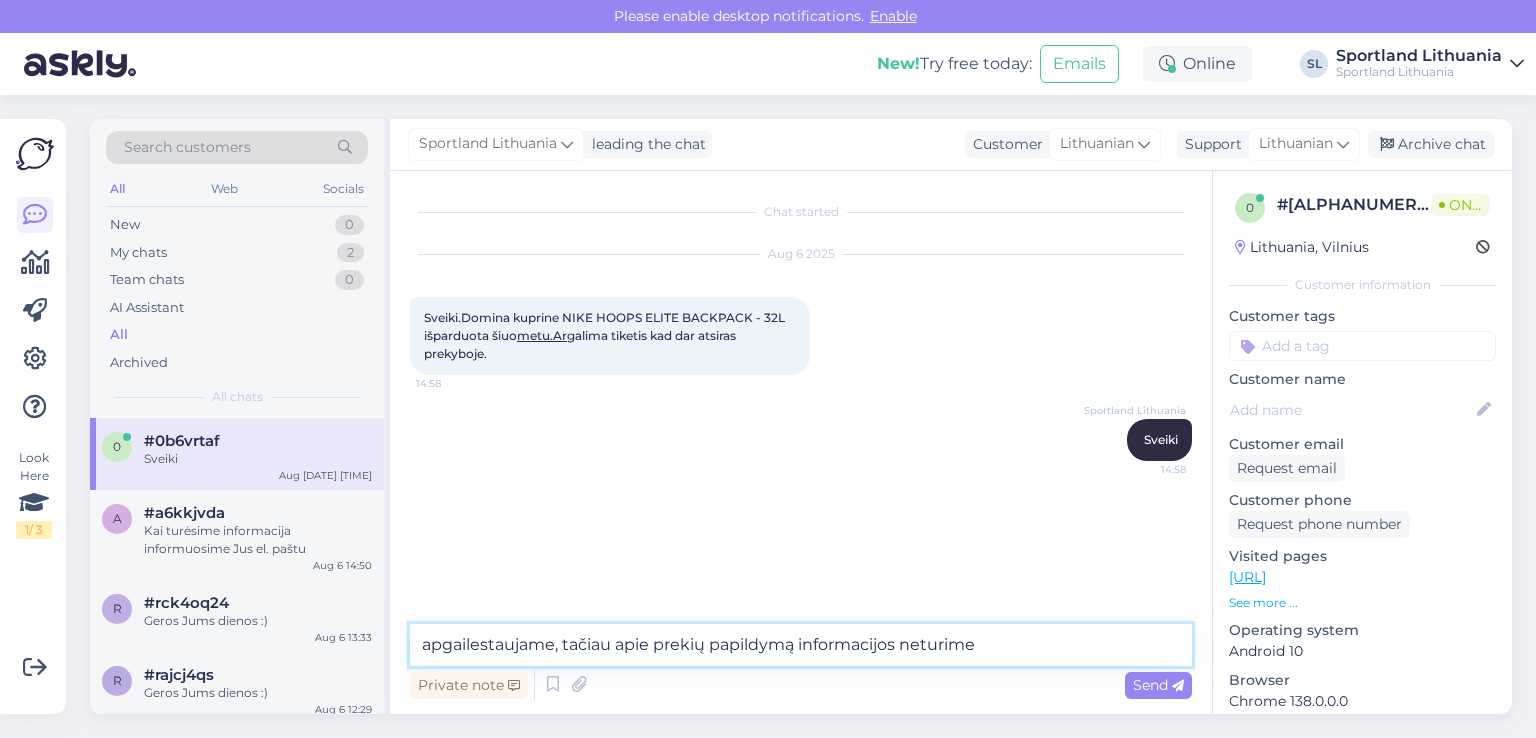click on "apgailestaujame, tačiau apie prekių papildymą informacijos neturime" at bounding box center [801, 645] 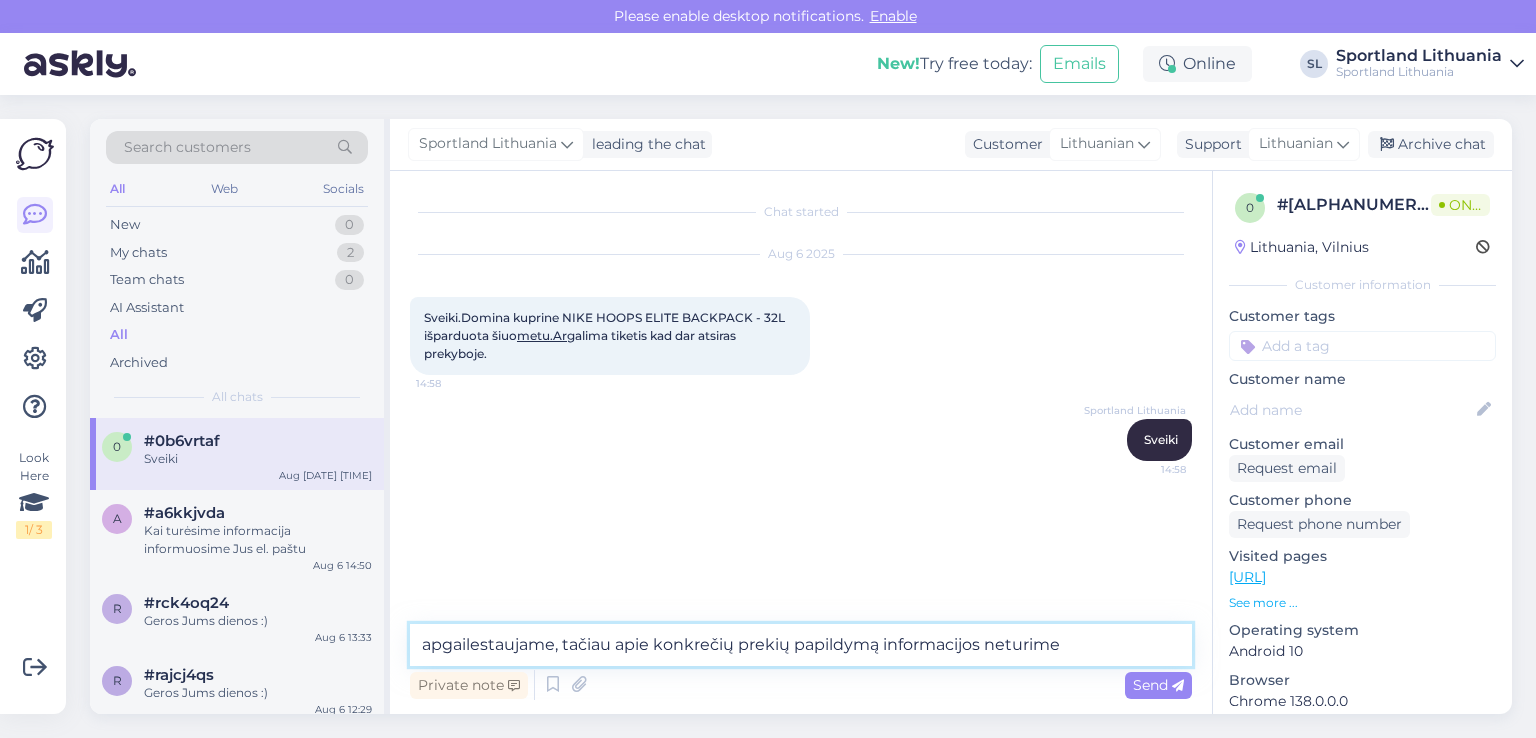 click on "apgailestaujame, tačiau apie konkrečių prekių papildymą informacijos neturime" at bounding box center [801, 645] 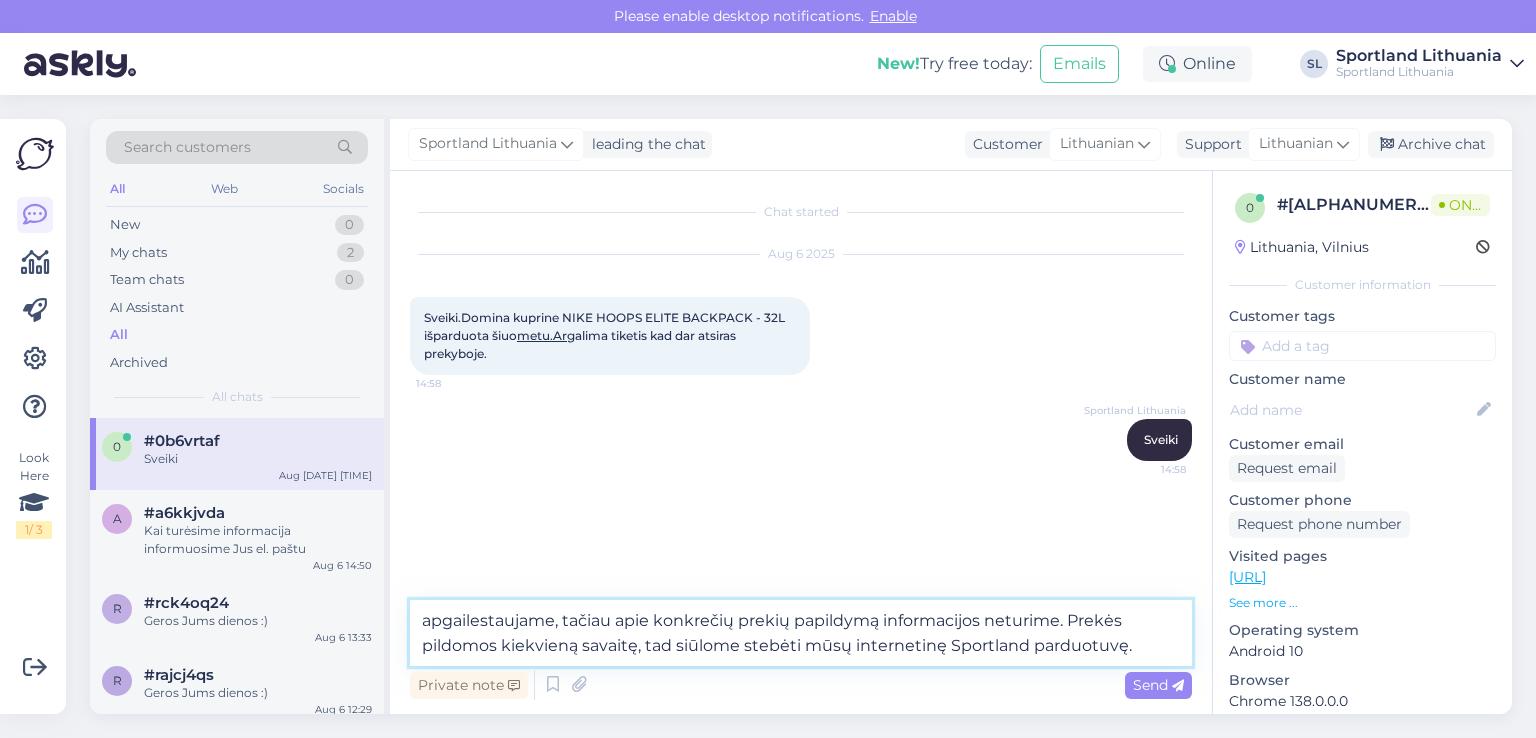 type on "apgailestaujame, tačiau apie konkrečių prekių papildymą informacijos neturime. Prekės pildomos kiekvieną savaitę, tad siūlome stebėti mūsų internetinę Sportland parduotuvę." 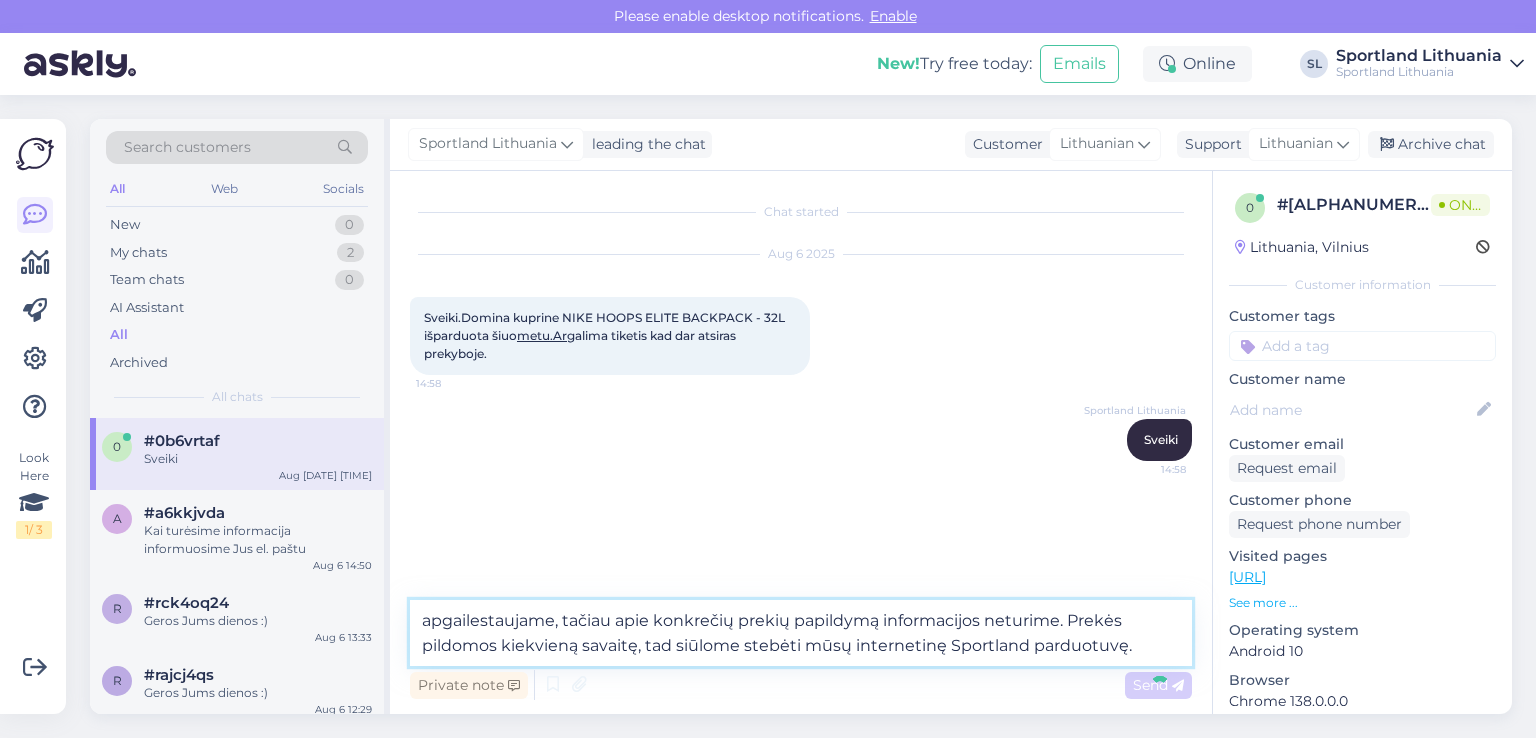 type 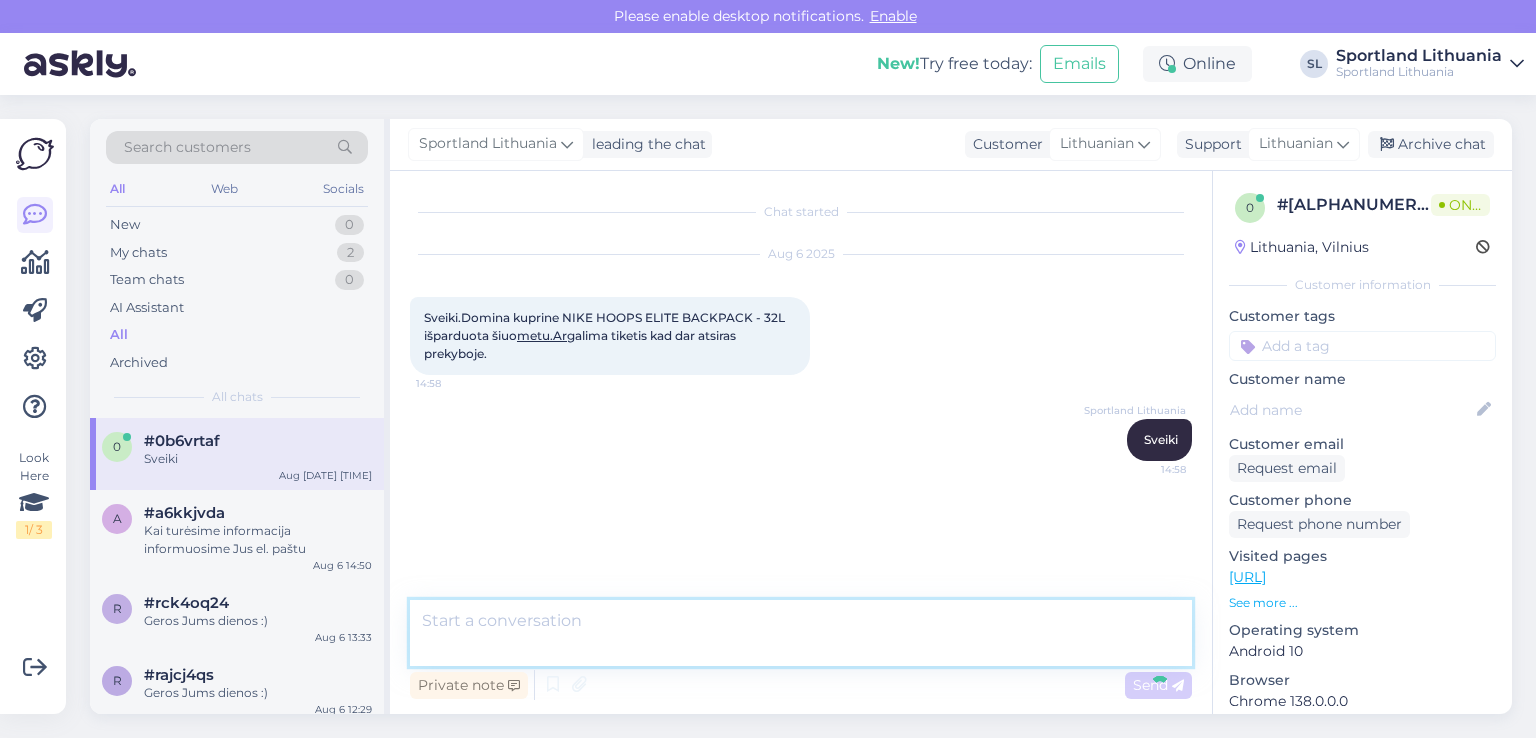 scroll, scrollTop: 0, scrollLeft: 0, axis: both 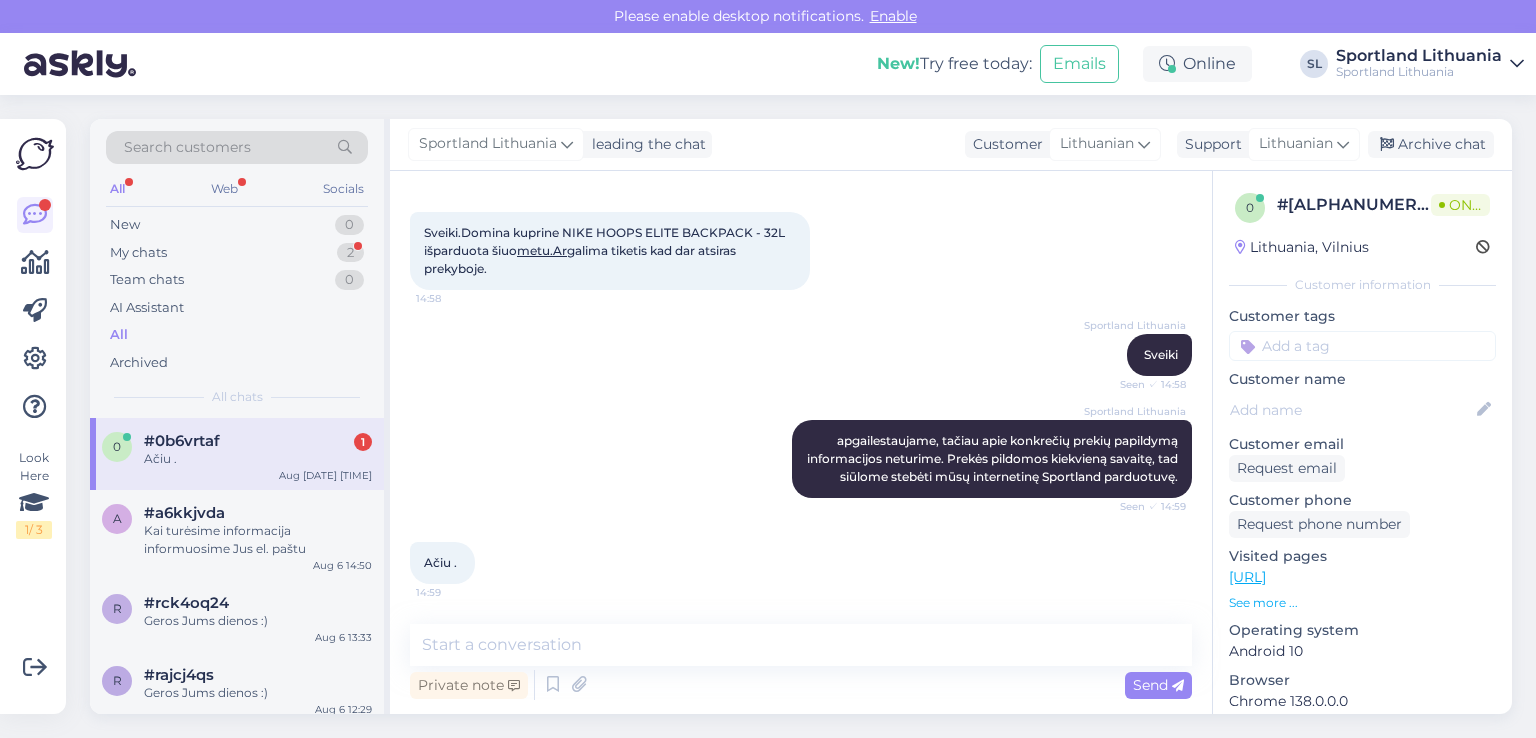 click on "Ačiu ." at bounding box center (258, 459) 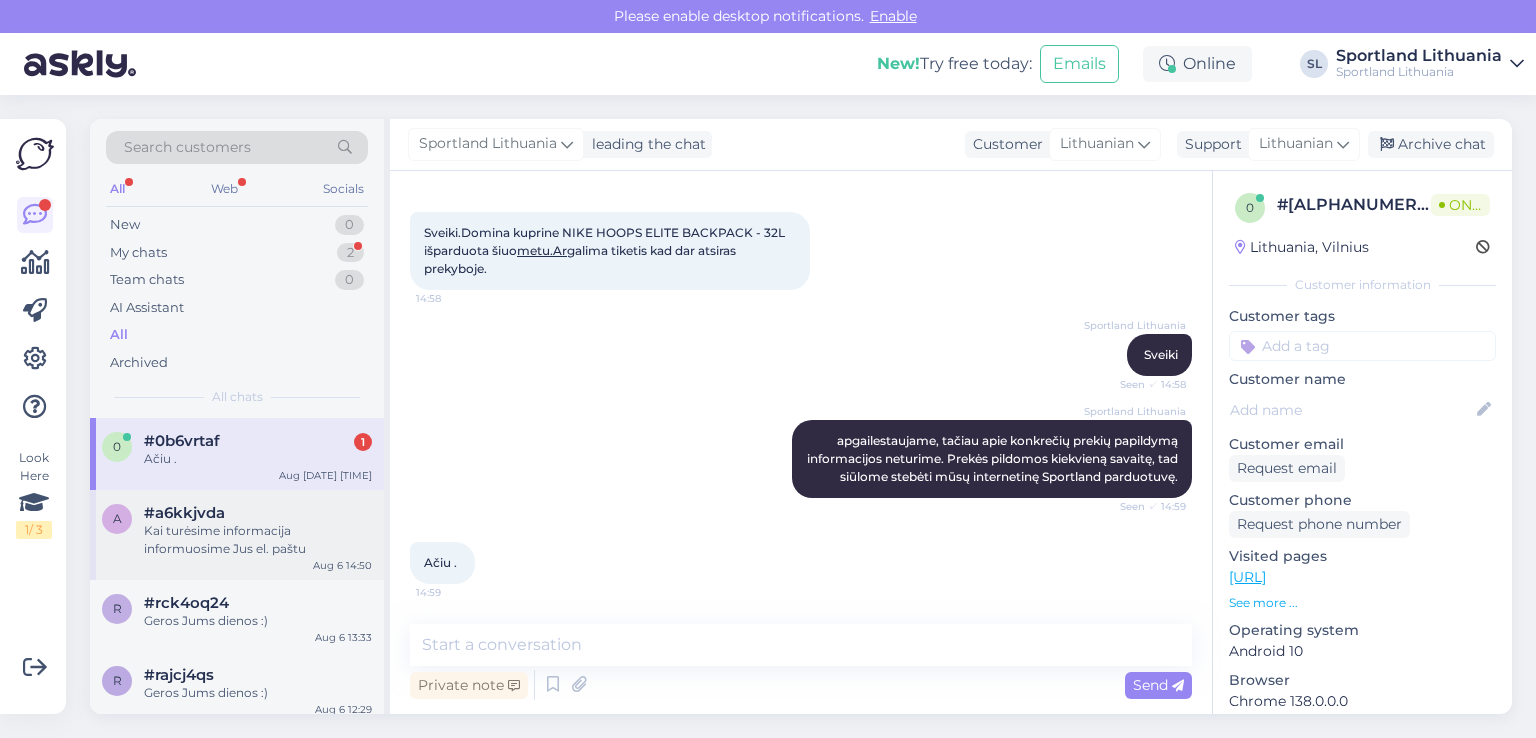 scroll, scrollTop: 0, scrollLeft: 0, axis: both 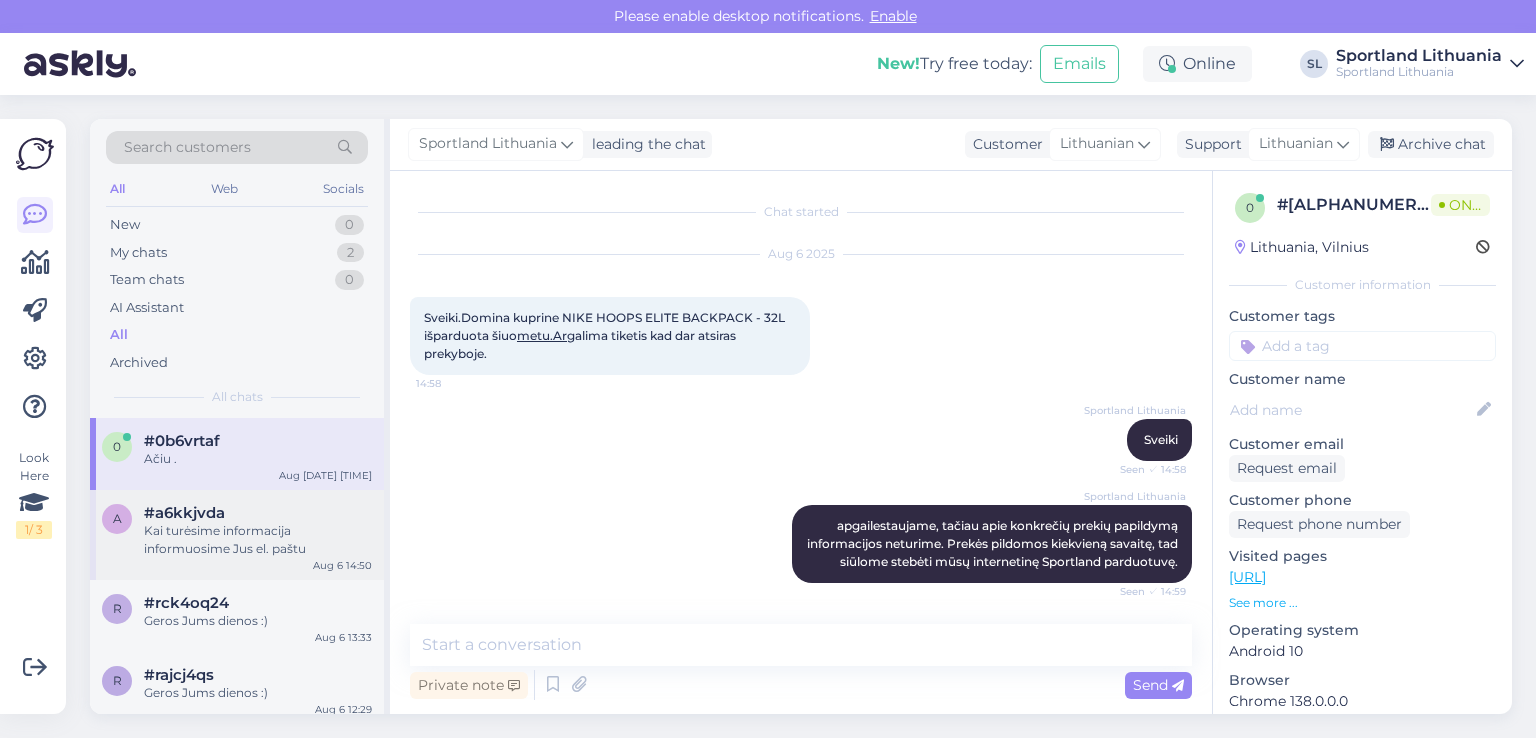 click on "Kai turėsime informacija informuosime Jus el. paštu" at bounding box center (258, 540) 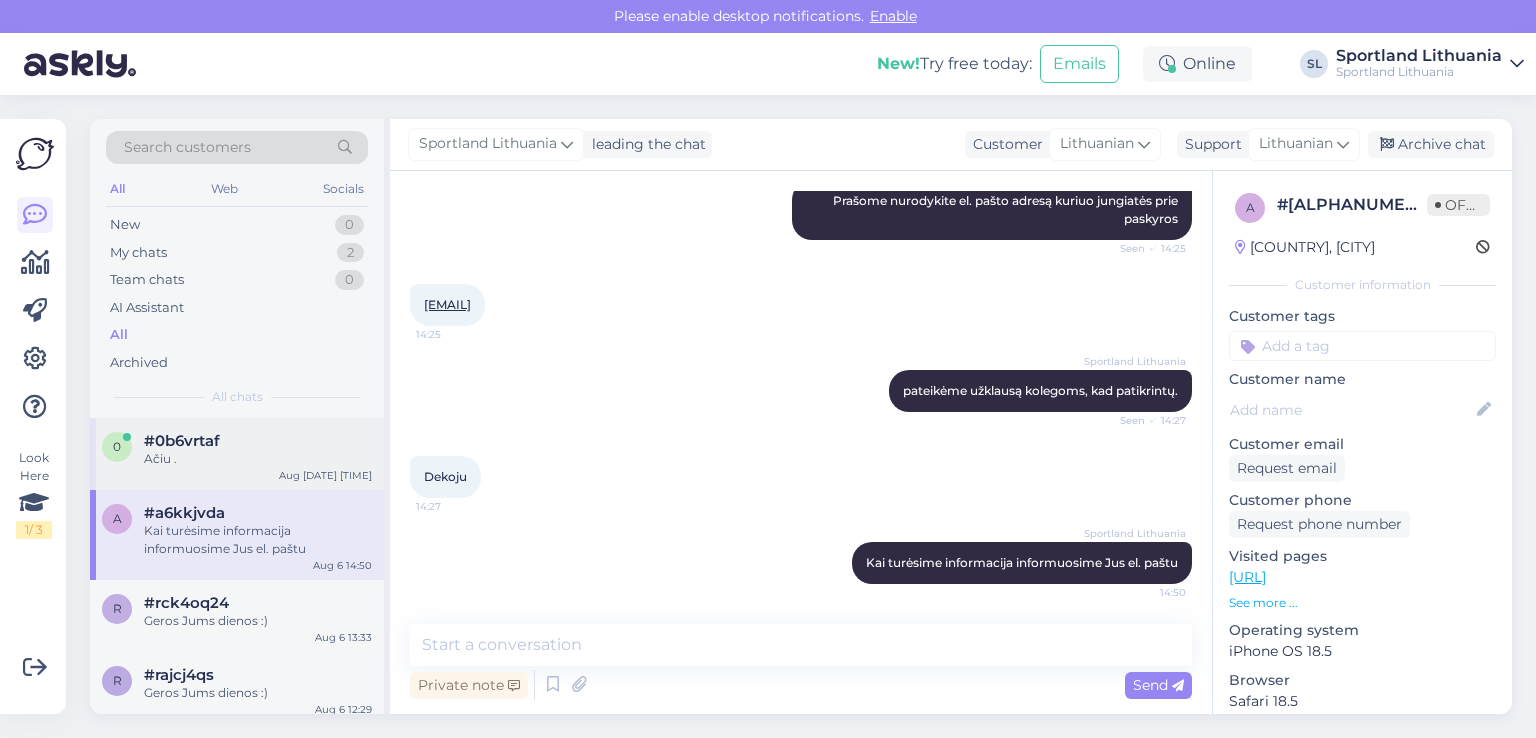 click on "#0b6vrtaf" at bounding box center (182, 441) 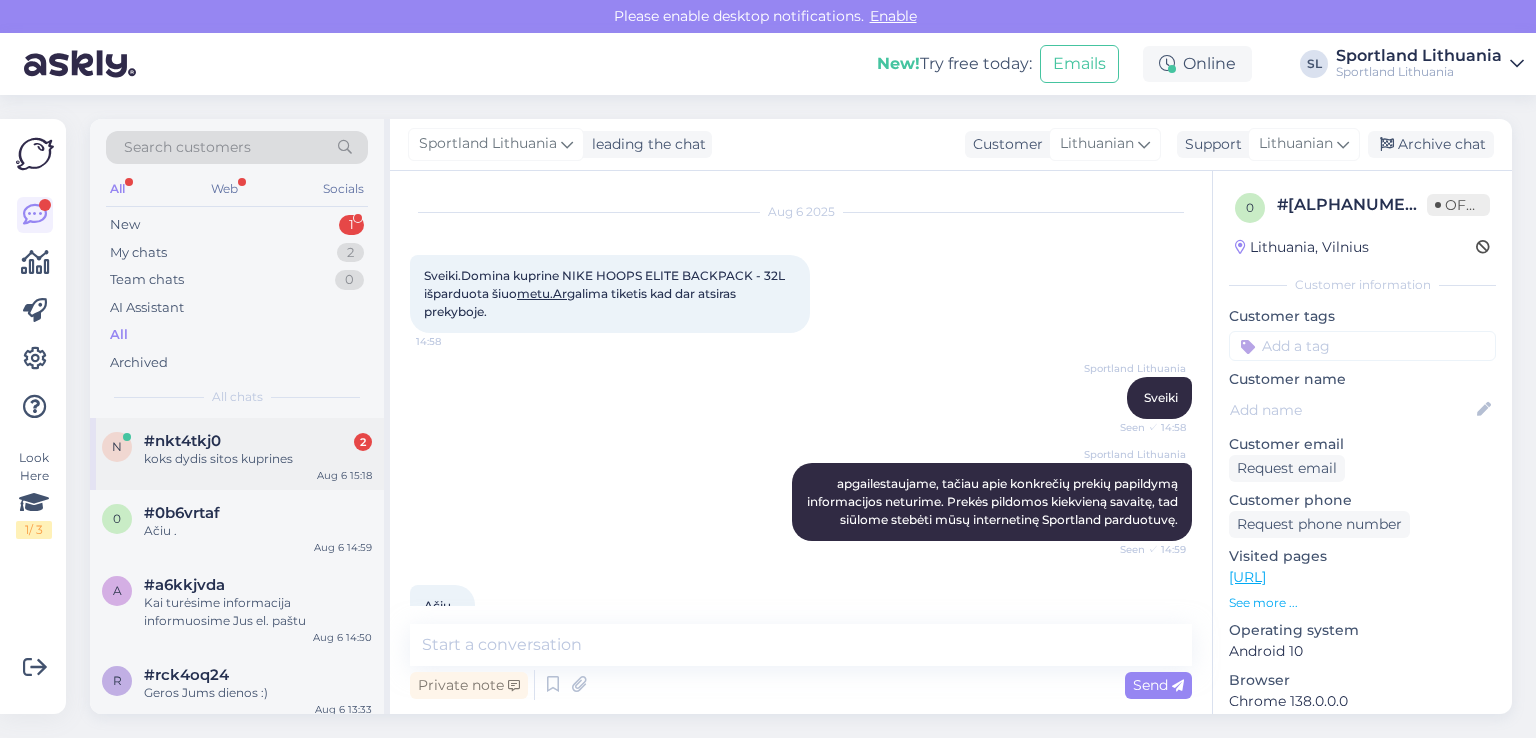click on "koks dydis sitos kuprines" at bounding box center (258, 459) 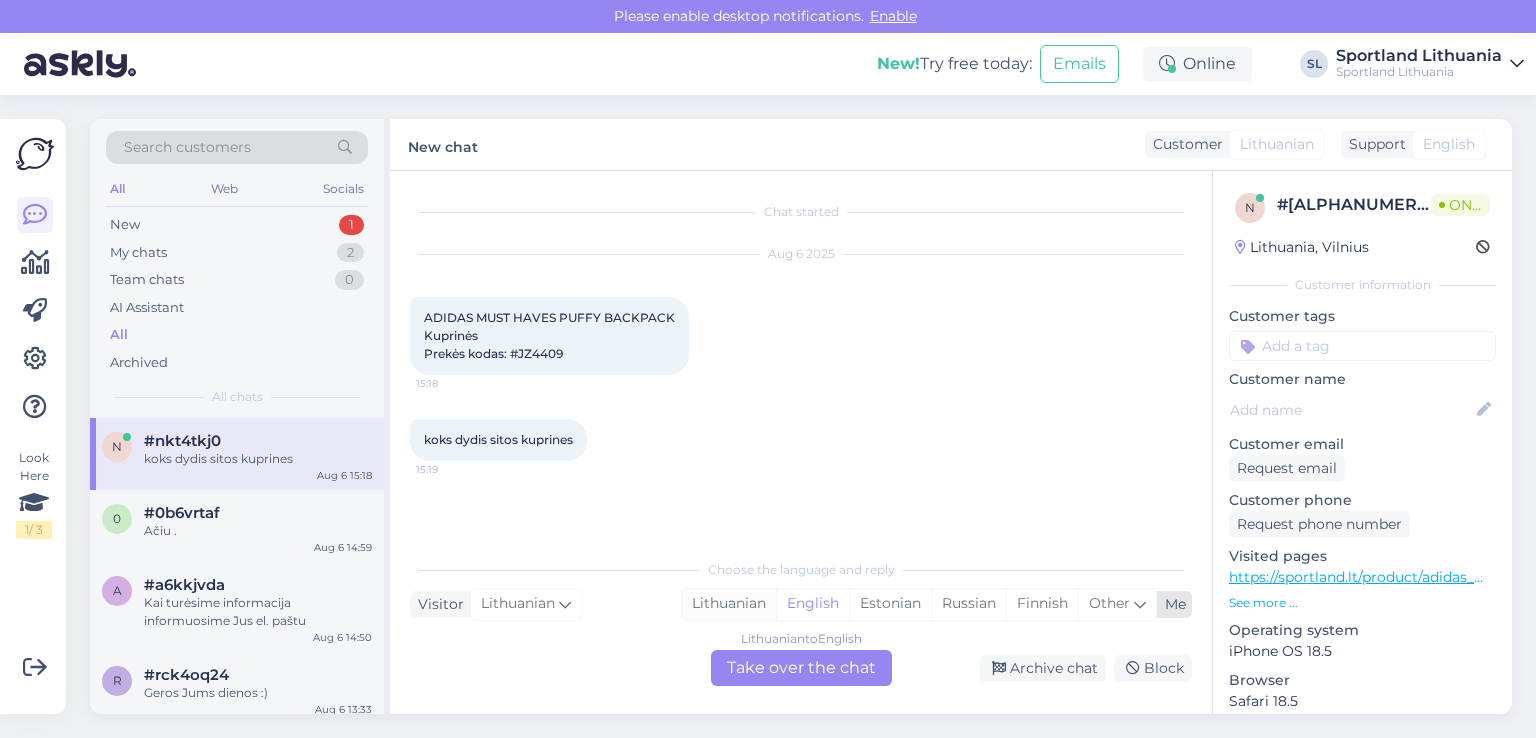 click on "Lithuanian" at bounding box center [729, 604] 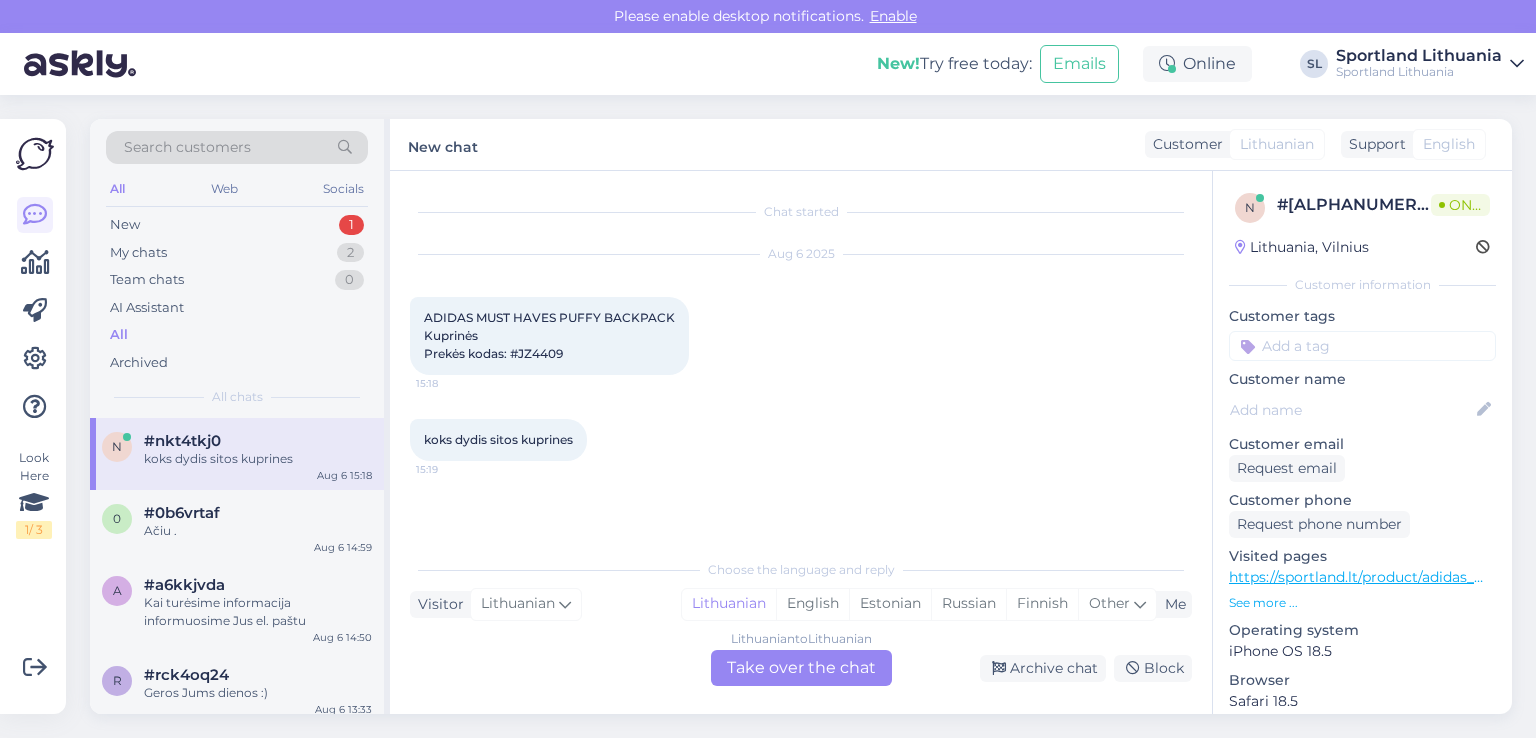 click on "Lithuanian  to  Lithuanian Take over the chat" at bounding box center [801, 668] 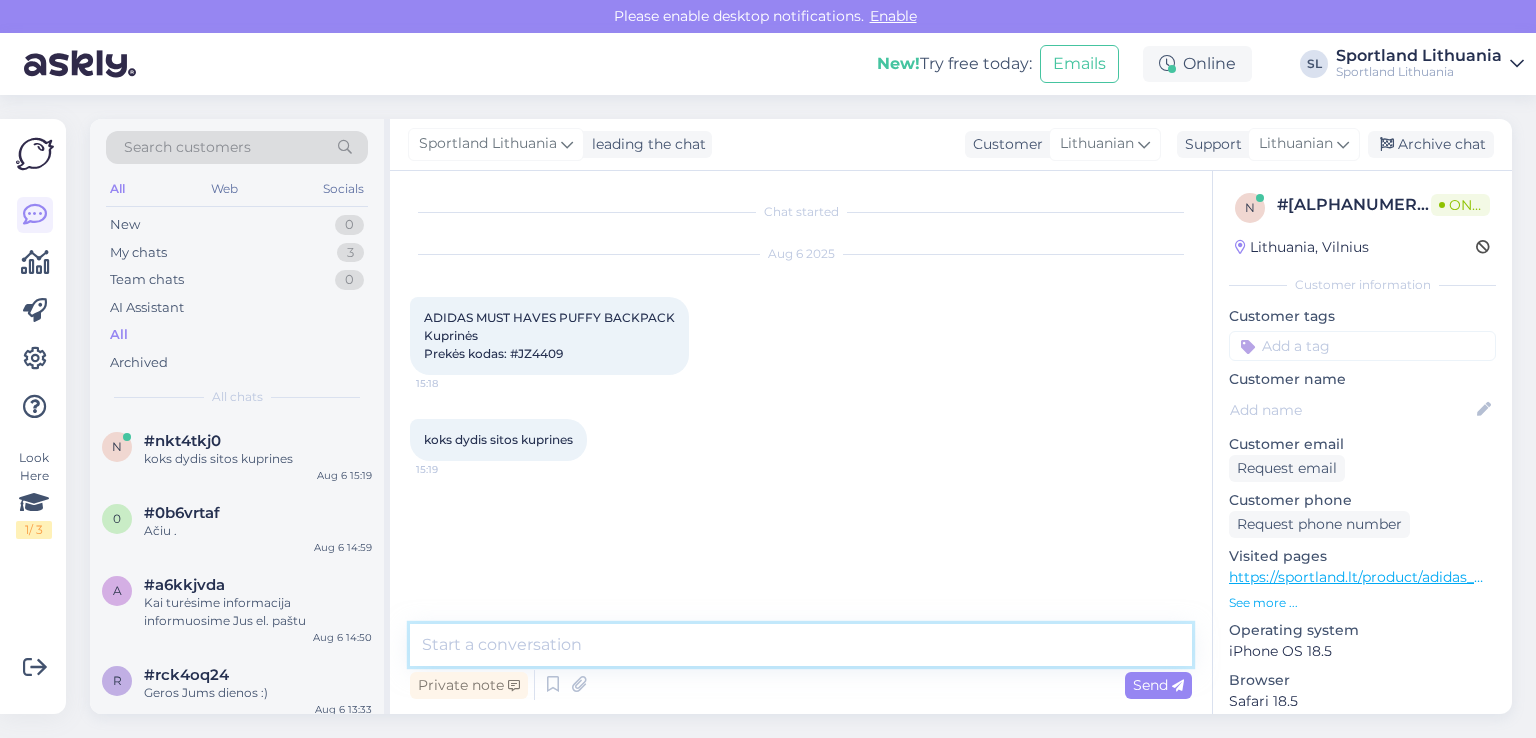 click at bounding box center [801, 645] 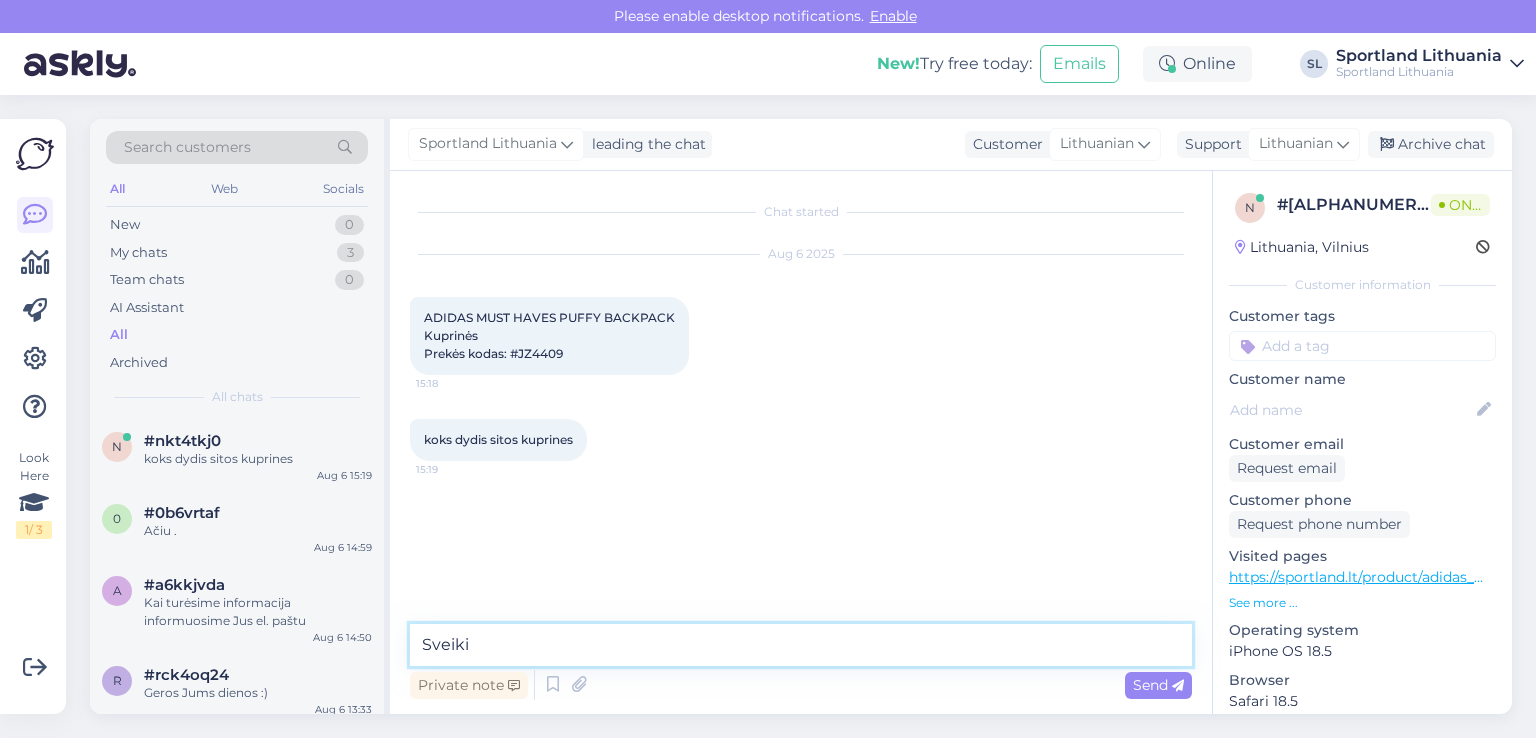 type on "Sveiki" 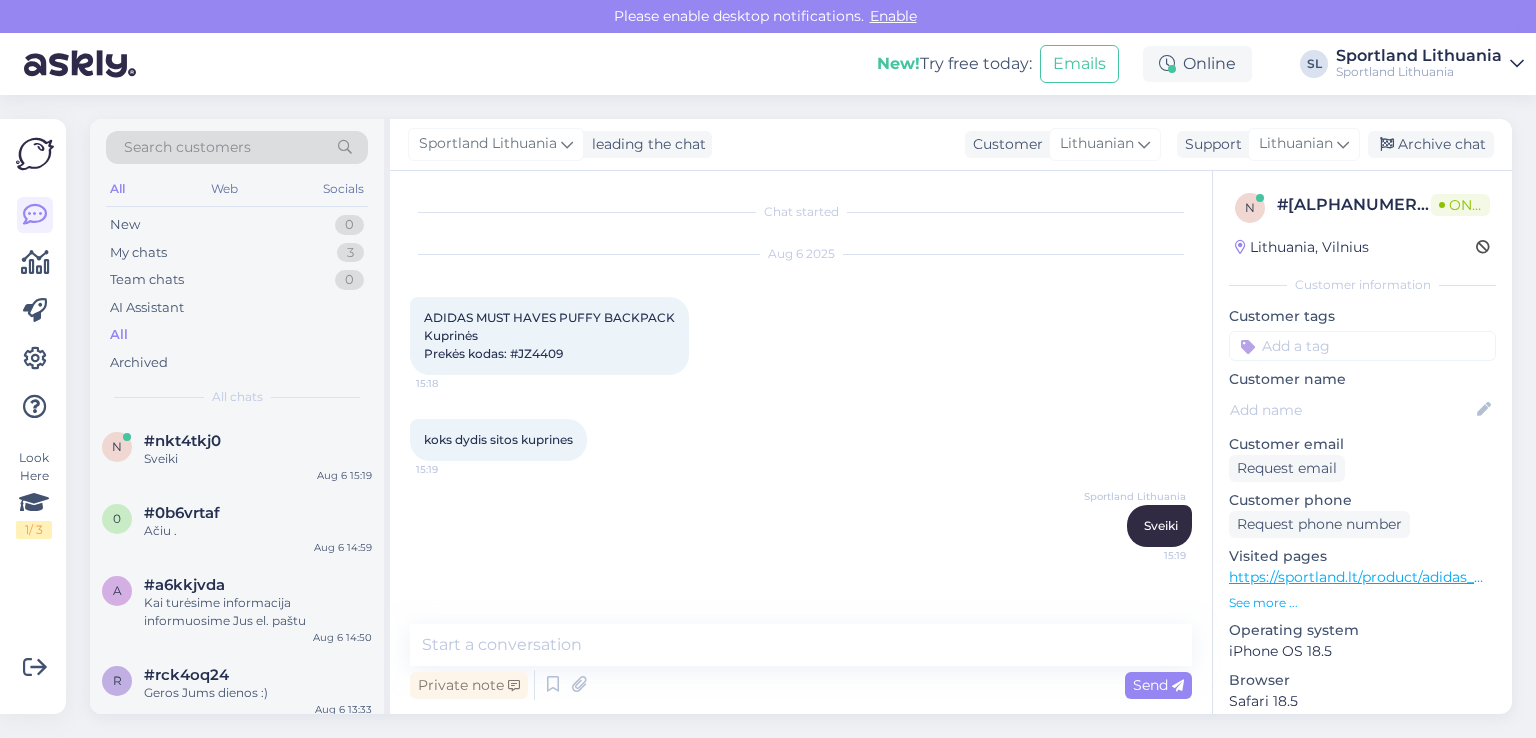 click on "ADIDAS MUST HAVES PUFFY BACKPACK
Kuprinės
Prekės kodas: #JZ4409" at bounding box center (549, 335) 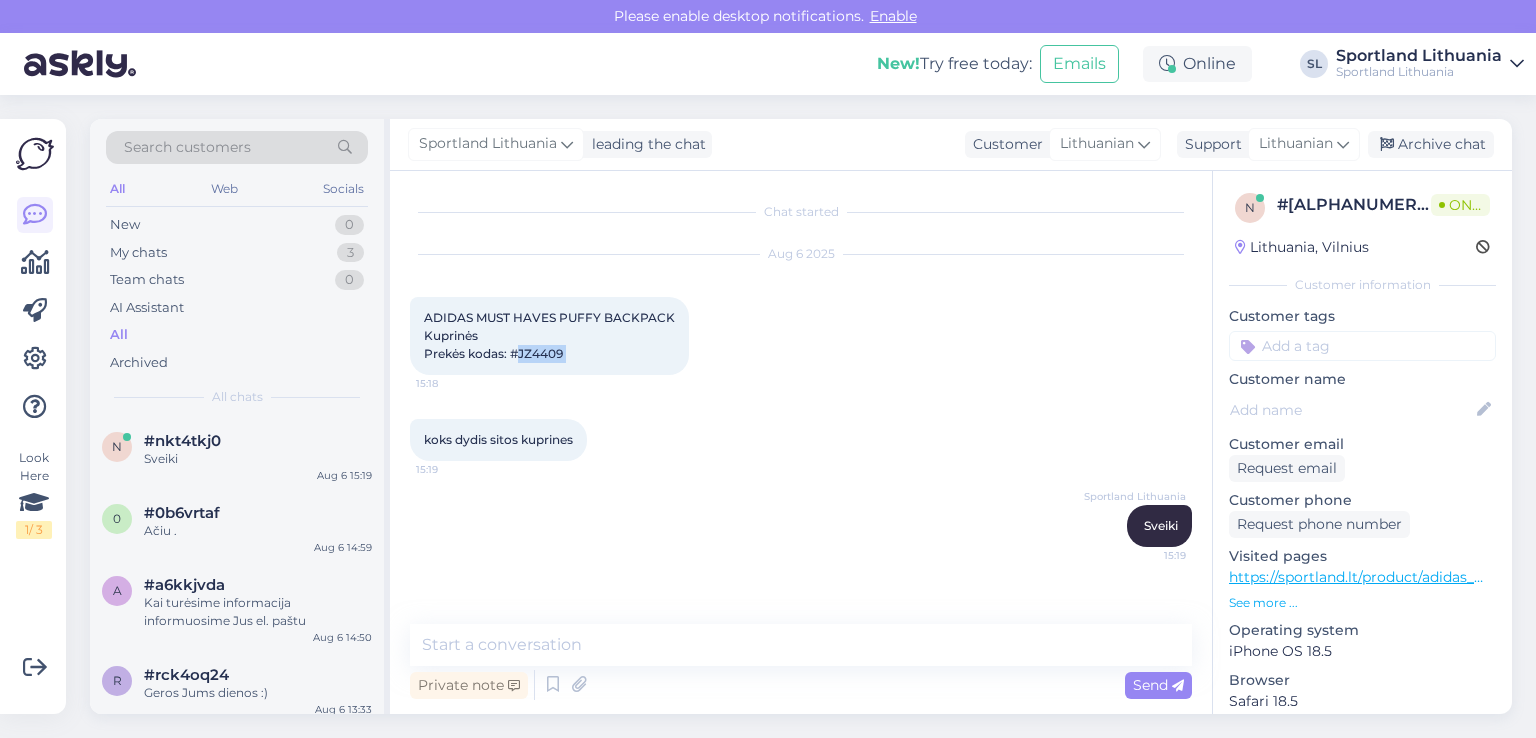 click on "ADIDAS MUST HAVES PUFFY BACKPACK
Kuprinės
Prekės kodas: #JZ4409" at bounding box center [549, 335] 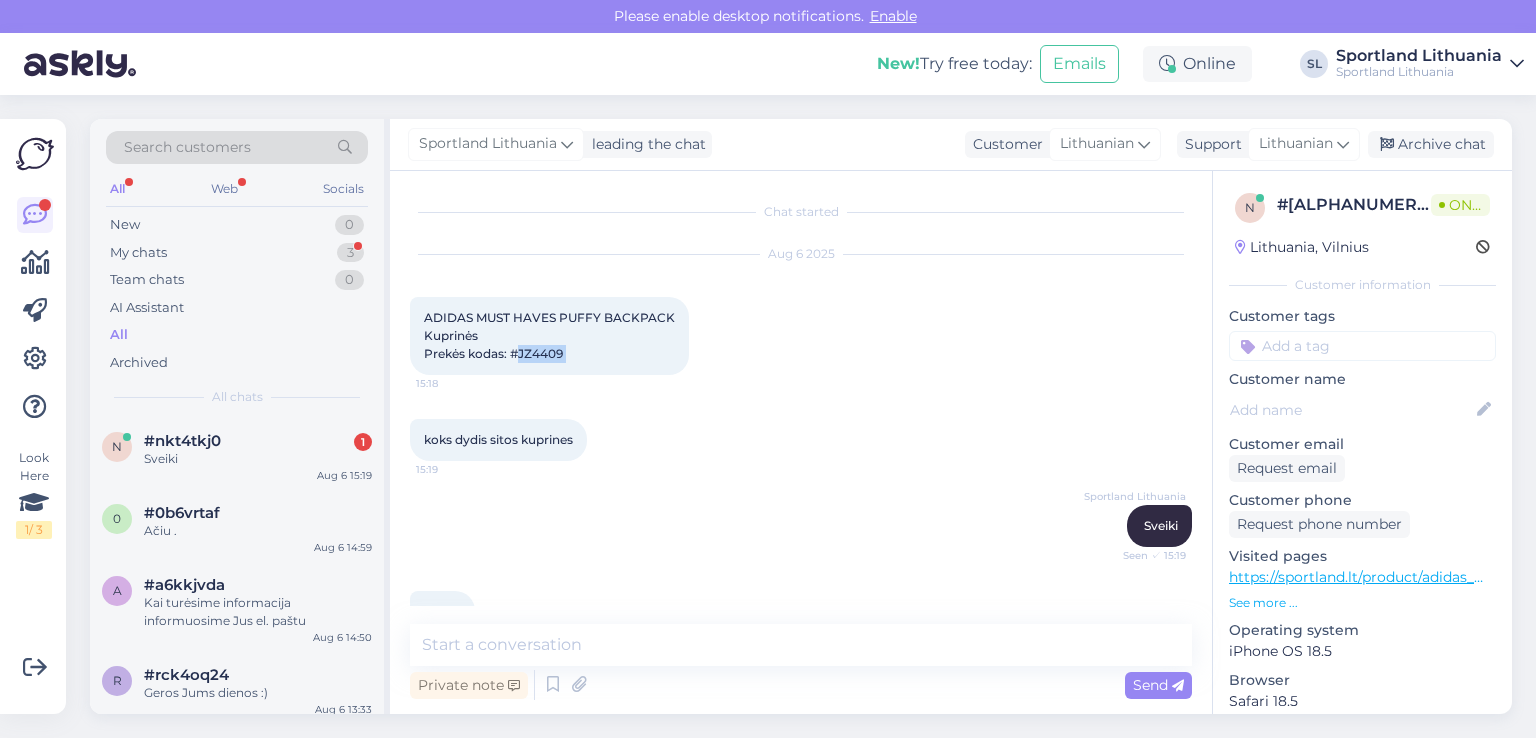 scroll, scrollTop: 49, scrollLeft: 0, axis: vertical 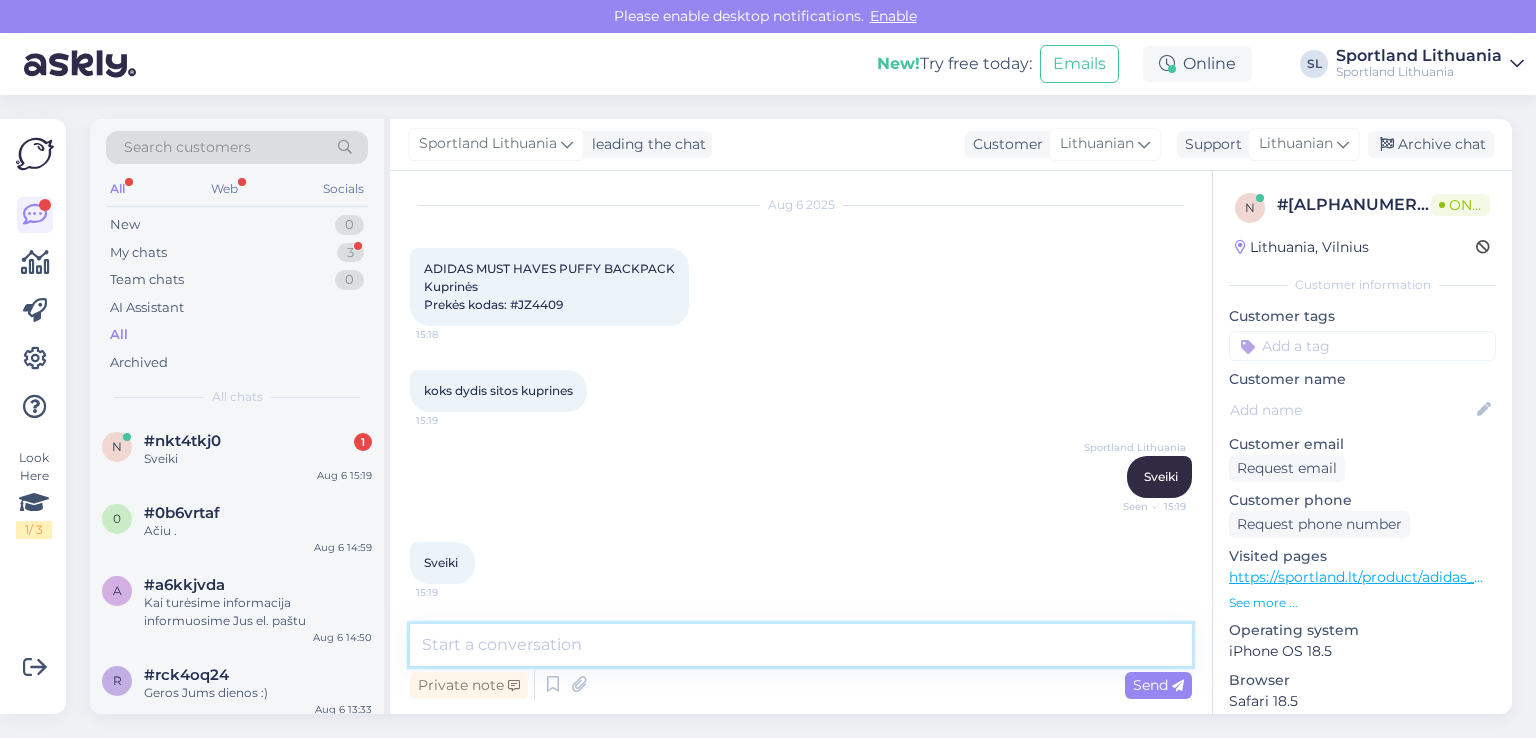 click at bounding box center [801, 645] 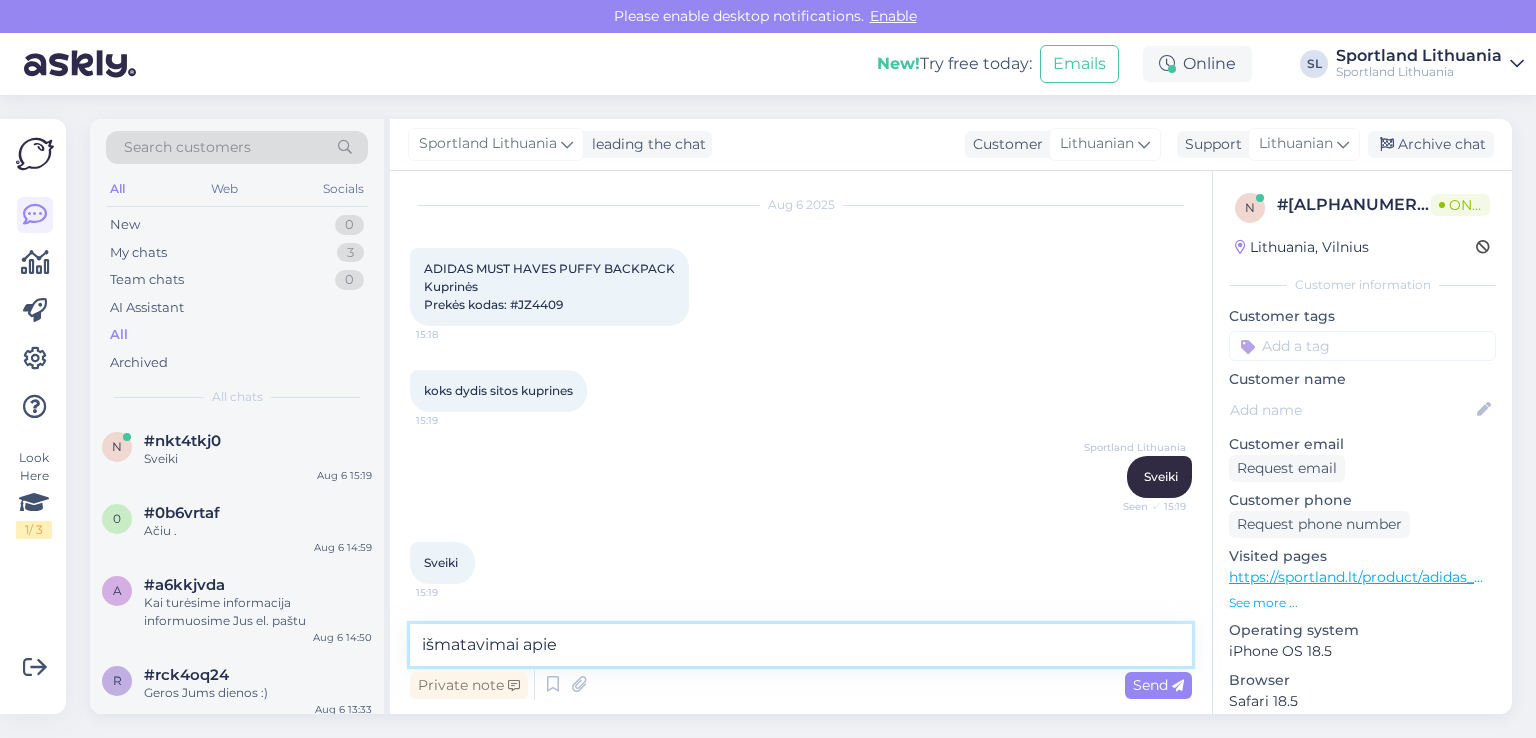 paste on "13 cm x 30 cm x 45 cm" 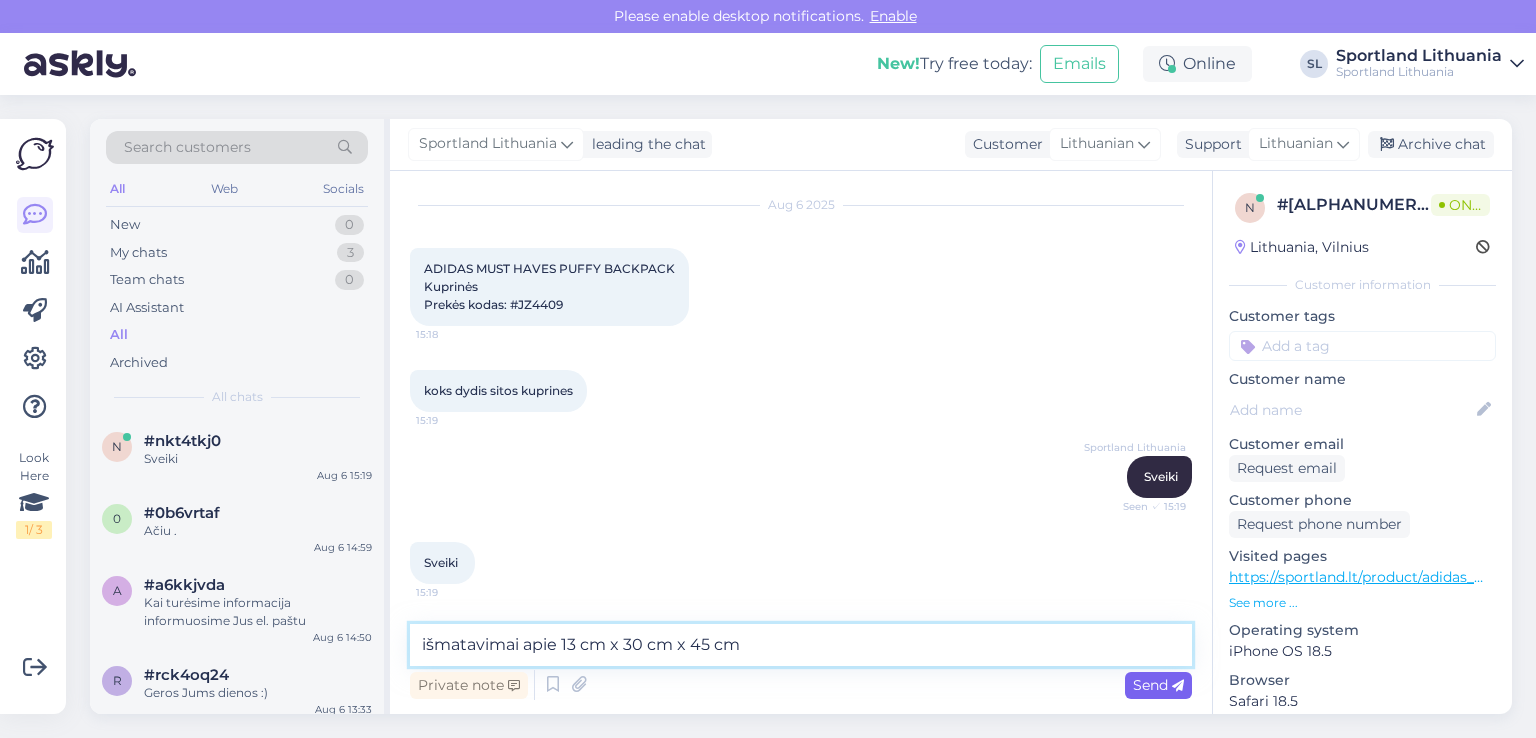 type on "išmatavimai apie 13 cm x 30 cm x 45 cm" 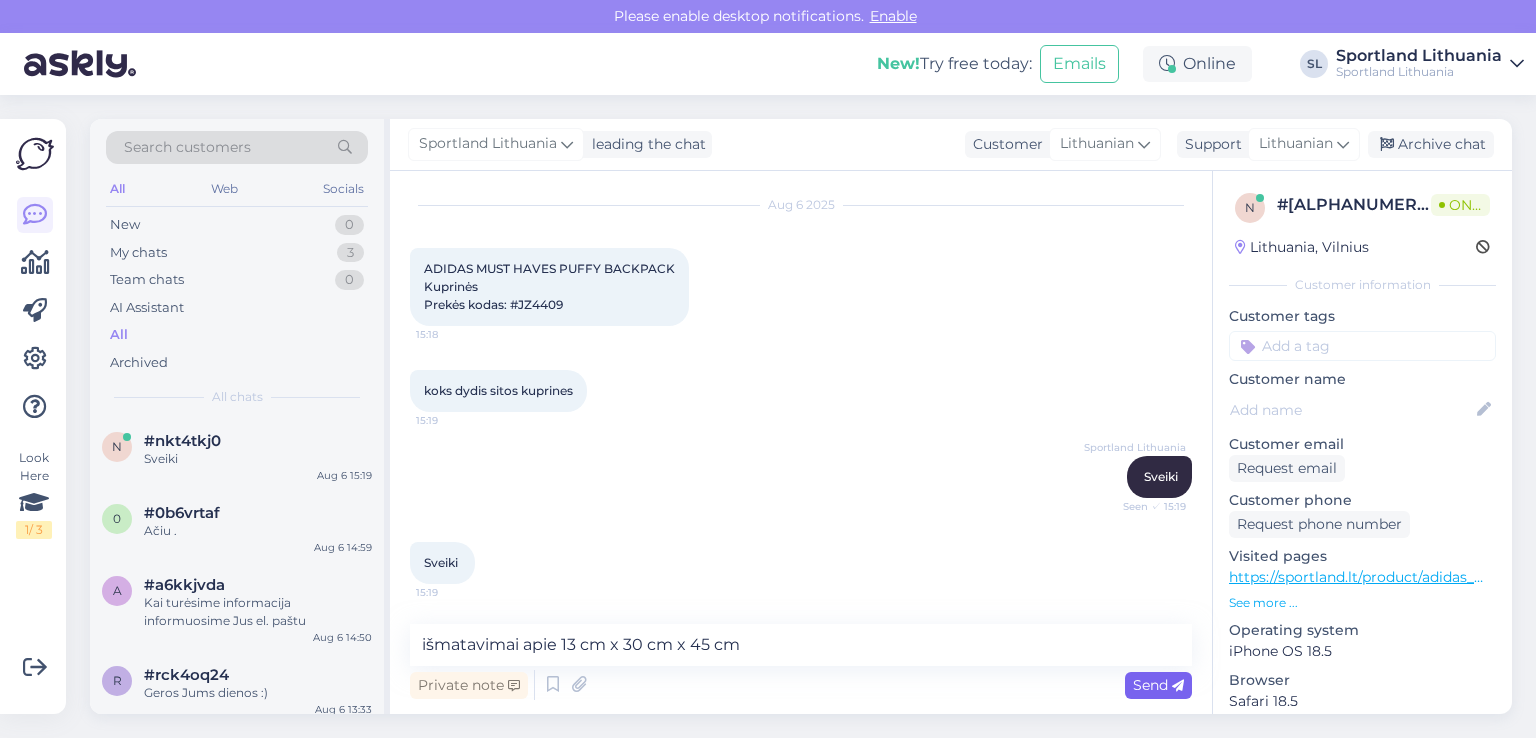 click at bounding box center [1178, 686] 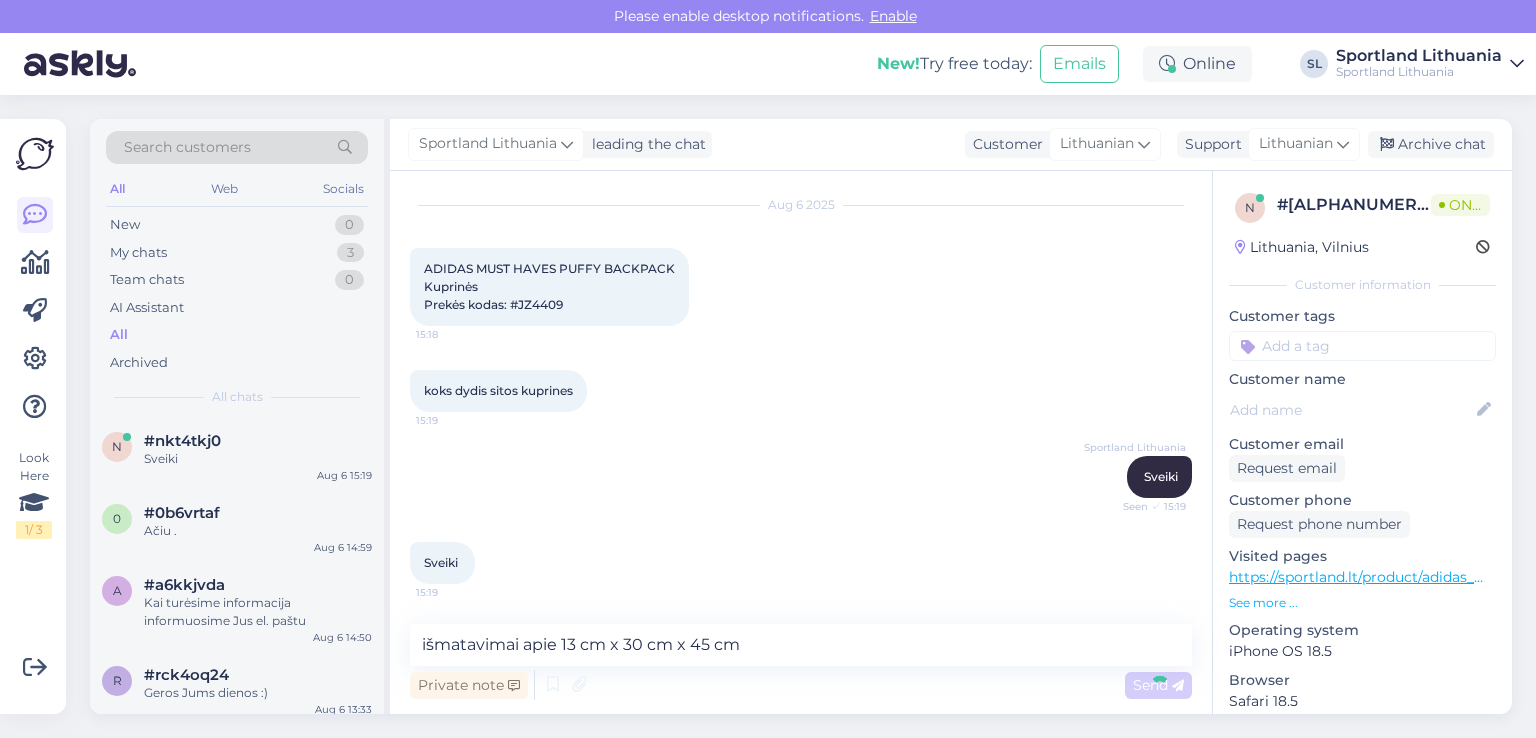 type 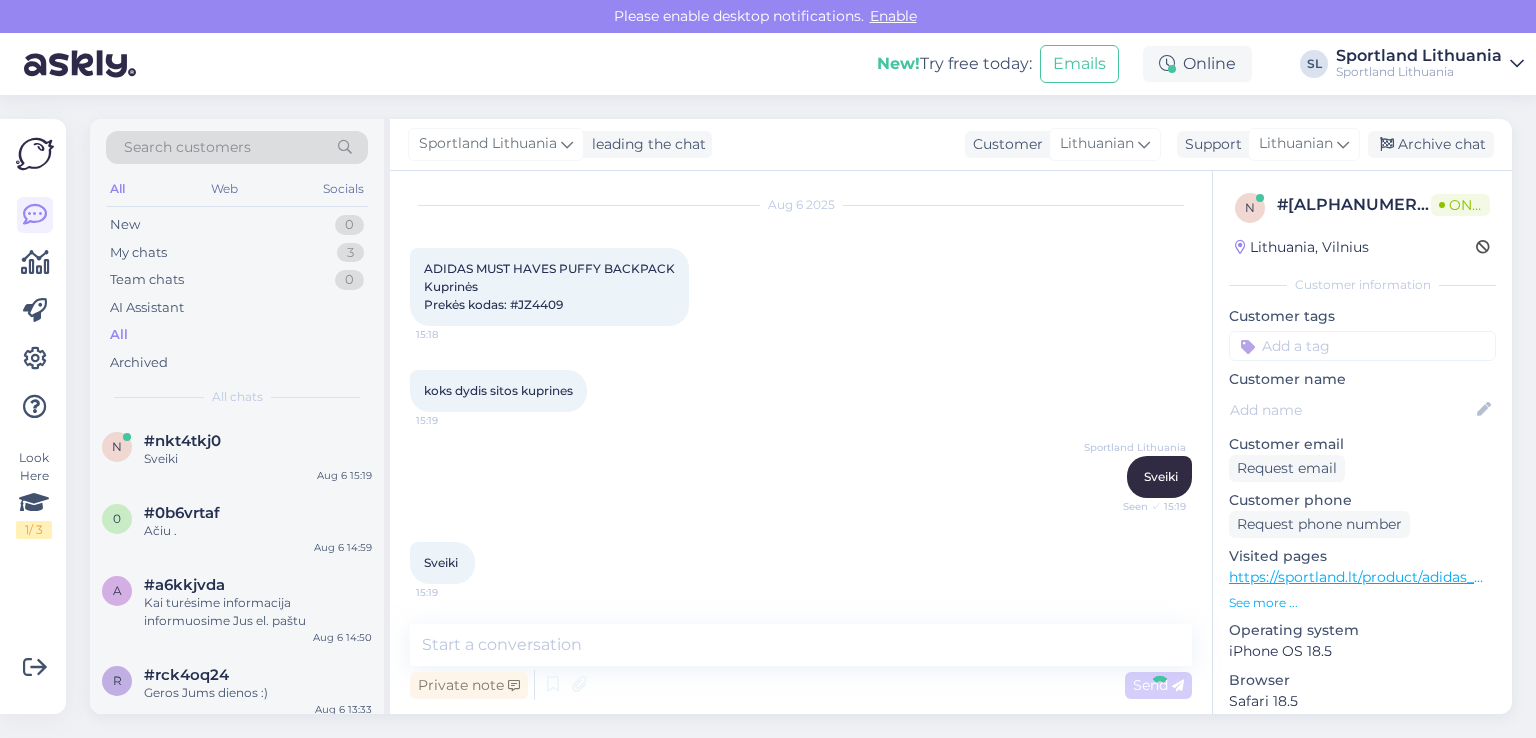 scroll, scrollTop: 136, scrollLeft: 0, axis: vertical 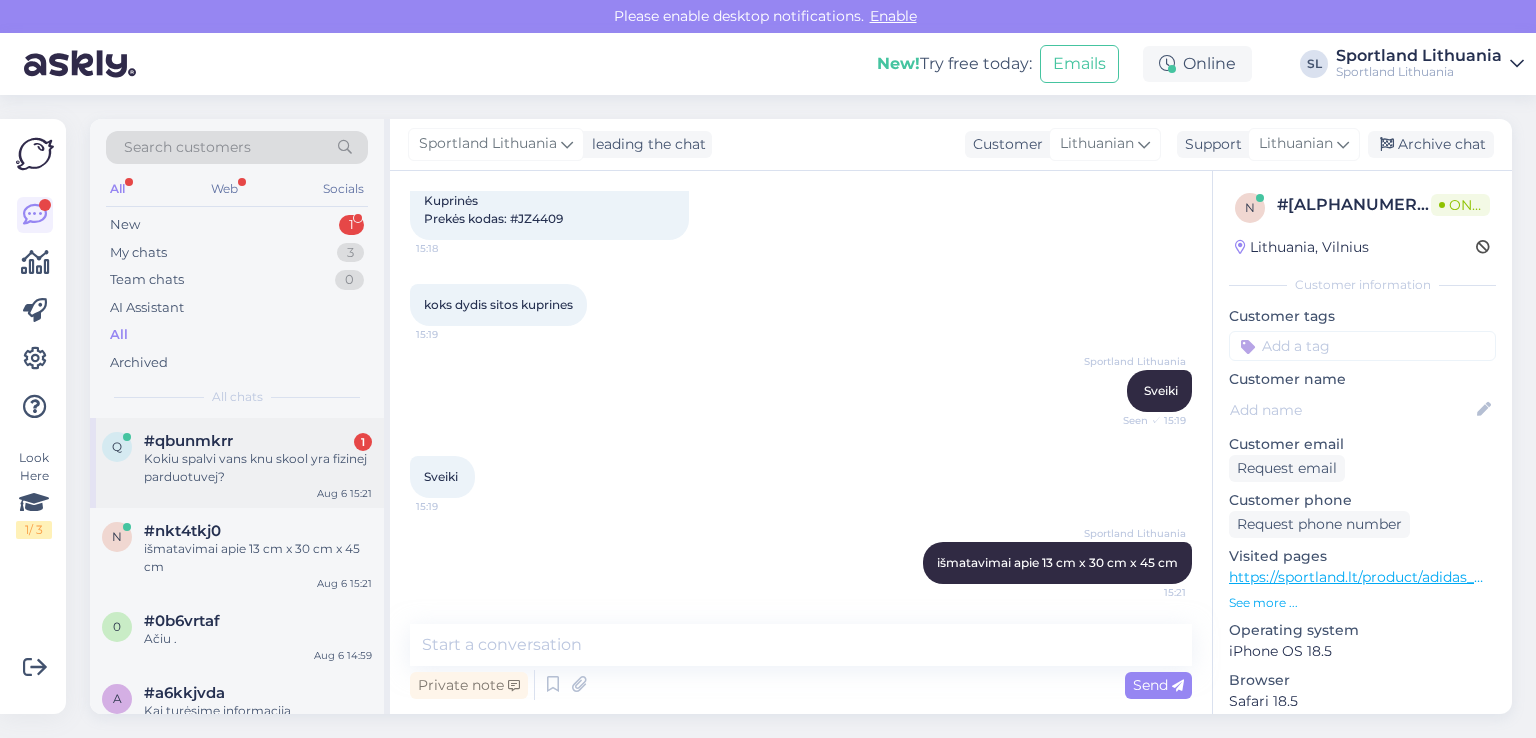 click on "#qbunmkrr 1" at bounding box center [258, 441] 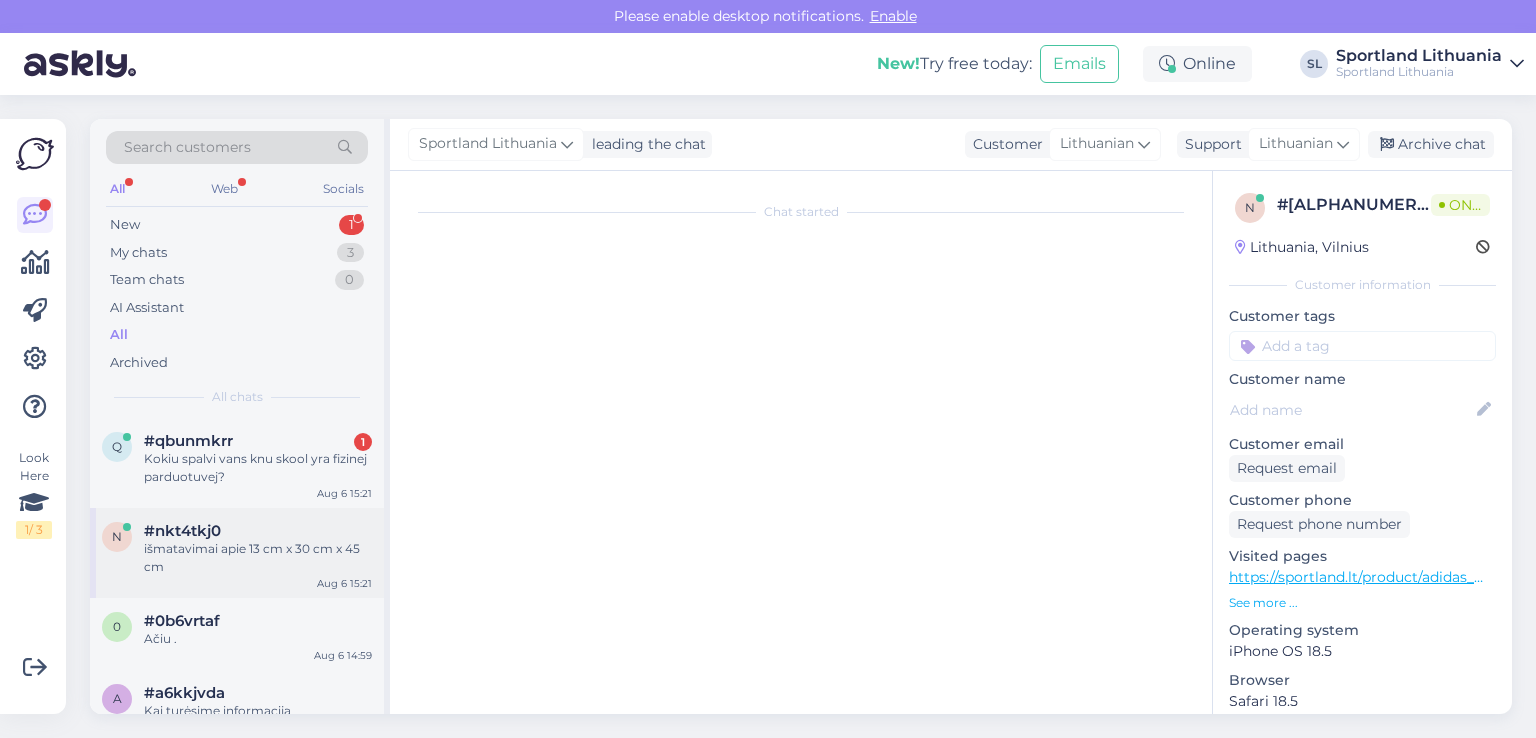 scroll, scrollTop: 0, scrollLeft: 0, axis: both 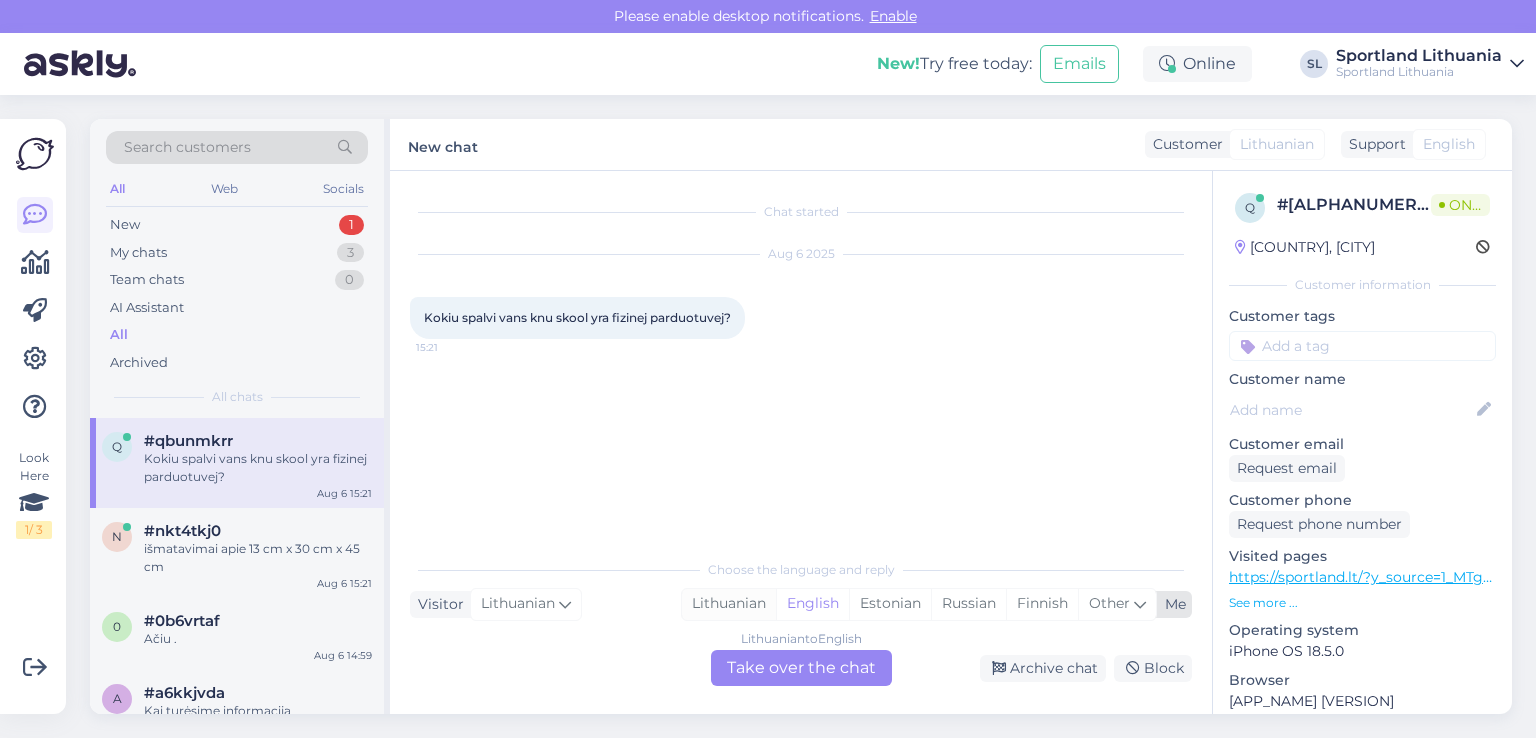 click on "Lithuanian" at bounding box center [729, 604] 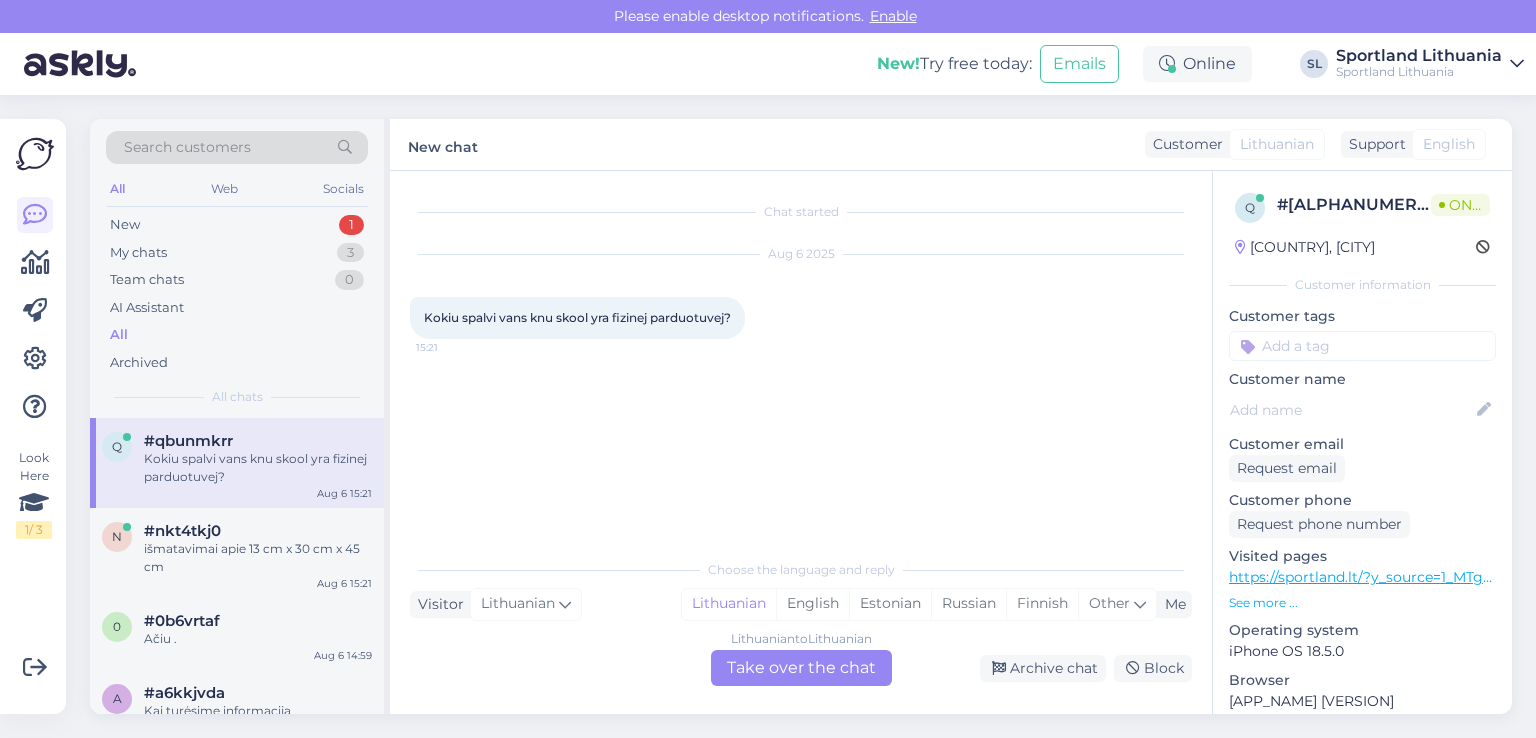 click on "Lithuanian  to  Lithuanian Take over the chat" at bounding box center [801, 668] 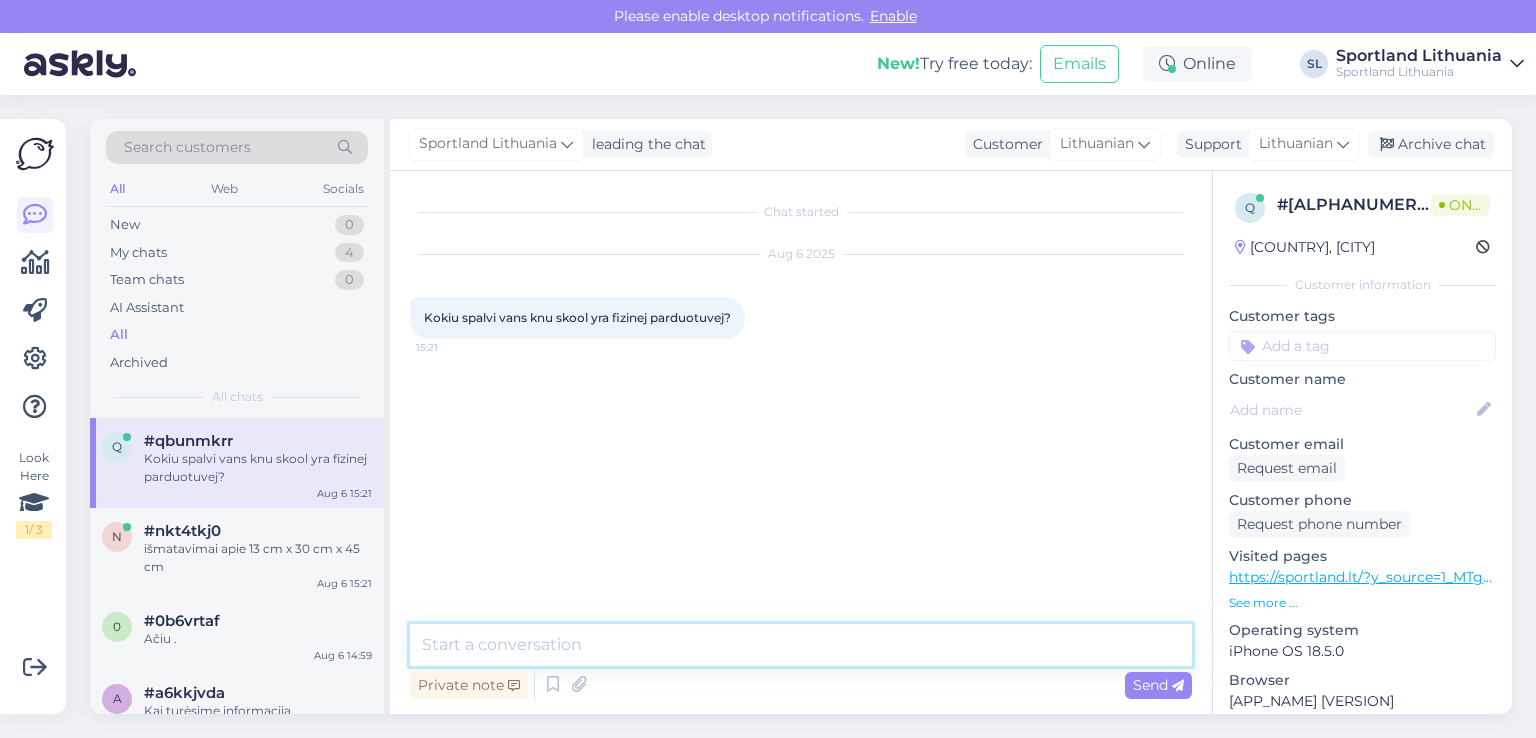 click at bounding box center [801, 645] 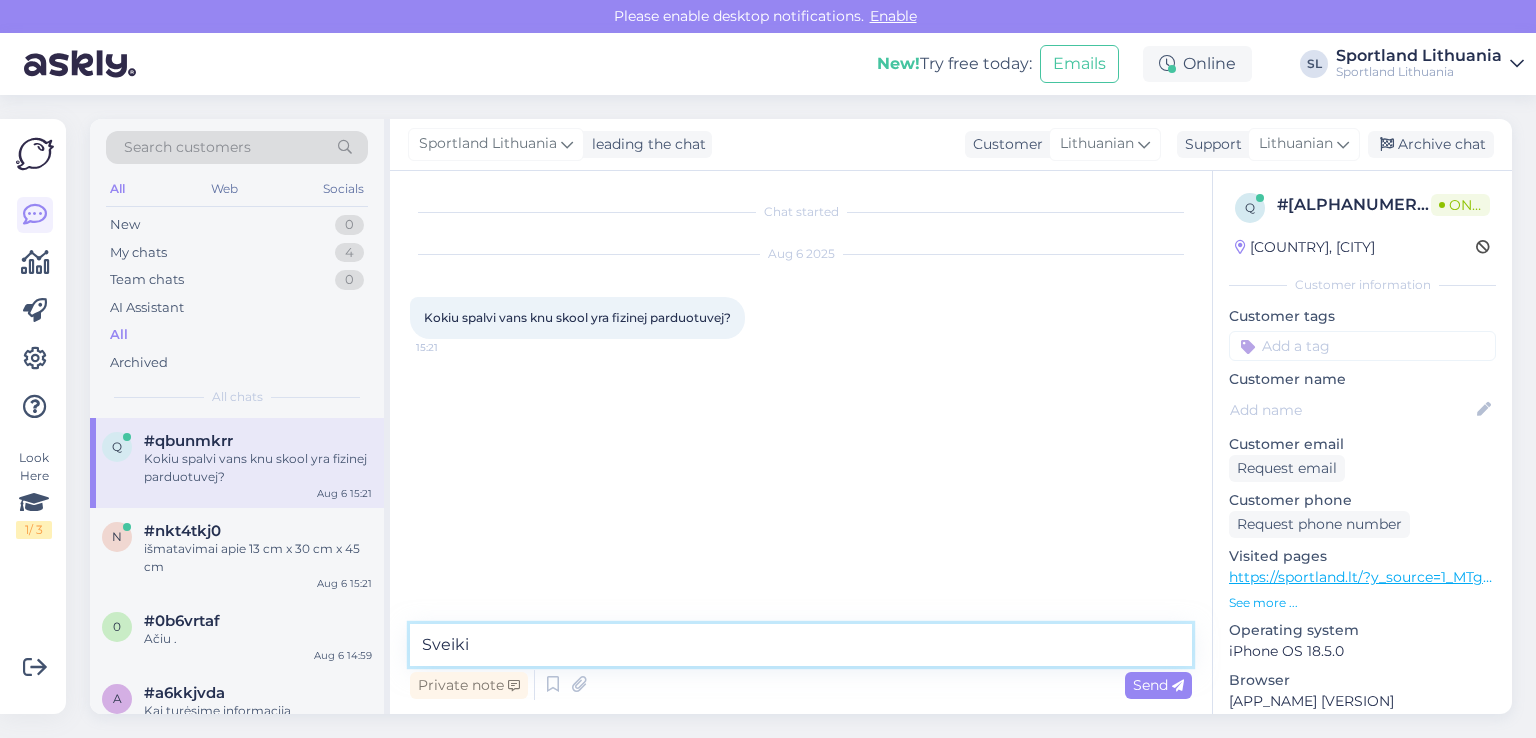 type on "Sveiki" 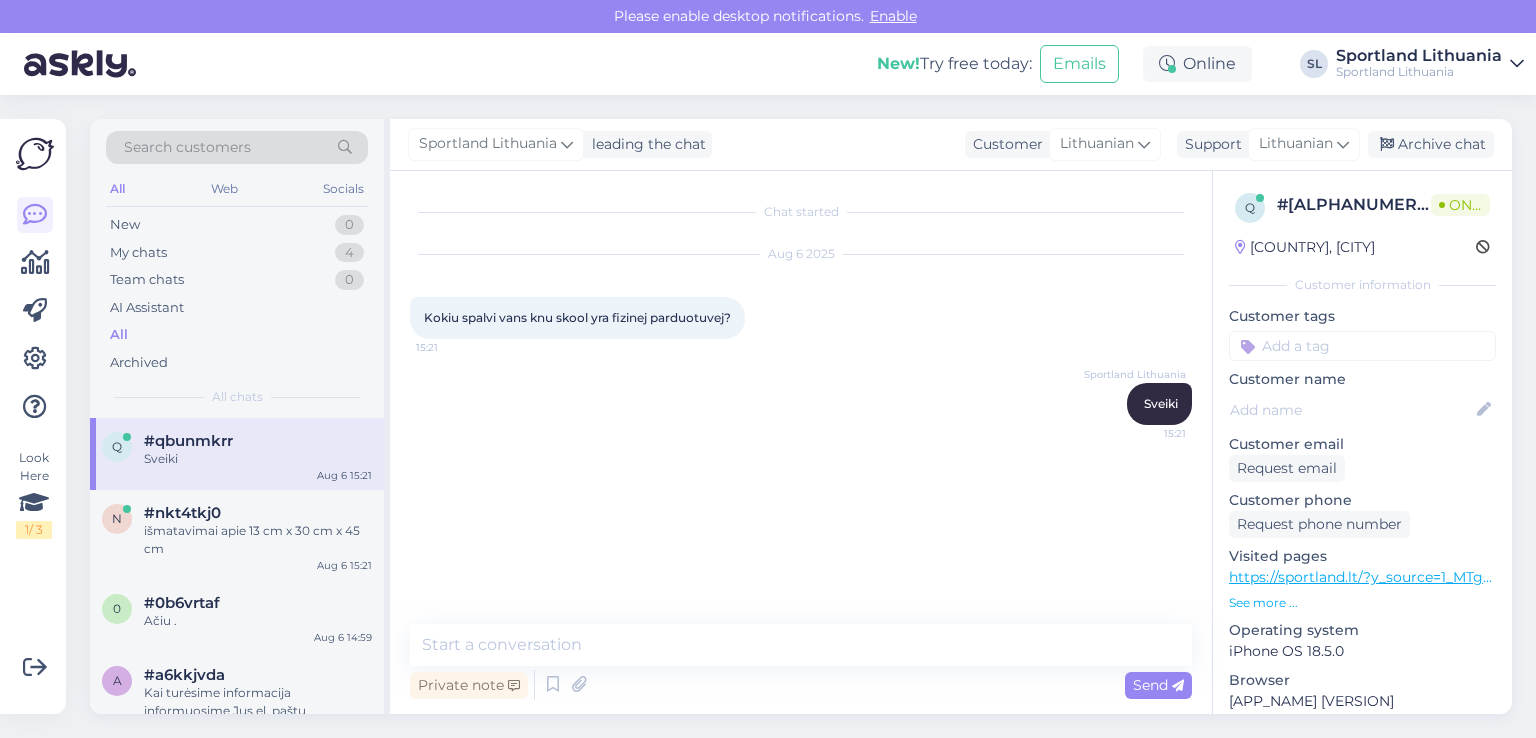 click on "Kokiu spalvi vans knu skool yra fizinej parduotuvej?" at bounding box center (577, 317) 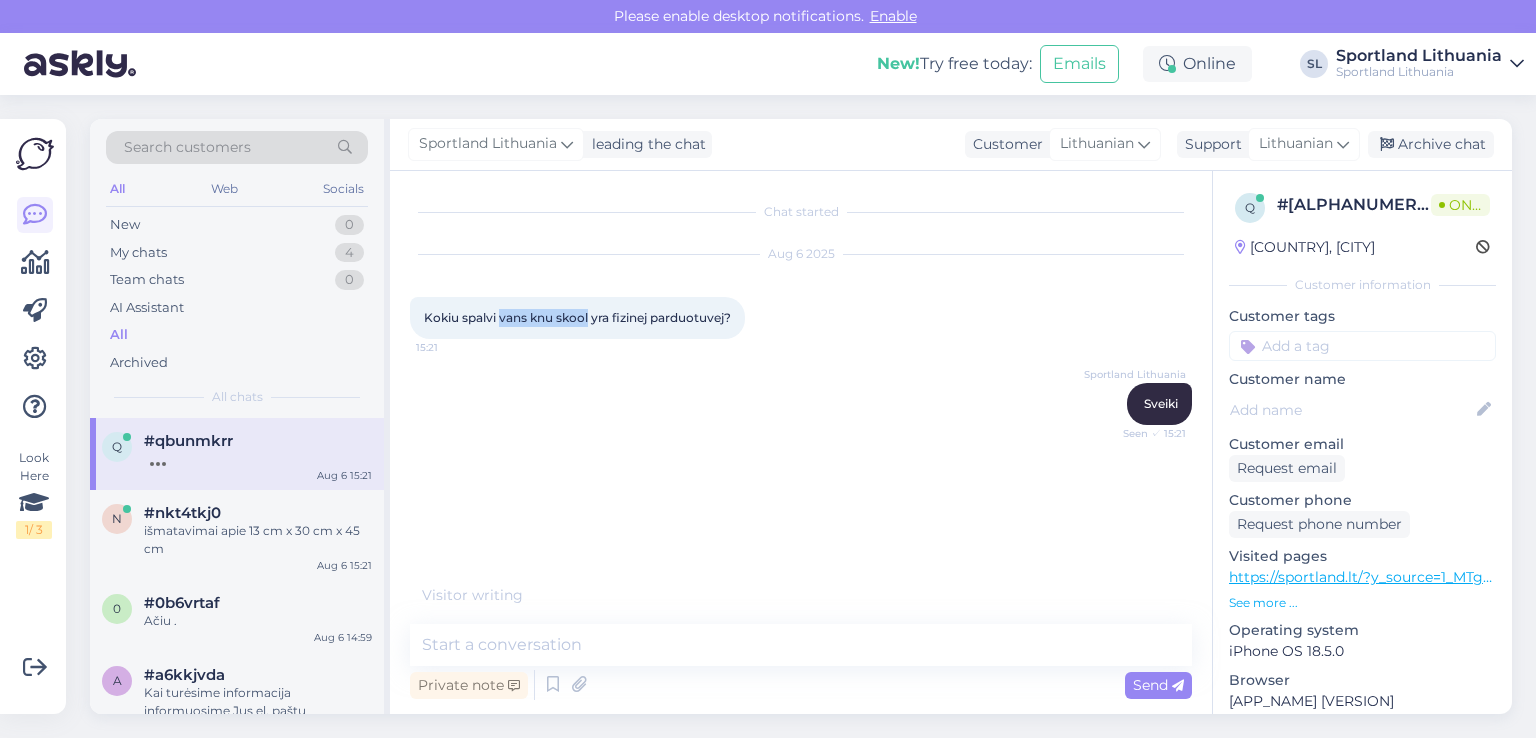 drag, startPoint x: 589, startPoint y: 317, endPoint x: 502, endPoint y: 315, distance: 87.02299 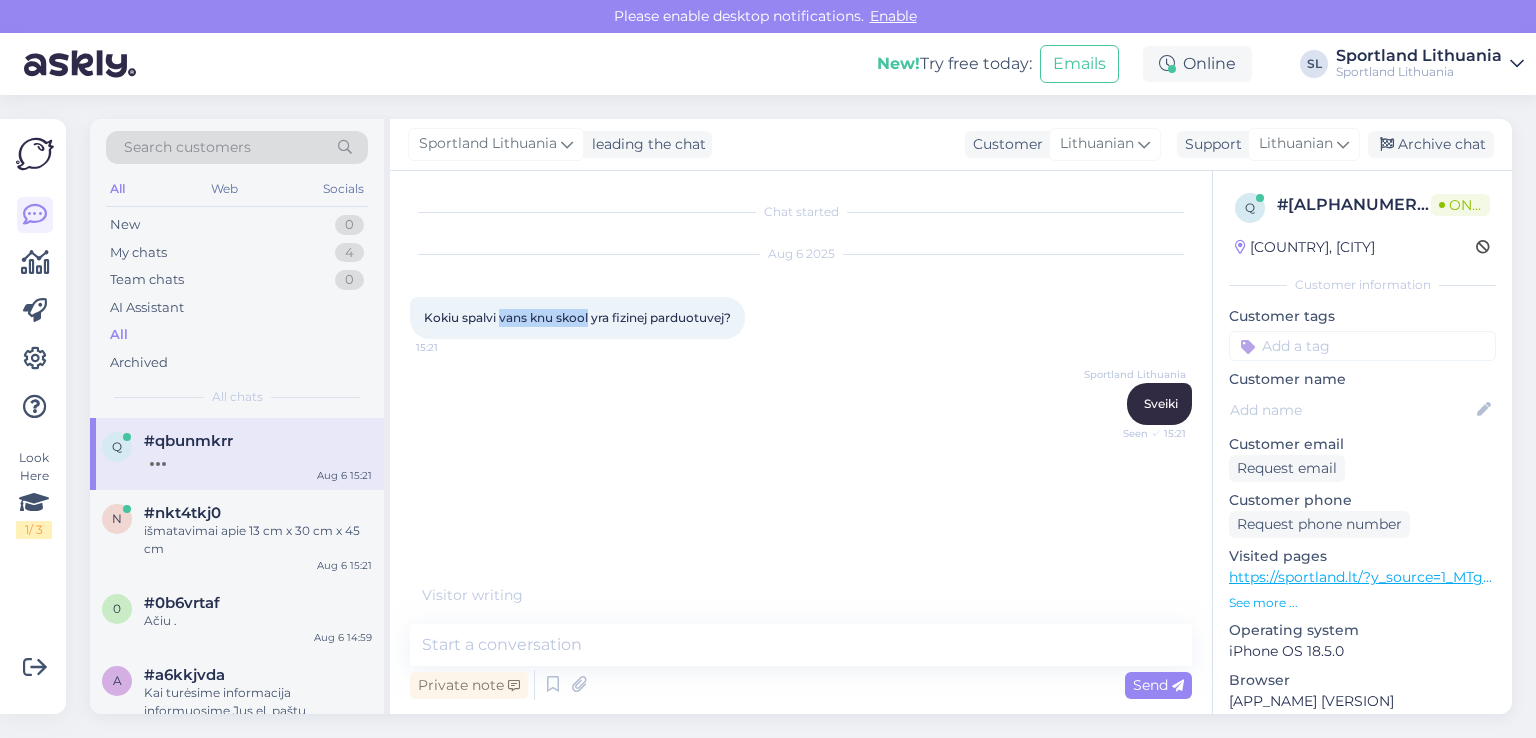 click on "Kokiu spalvi vans knu skool yra fizinej parduotuvej?" at bounding box center [577, 317] 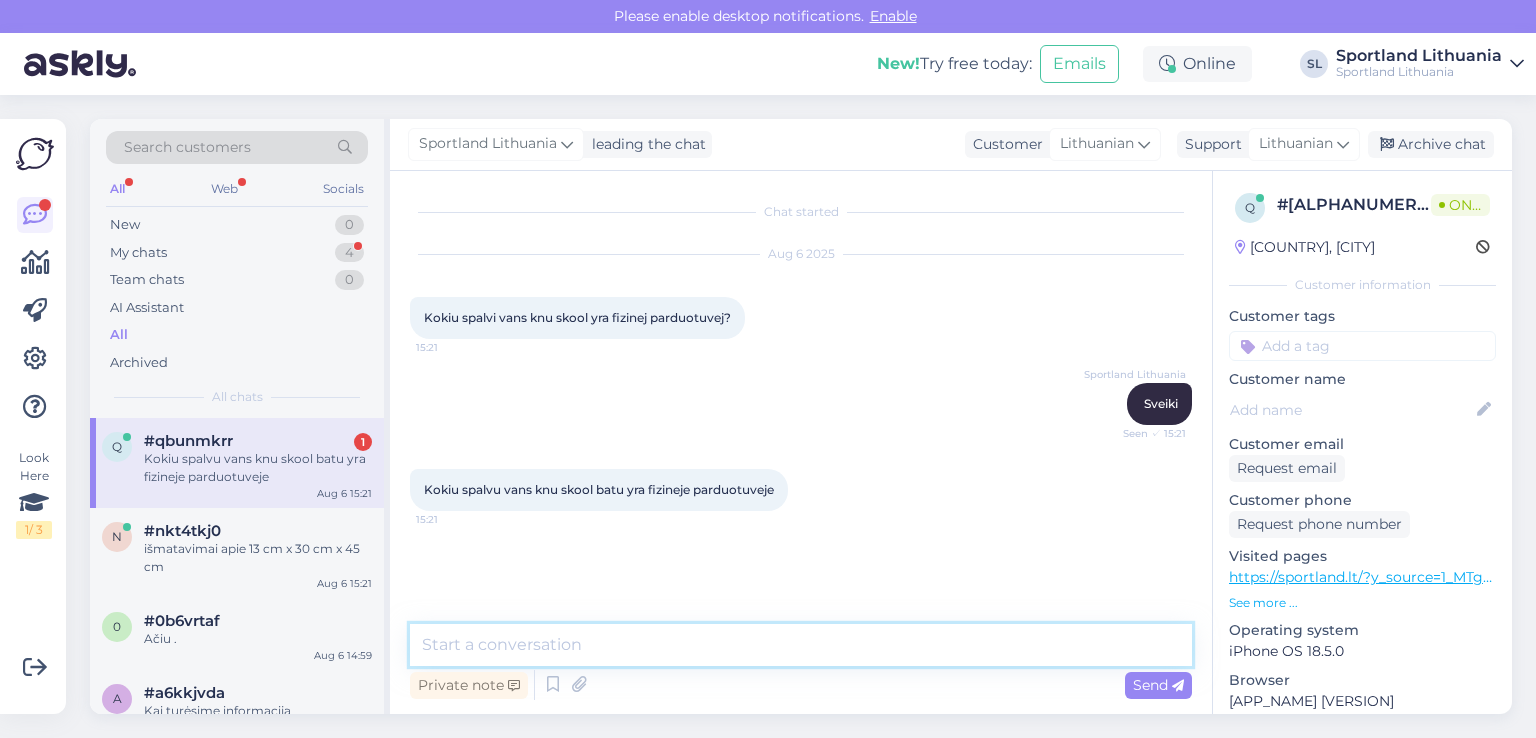 click at bounding box center [801, 645] 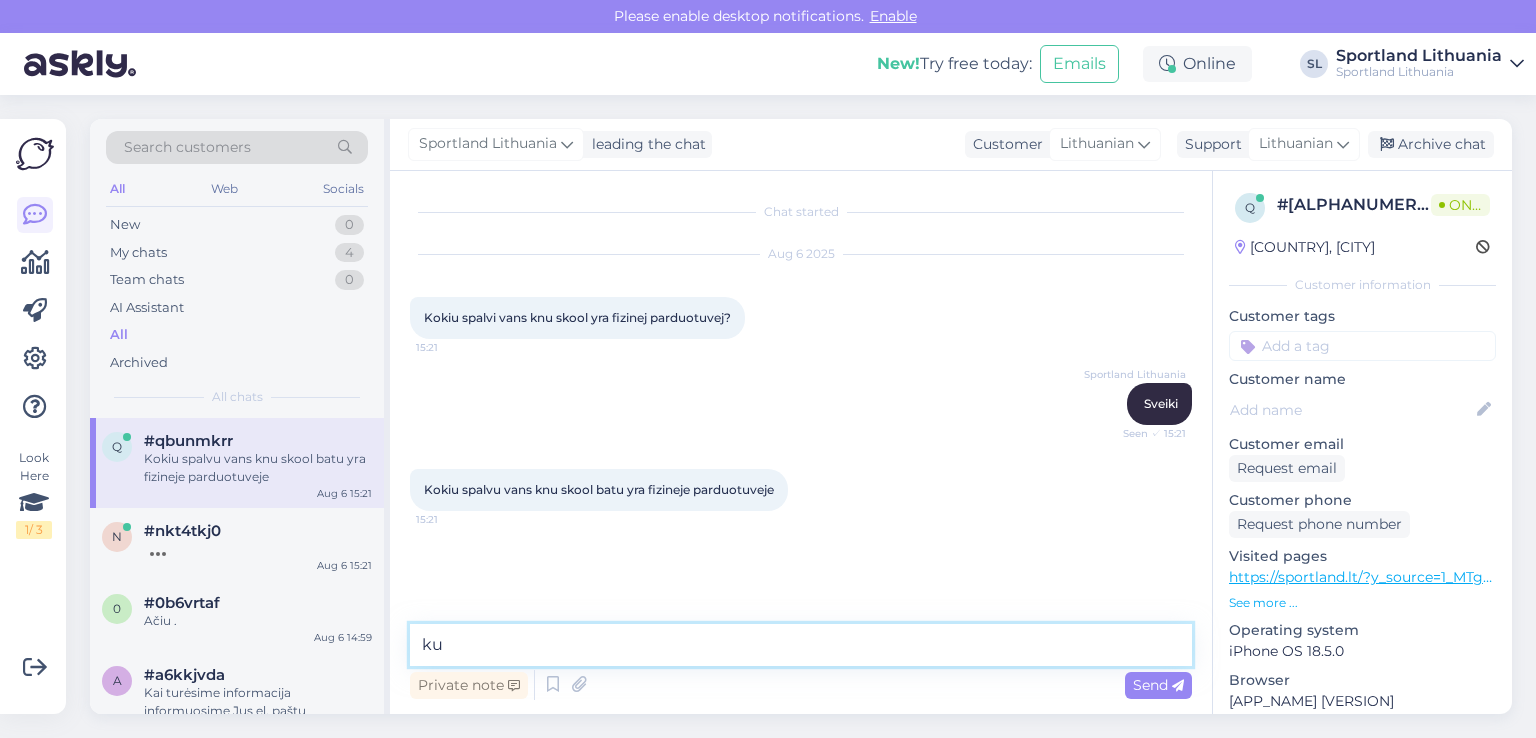 type on "k" 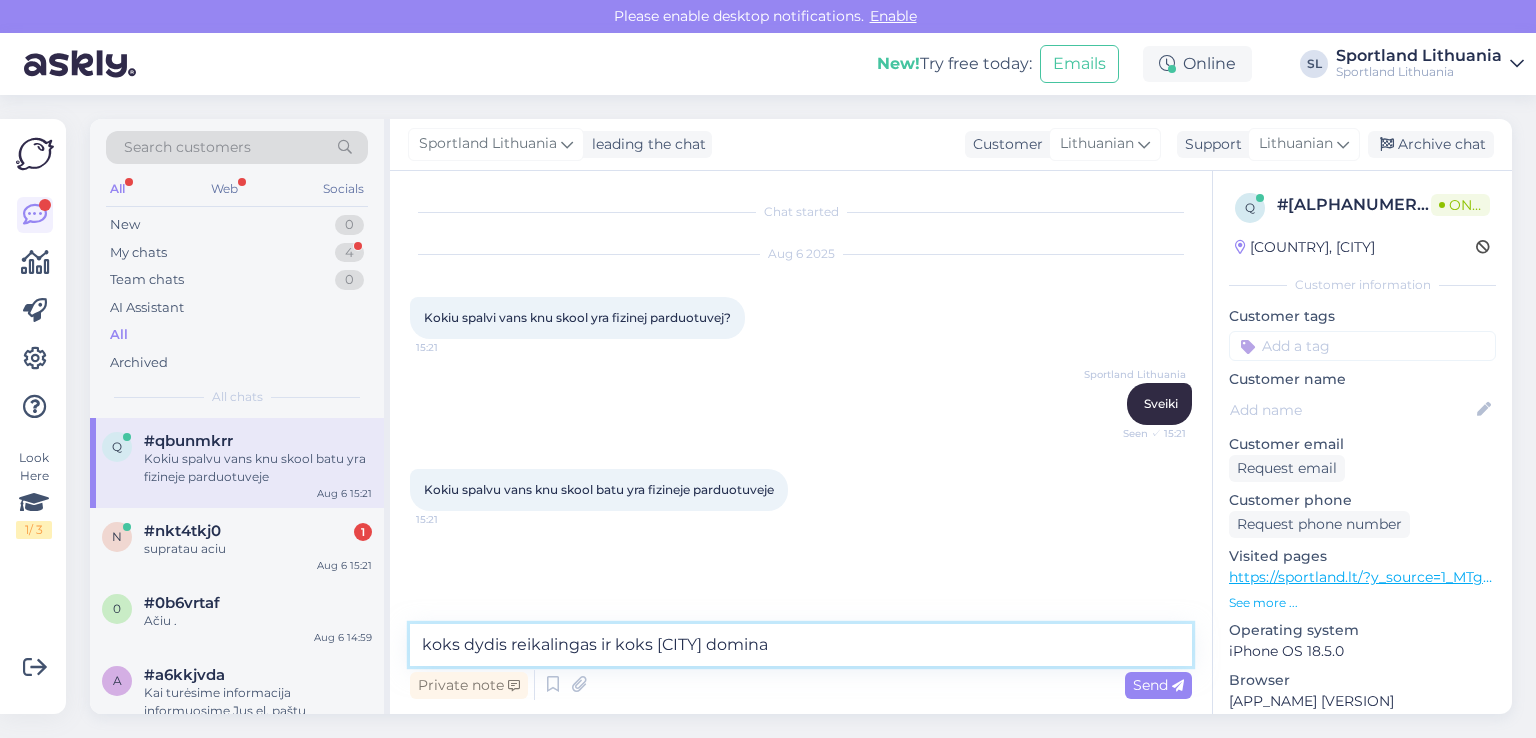 type on "koks dydis reikalingas ir koks miestas domina?" 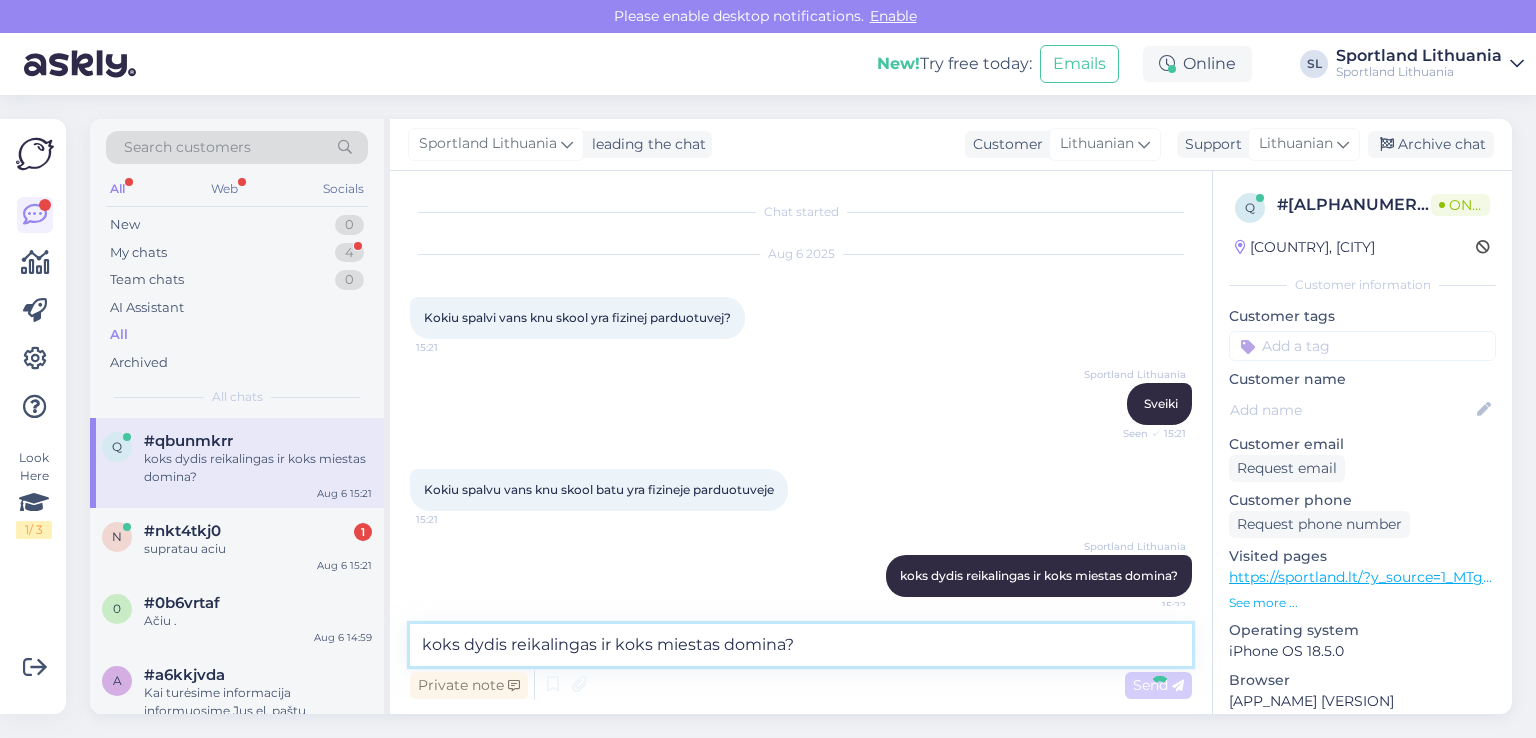 type 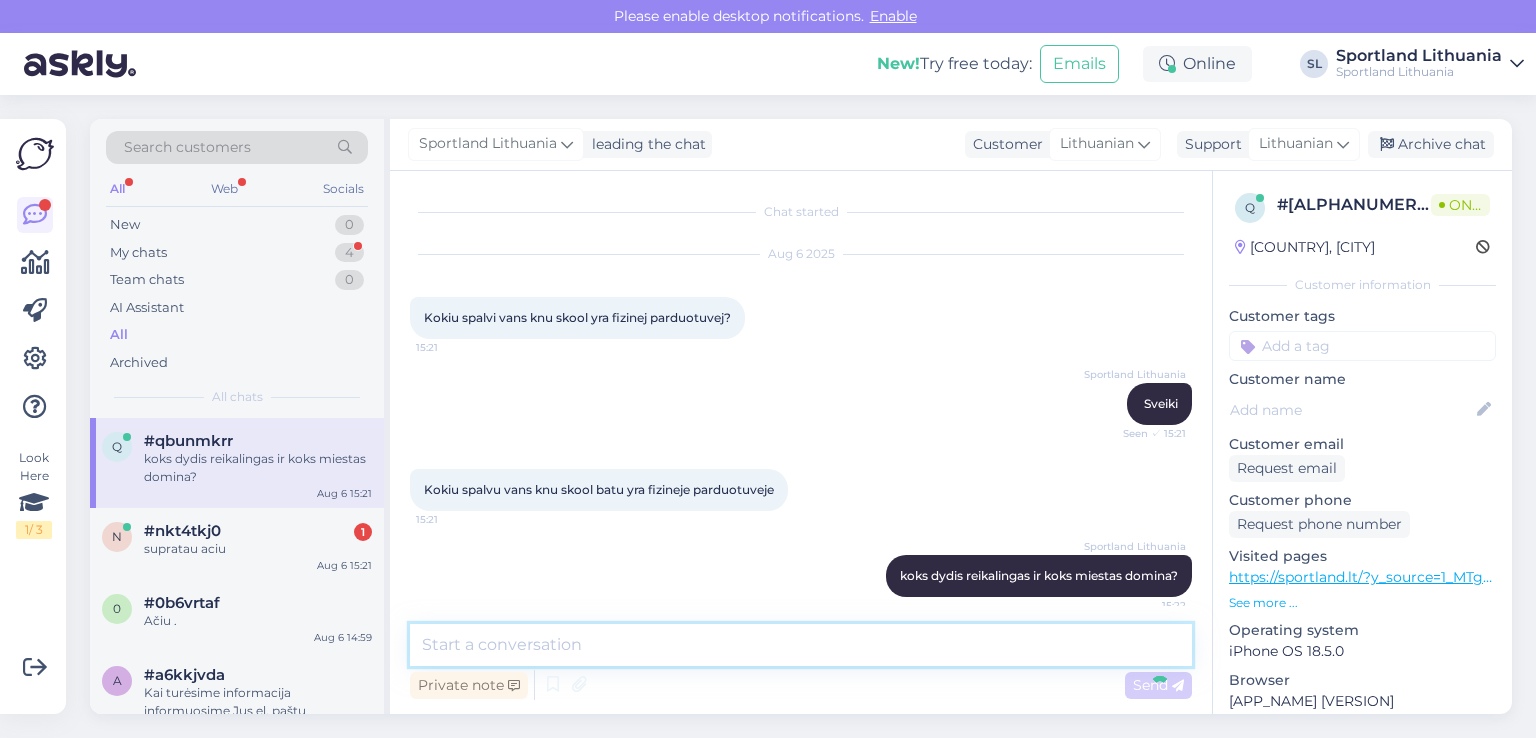 scroll, scrollTop: 13, scrollLeft: 0, axis: vertical 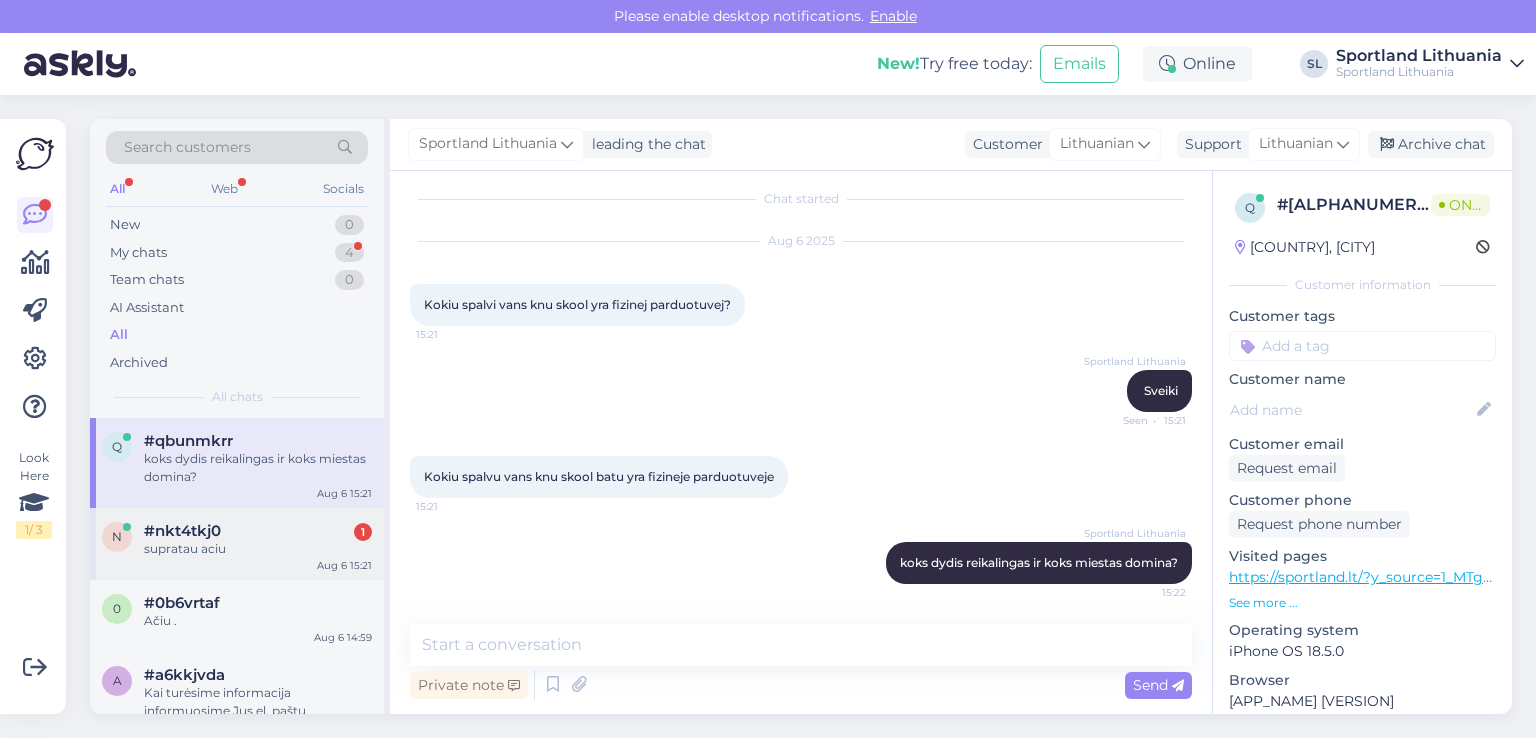 click on "n #nkt4tkj0 1 supratau aciu Aug 6 15:21" at bounding box center [237, 544] 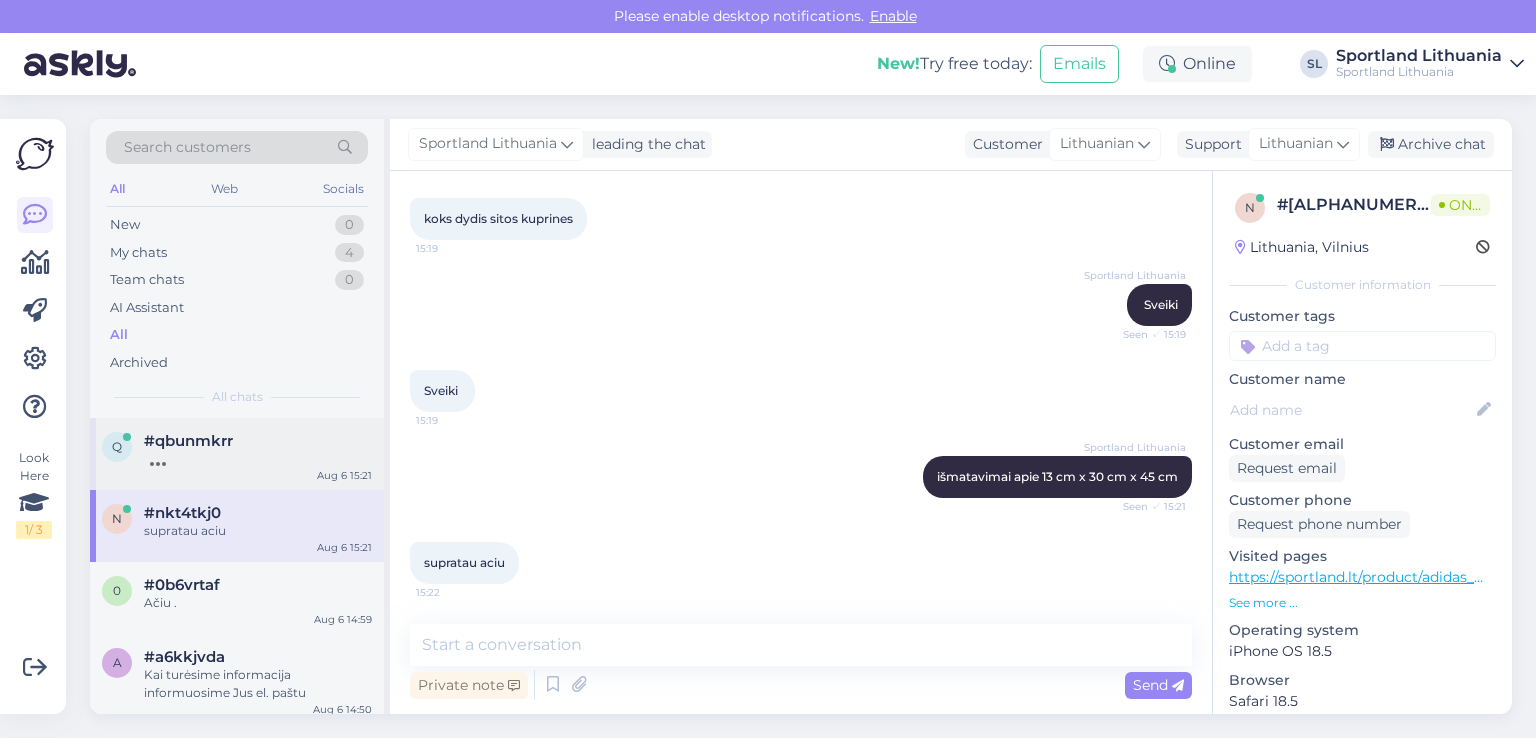 click on "#qbunmkrr" at bounding box center (188, 441) 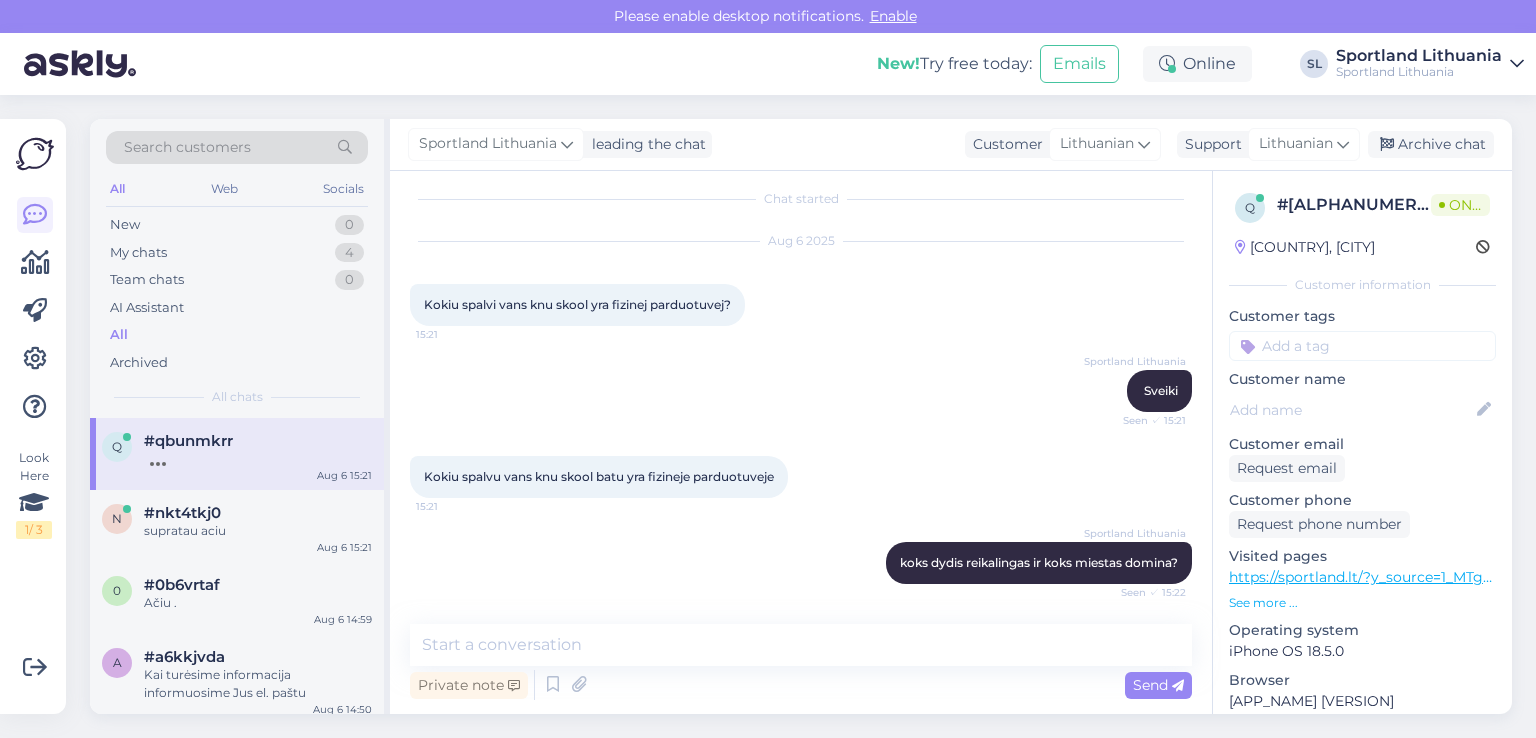 scroll, scrollTop: 100, scrollLeft: 0, axis: vertical 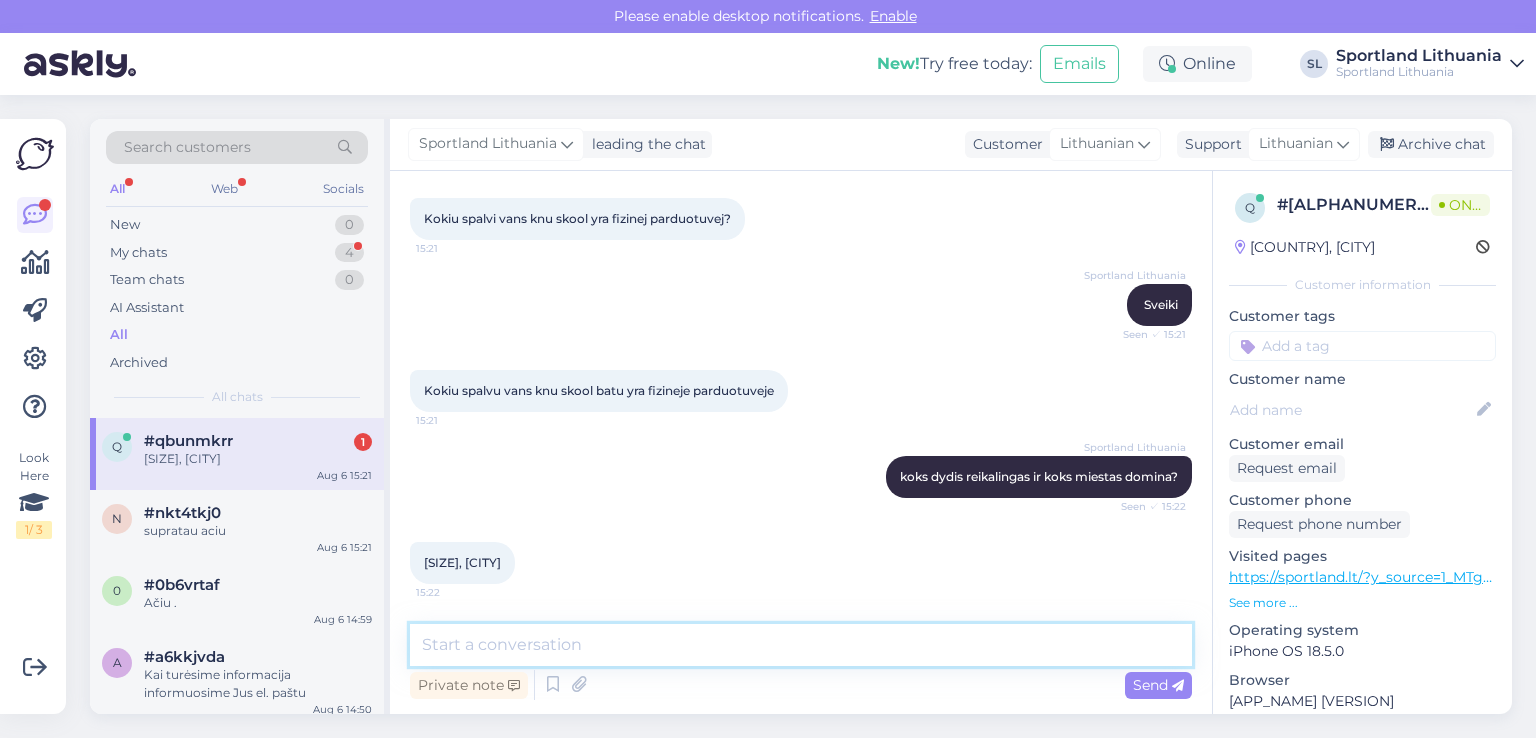 click at bounding box center [801, 645] 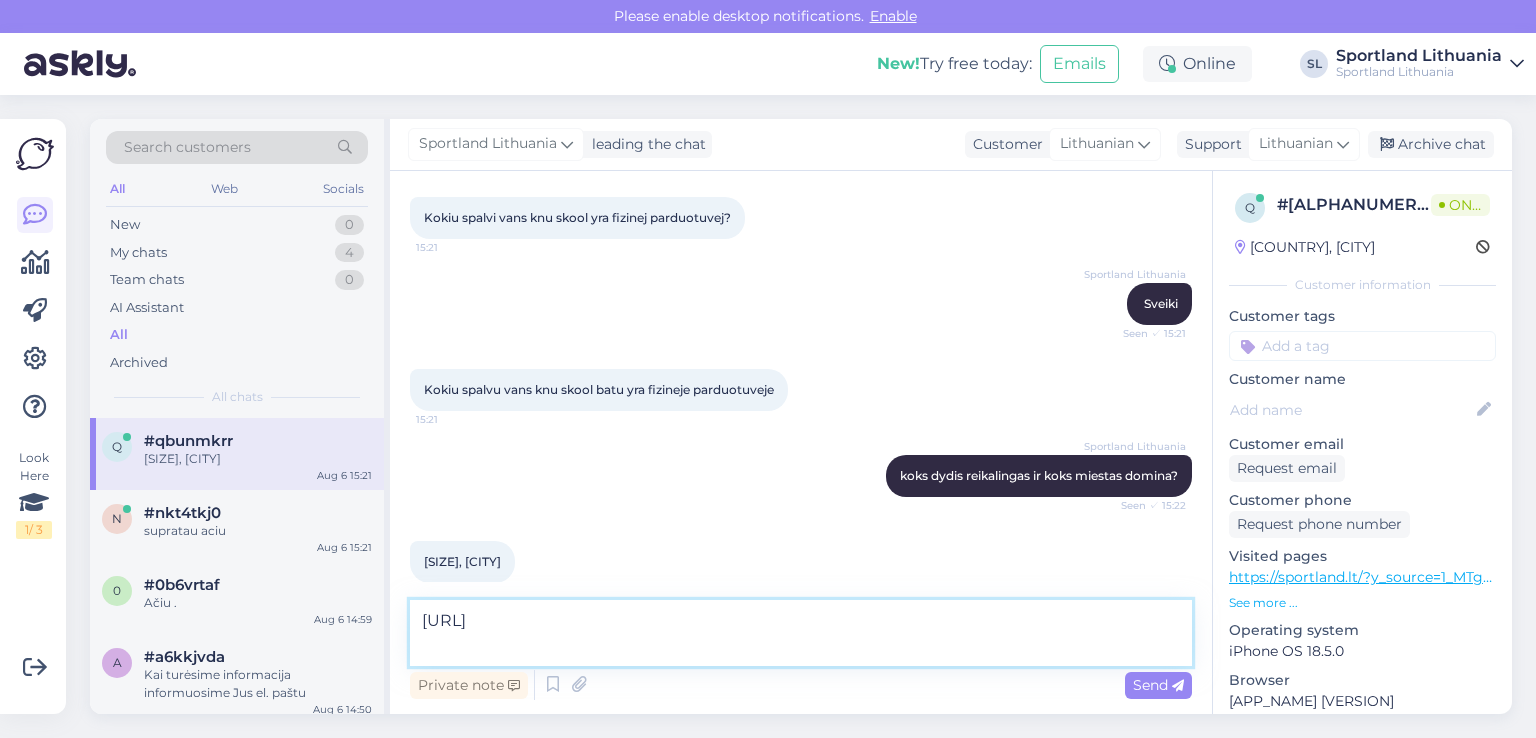 paste on "https://sportland.lt/product/vans_knu_skool_vn0009qcbka1?footwear_size=6392" 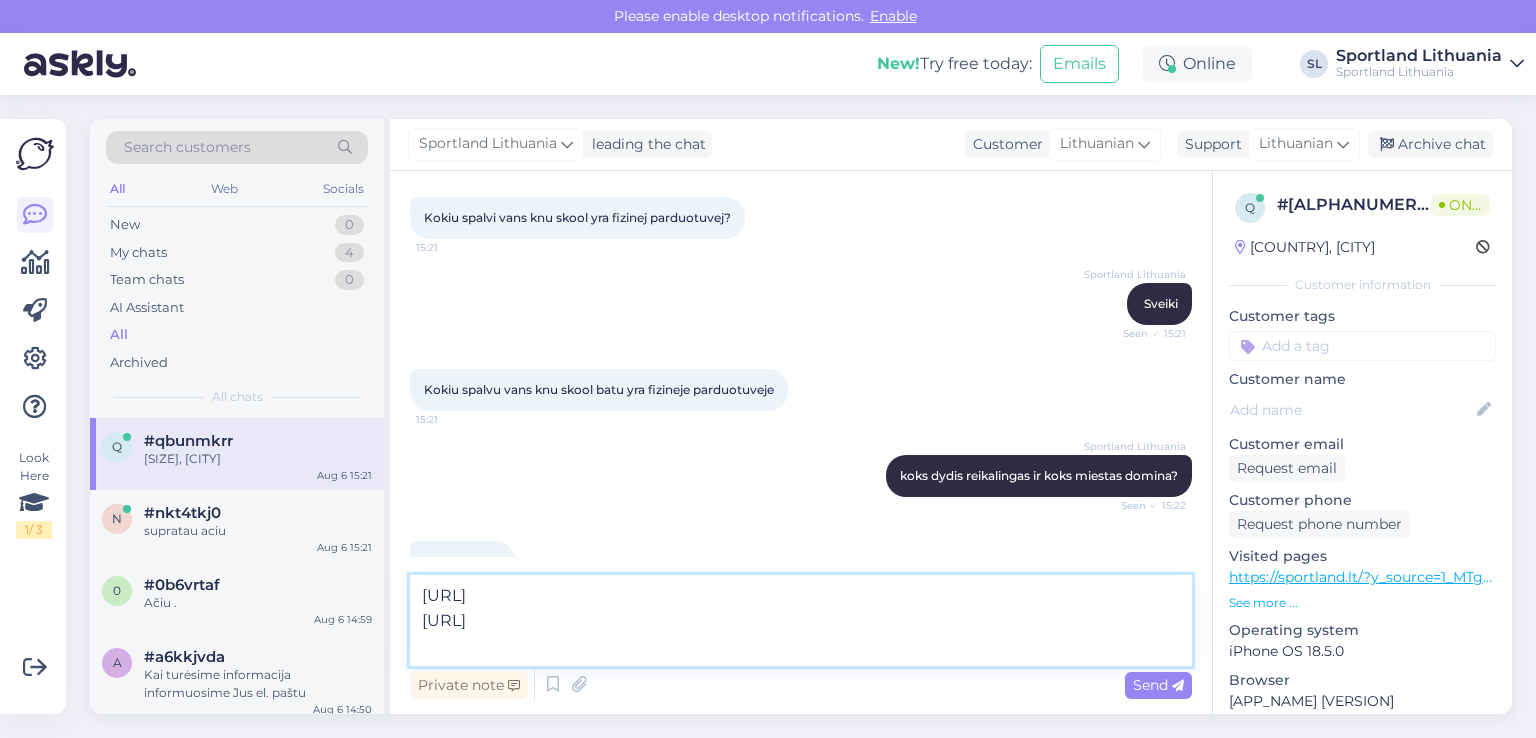 paste on "https://sportland.lt/product/vans_womens_knu_skool_shoes_vn000d6z8871?footwear_size=6392" 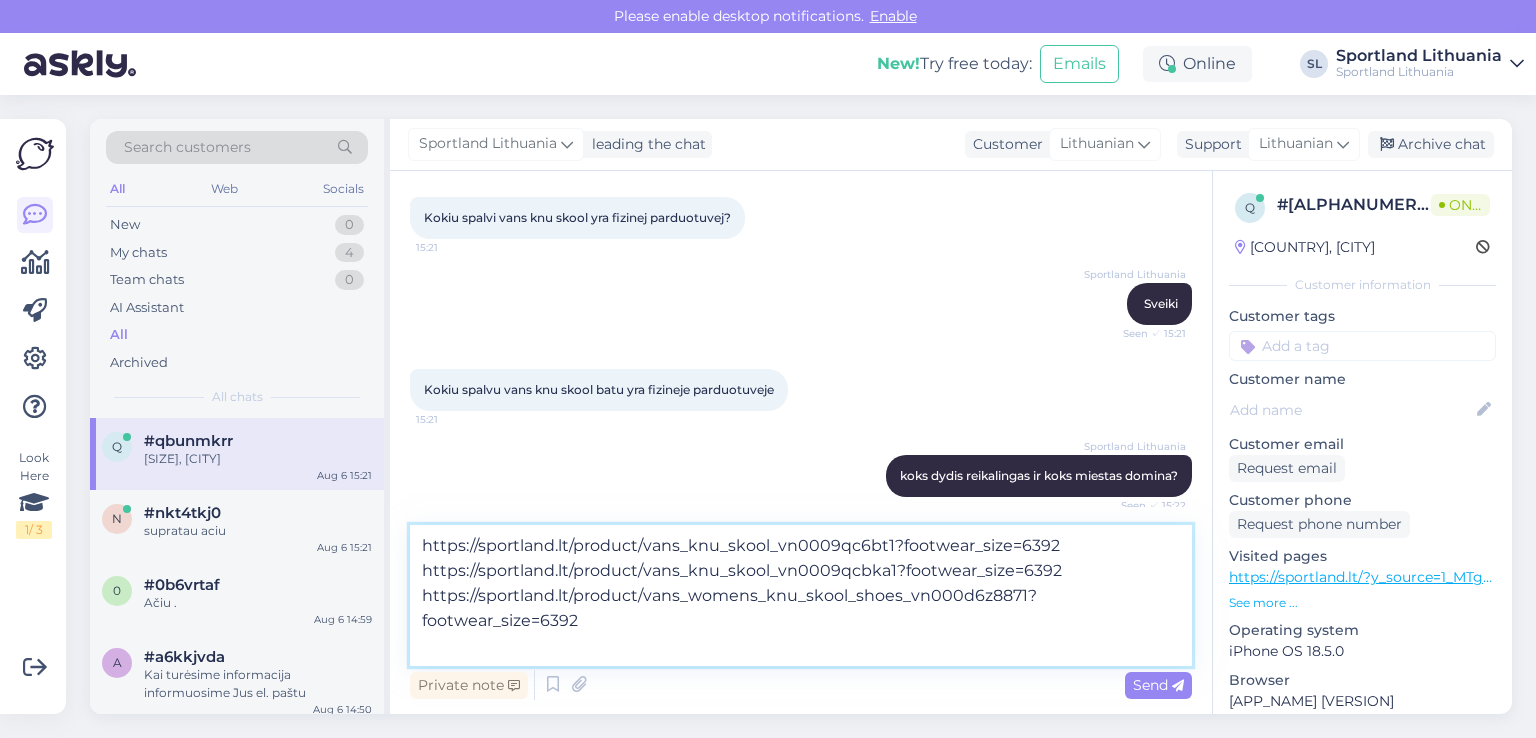 type on "https://sportland.lt/product/vans_knu_skool_vn0009qc6bt1?footwear_size=6392
https://sportland.lt/product/vans_knu_skool_vn0009qcbka1?footwear_size=6392
https://sportland.lt/product/vans_womens_knu_skool_shoes_vn000d6z8871?footwear_size=6392" 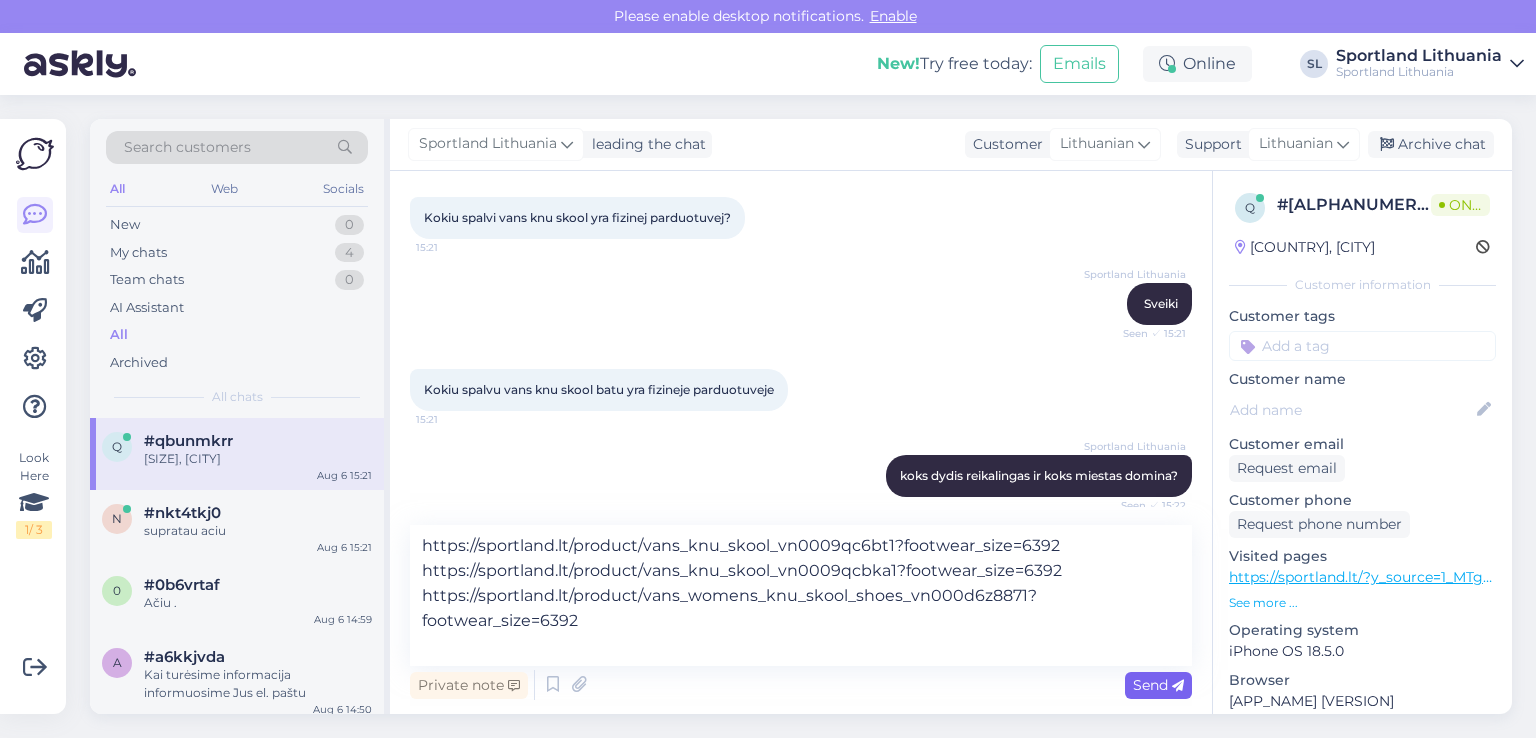 click on "Send" at bounding box center [1158, 685] 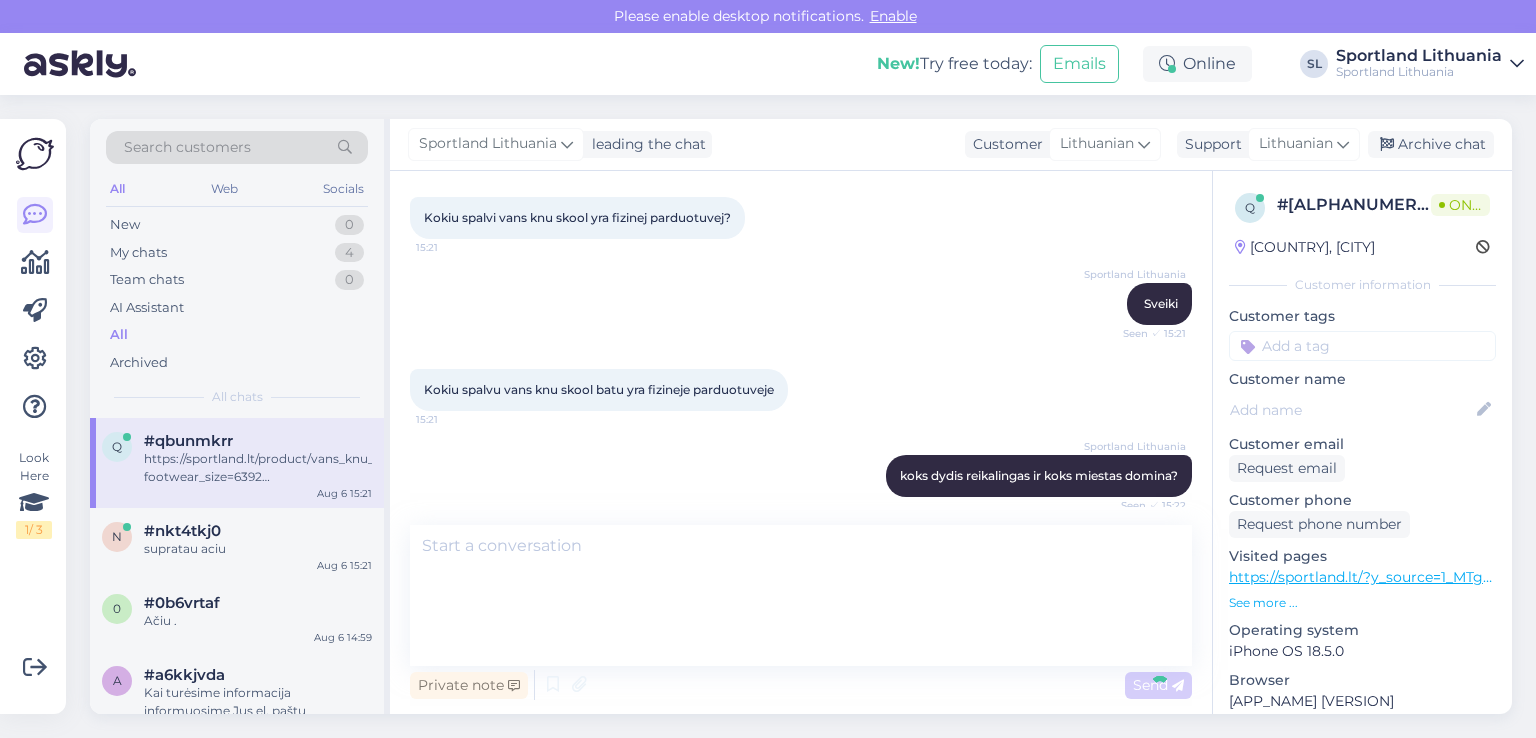 scroll, scrollTop: 276, scrollLeft: 0, axis: vertical 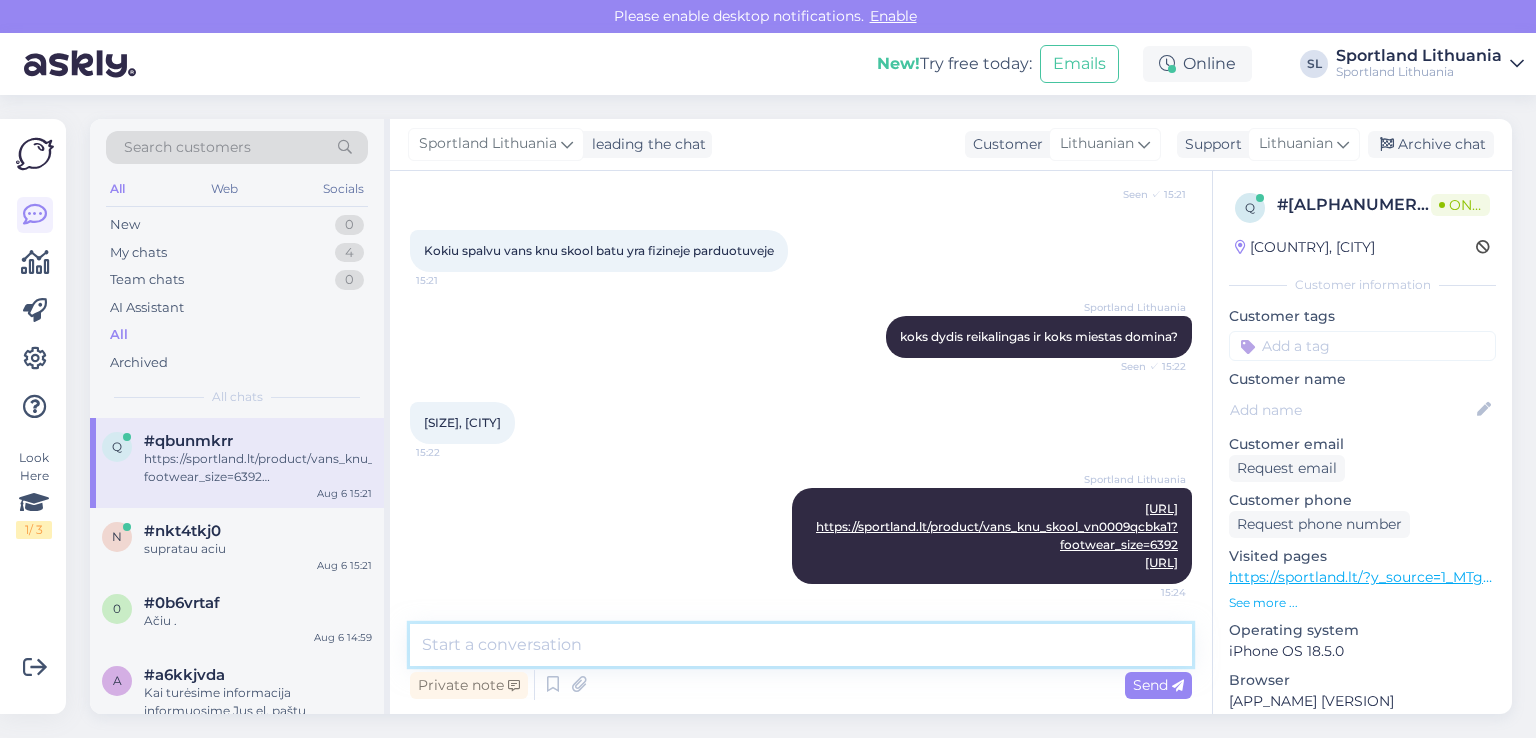 click at bounding box center [801, 645] 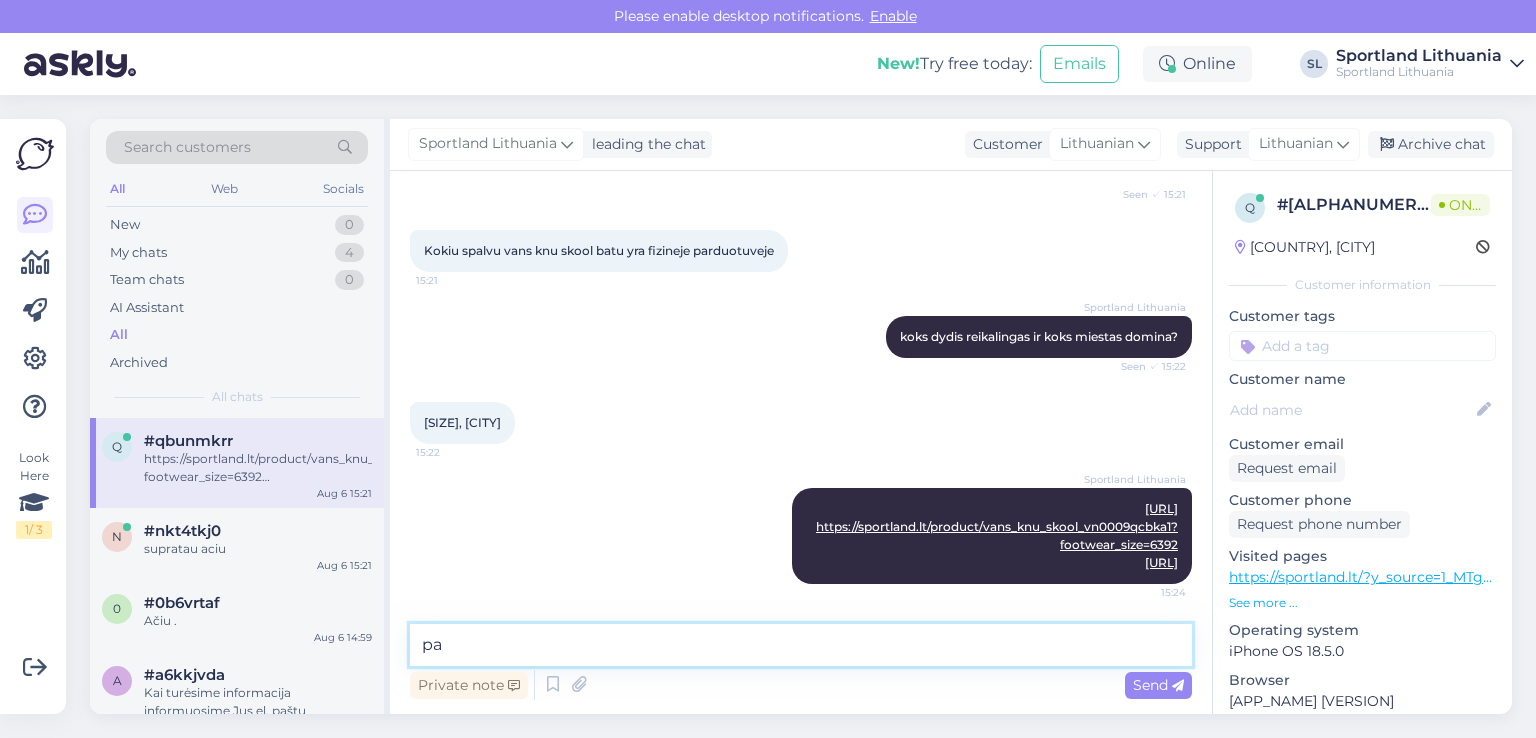 type on "p" 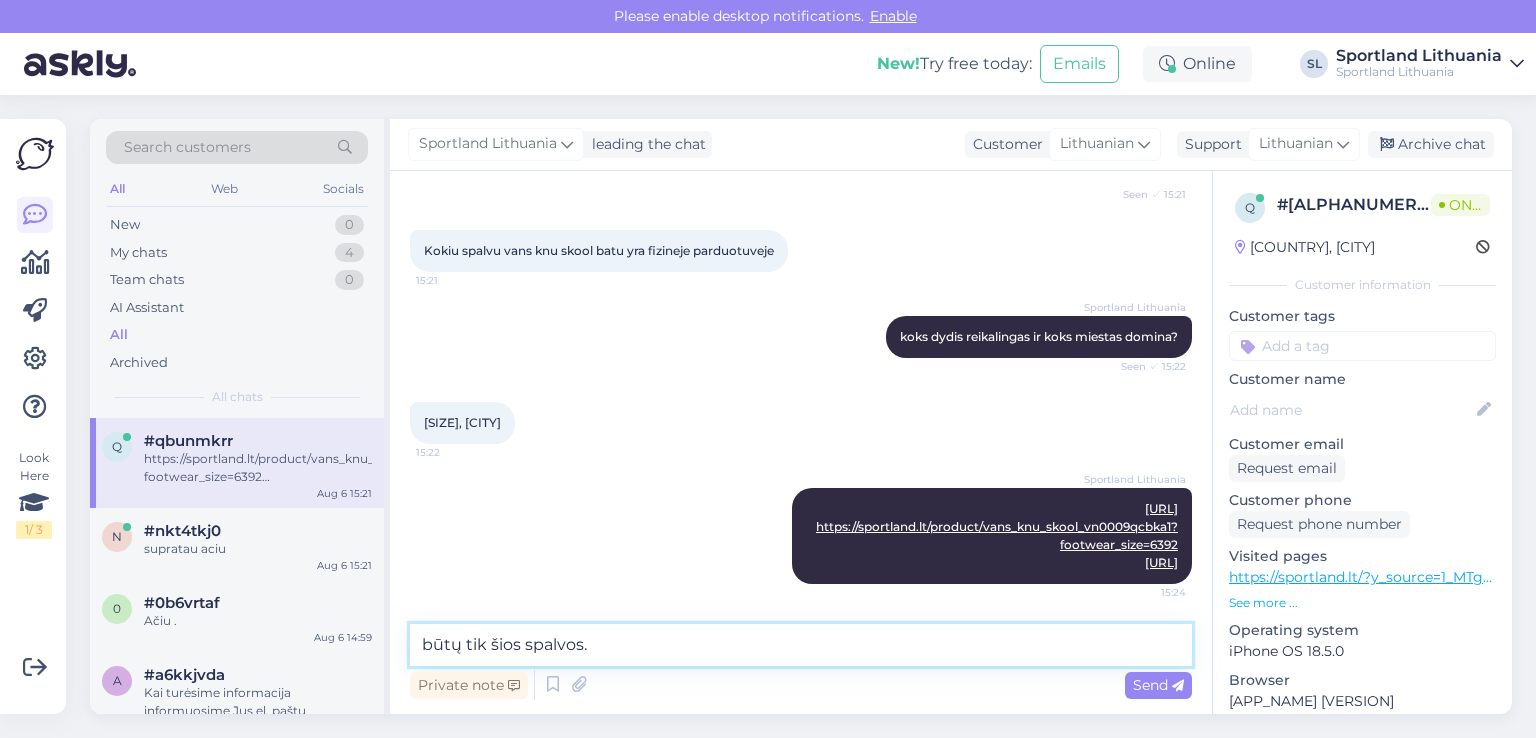 type on "būtų tik šios spalvos." 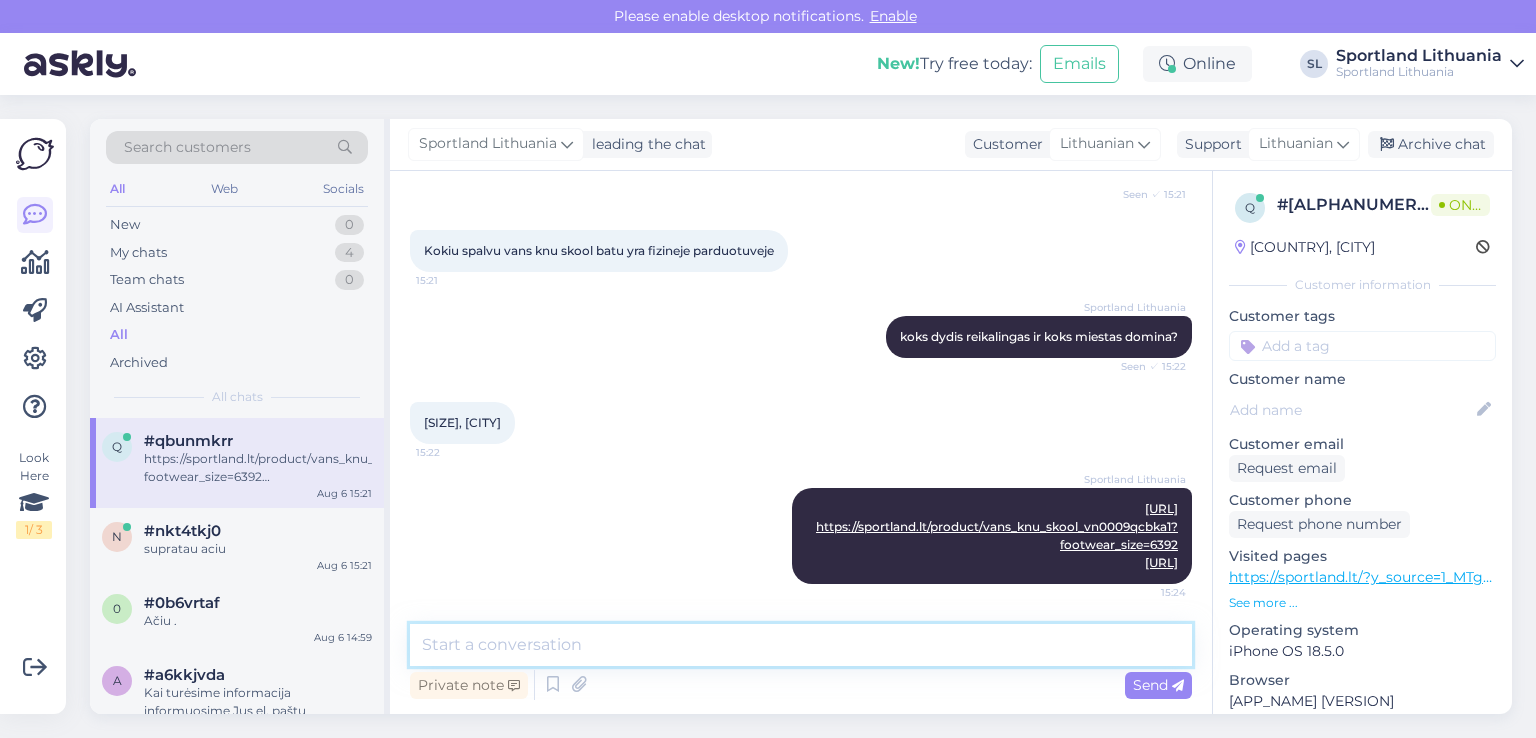 scroll, scrollTop: 361, scrollLeft: 0, axis: vertical 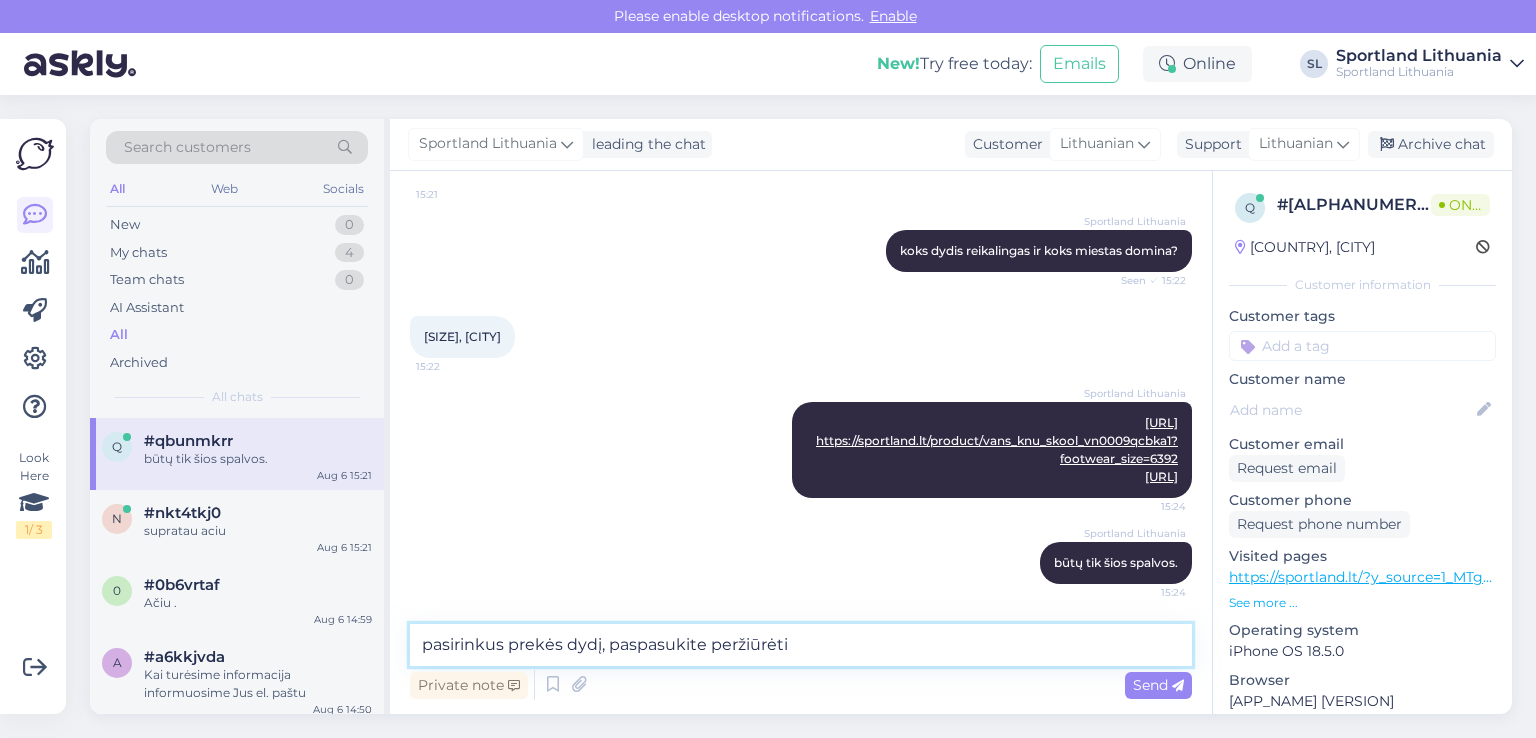 click on "pasirinkus prekės dydį, paspasukite peržiūrėti" at bounding box center (801, 645) 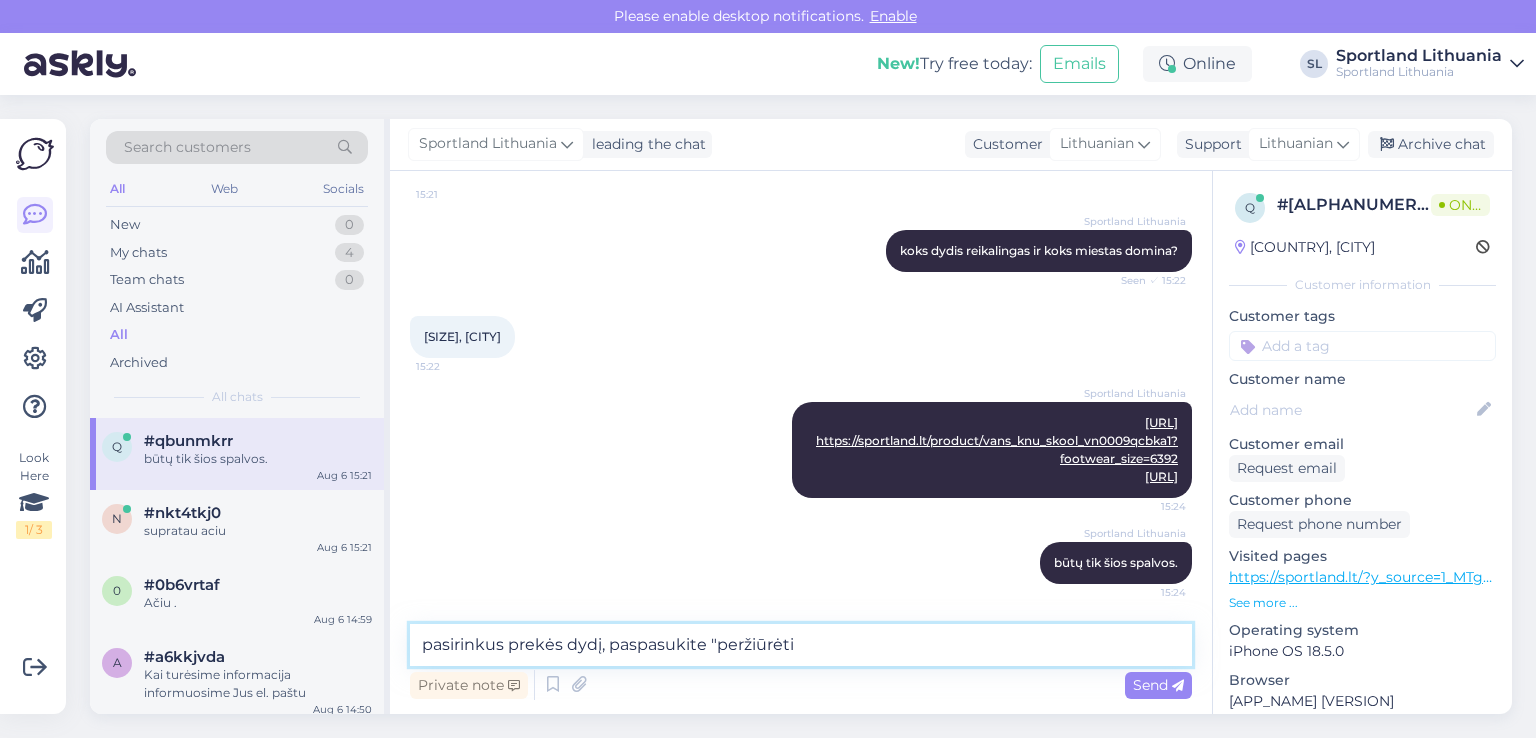 click on "pasirinkus prekės dydį, paspasukite "peržiūrėti" at bounding box center (801, 645) 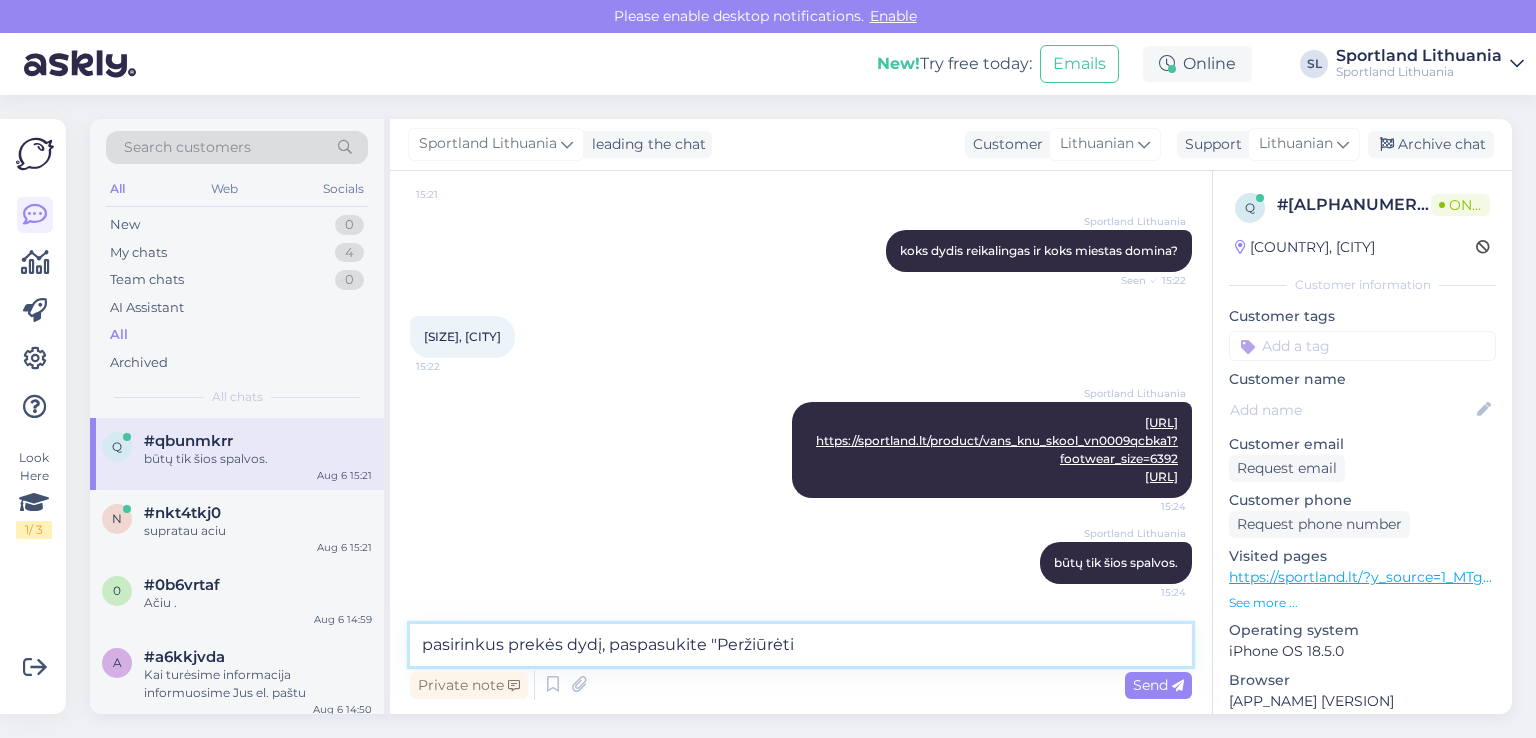click on "pasirinkus prekės dydį, paspasukite "Peržiūrėti" at bounding box center (801, 645) 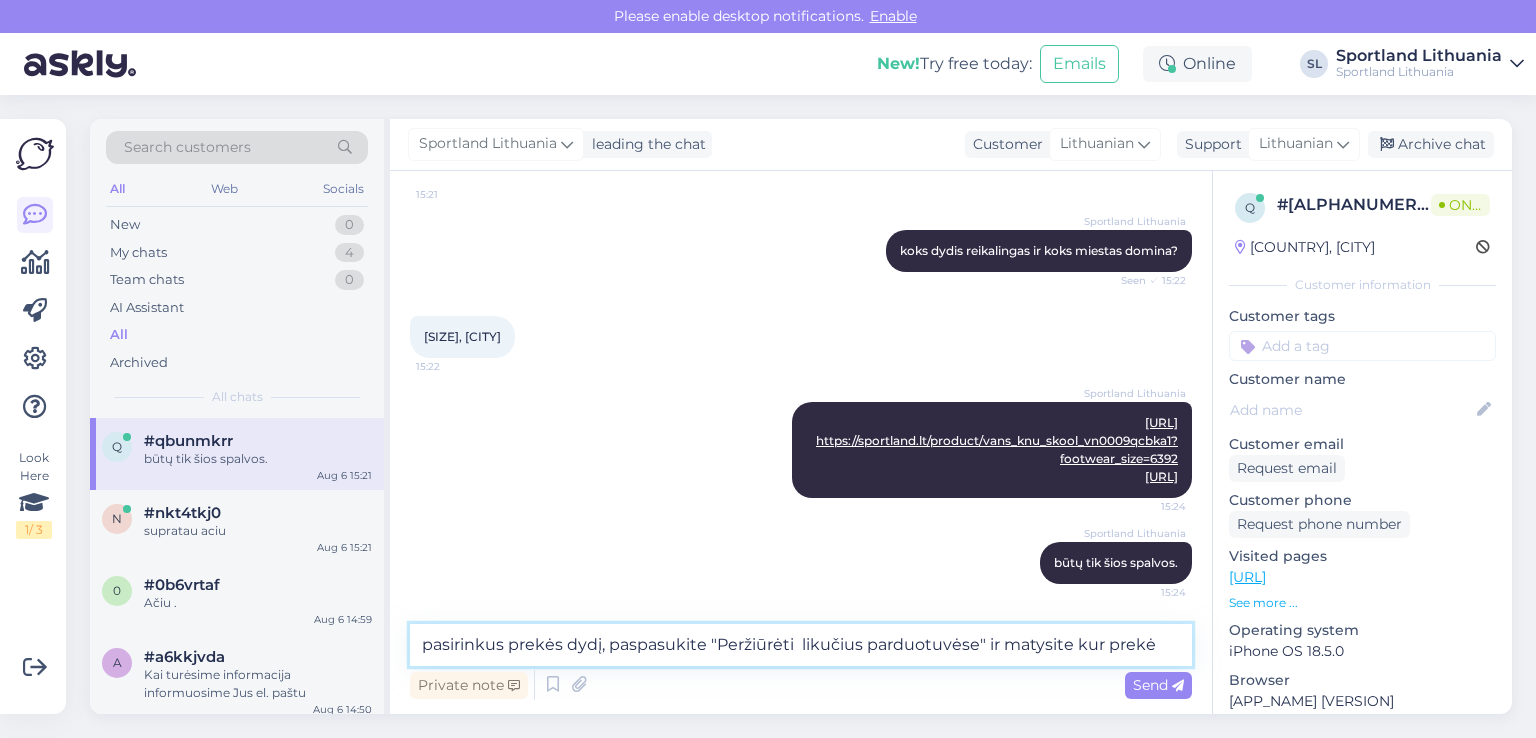 type on "pasirinkus prekės dydį, paspasukite "Peržiūrėti  likučius parduotuvėse" ir matysite kur prekė yra" 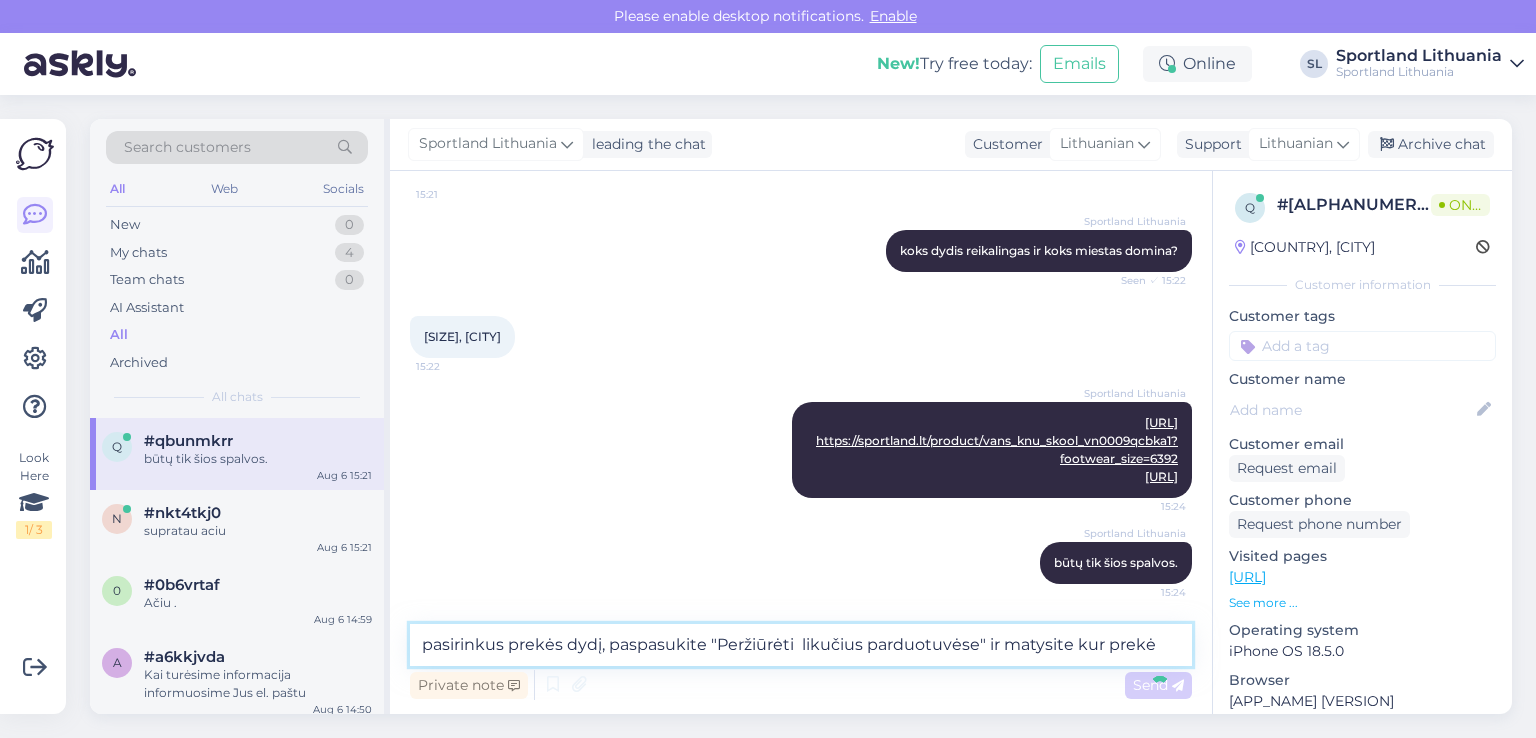 type 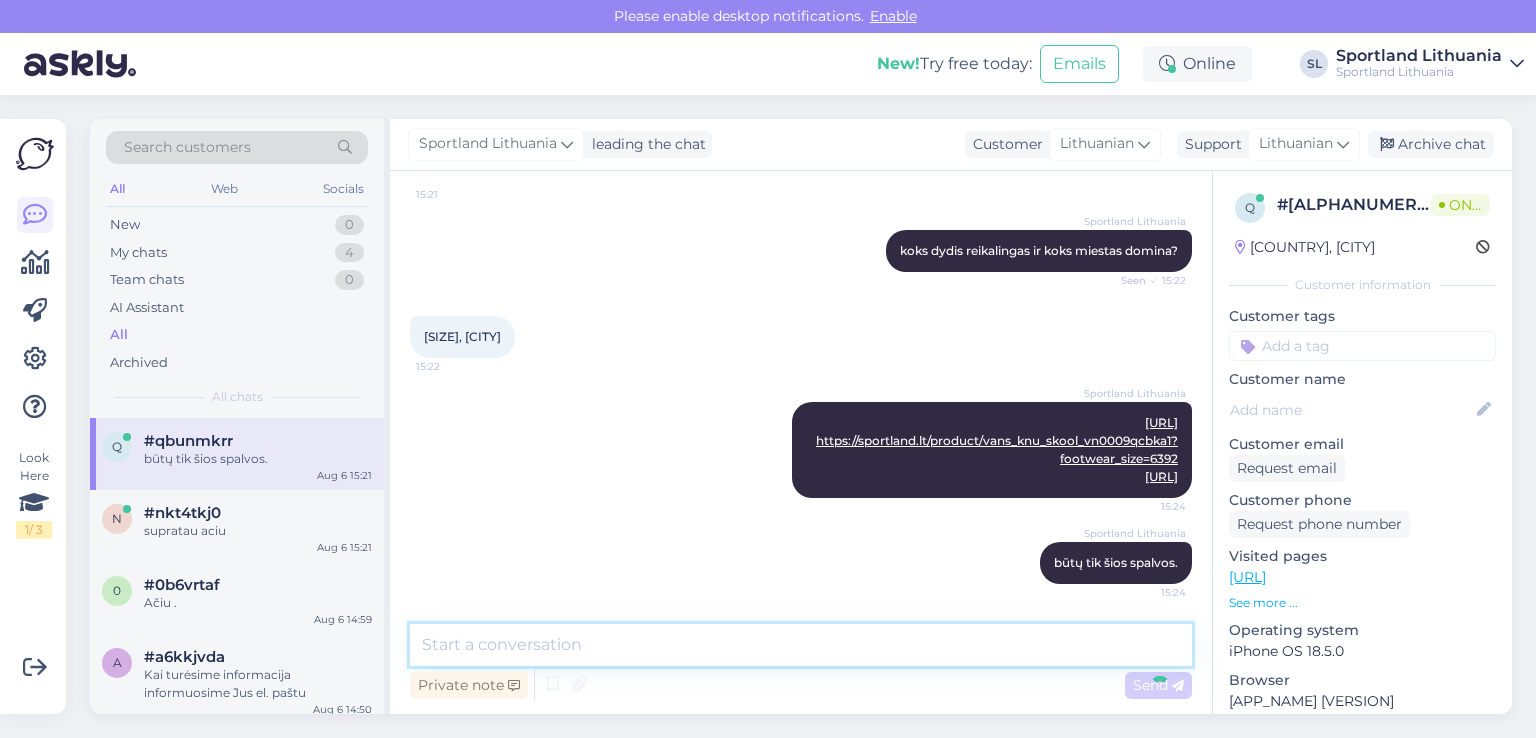 scroll, scrollTop: 465, scrollLeft: 0, axis: vertical 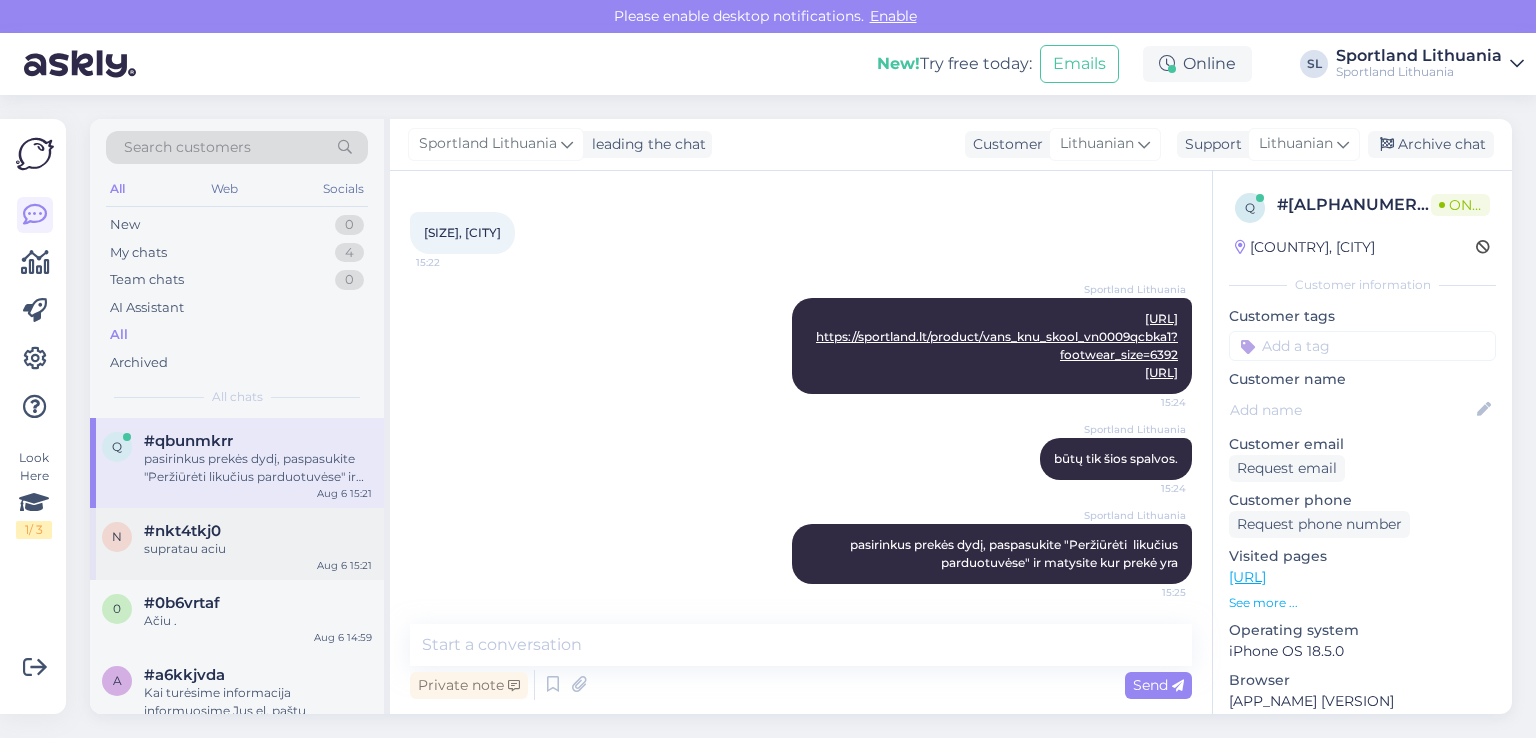 click on "n #nkt4tkj0 supratau aciu Aug 6 15:21" at bounding box center (237, 544) 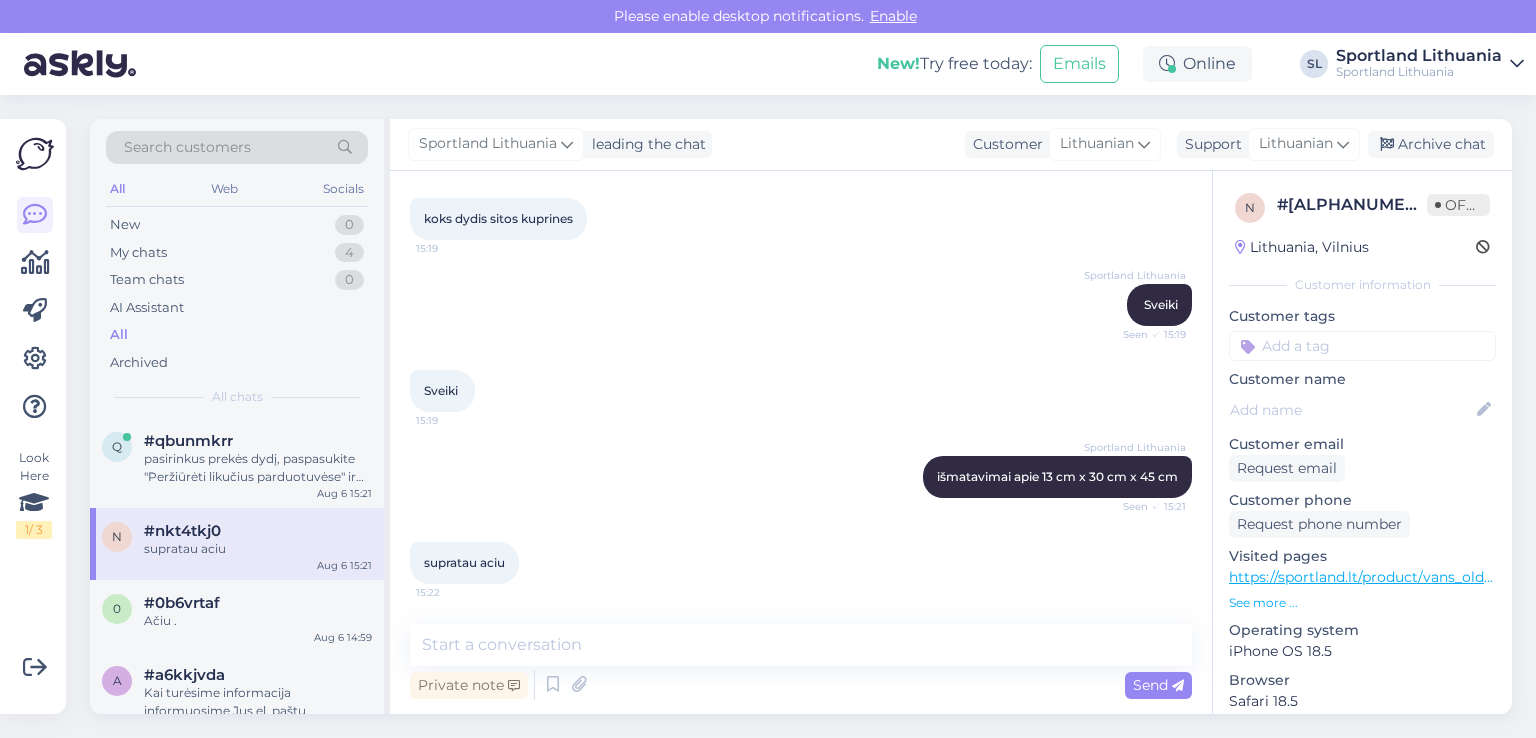 scroll, scrollTop: 221, scrollLeft: 0, axis: vertical 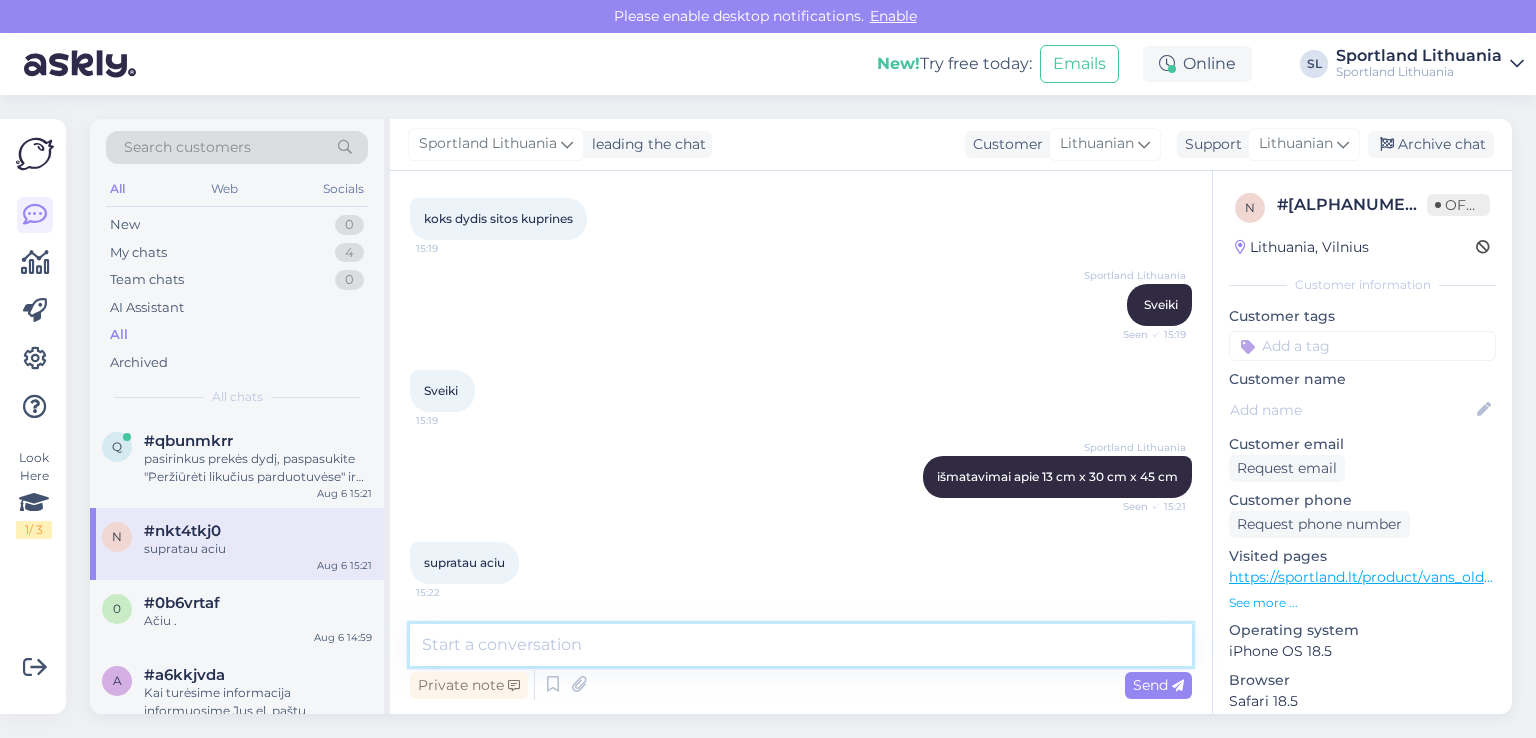 click at bounding box center [801, 645] 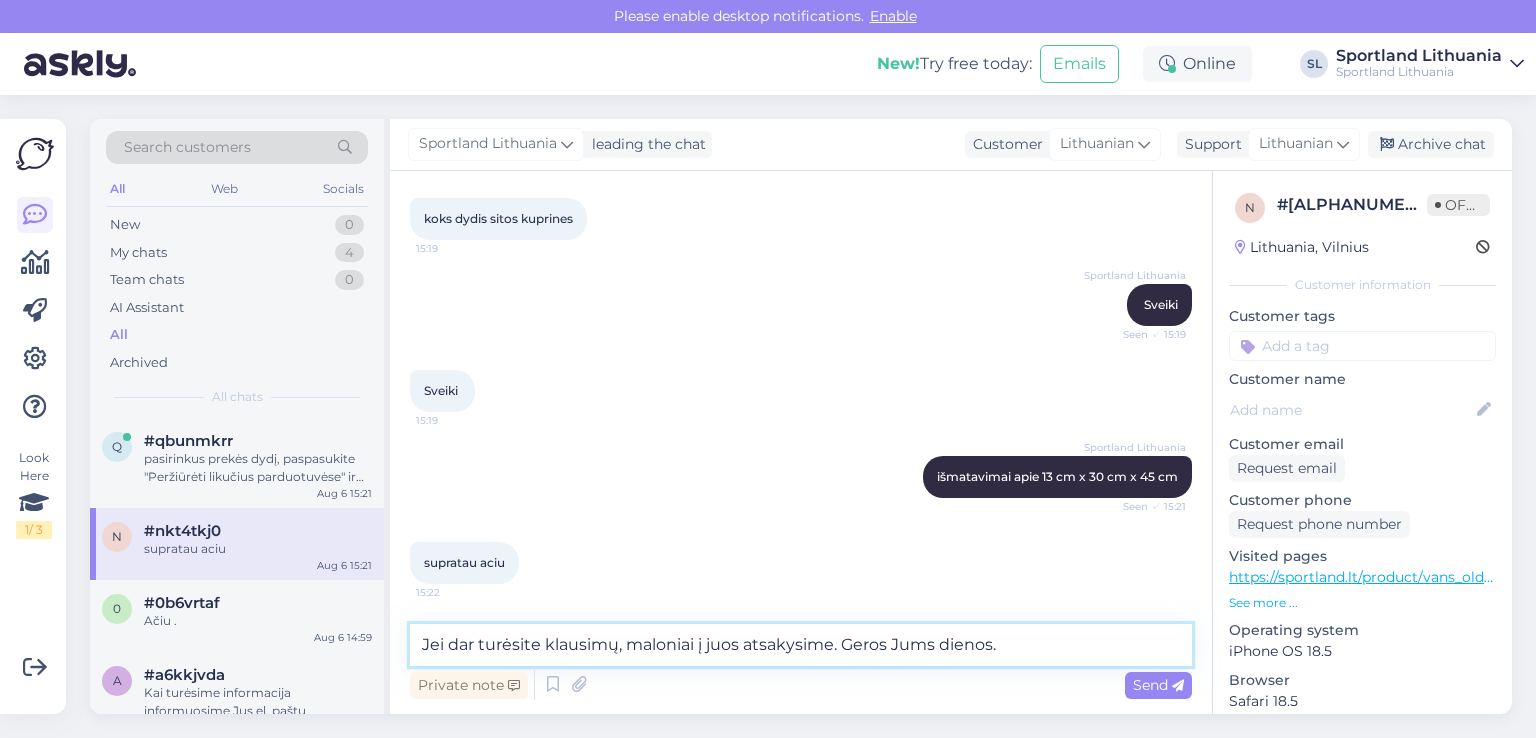 type on "Jei dar turėsite klausimų, maloniai į juos atsakysime. Geros Jums dienos." 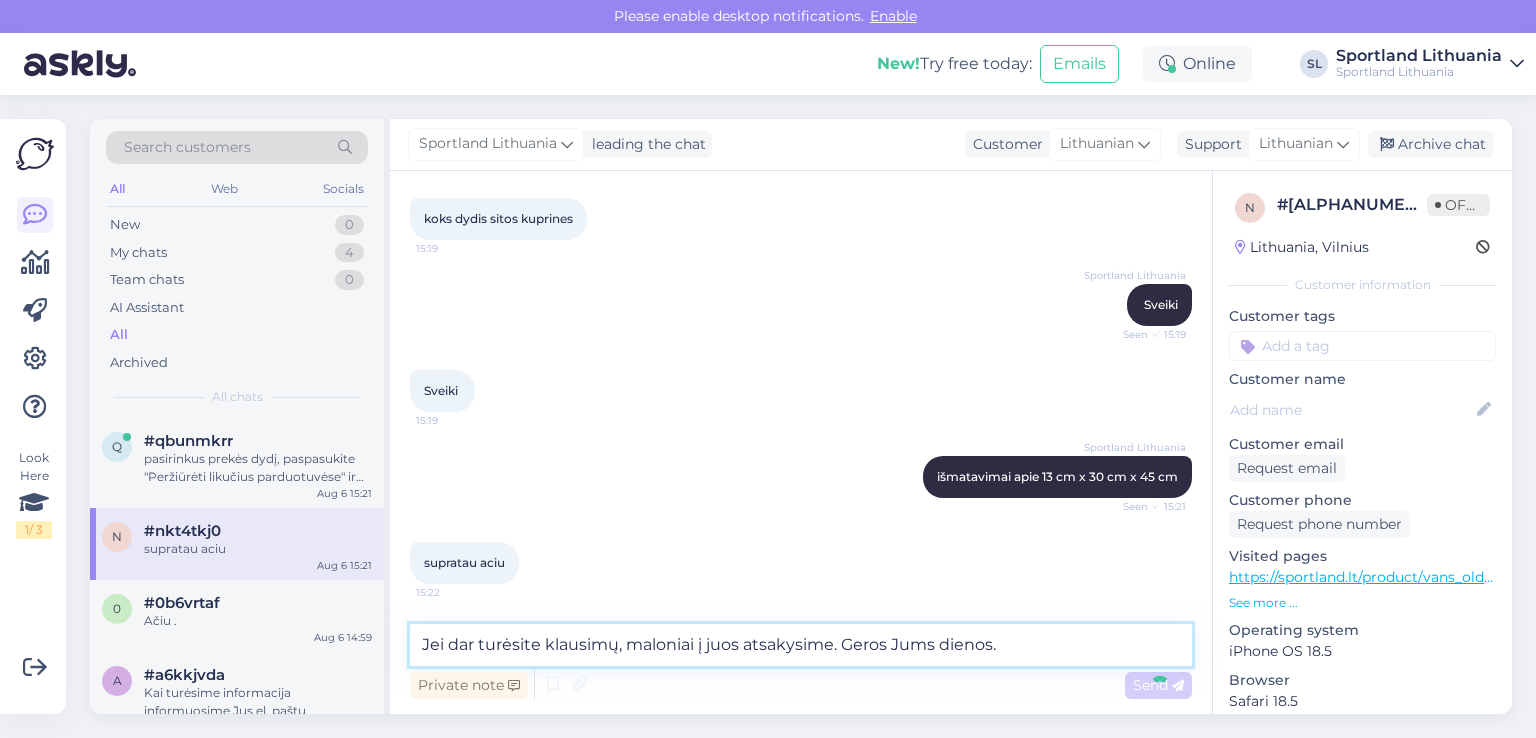 type 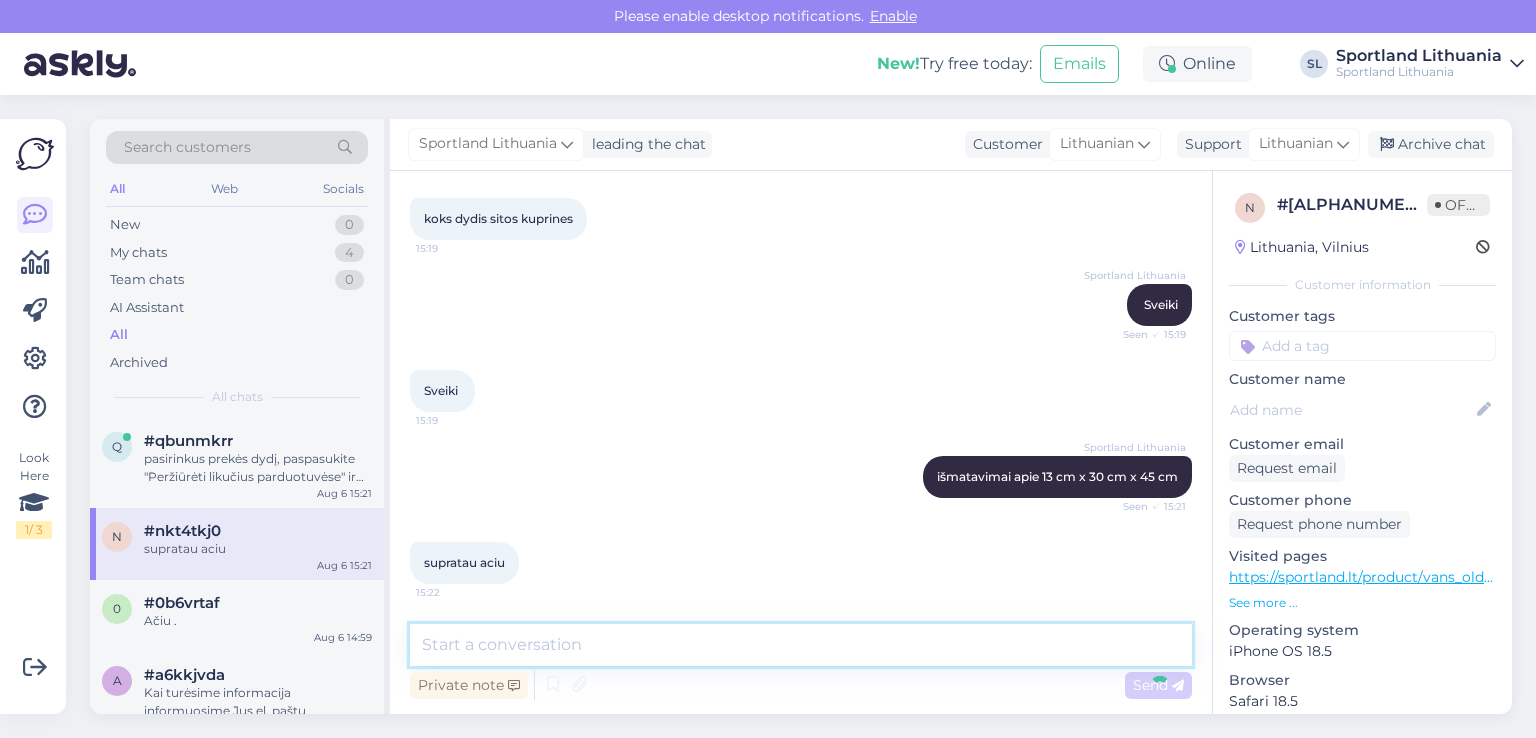 scroll, scrollTop: 325, scrollLeft: 0, axis: vertical 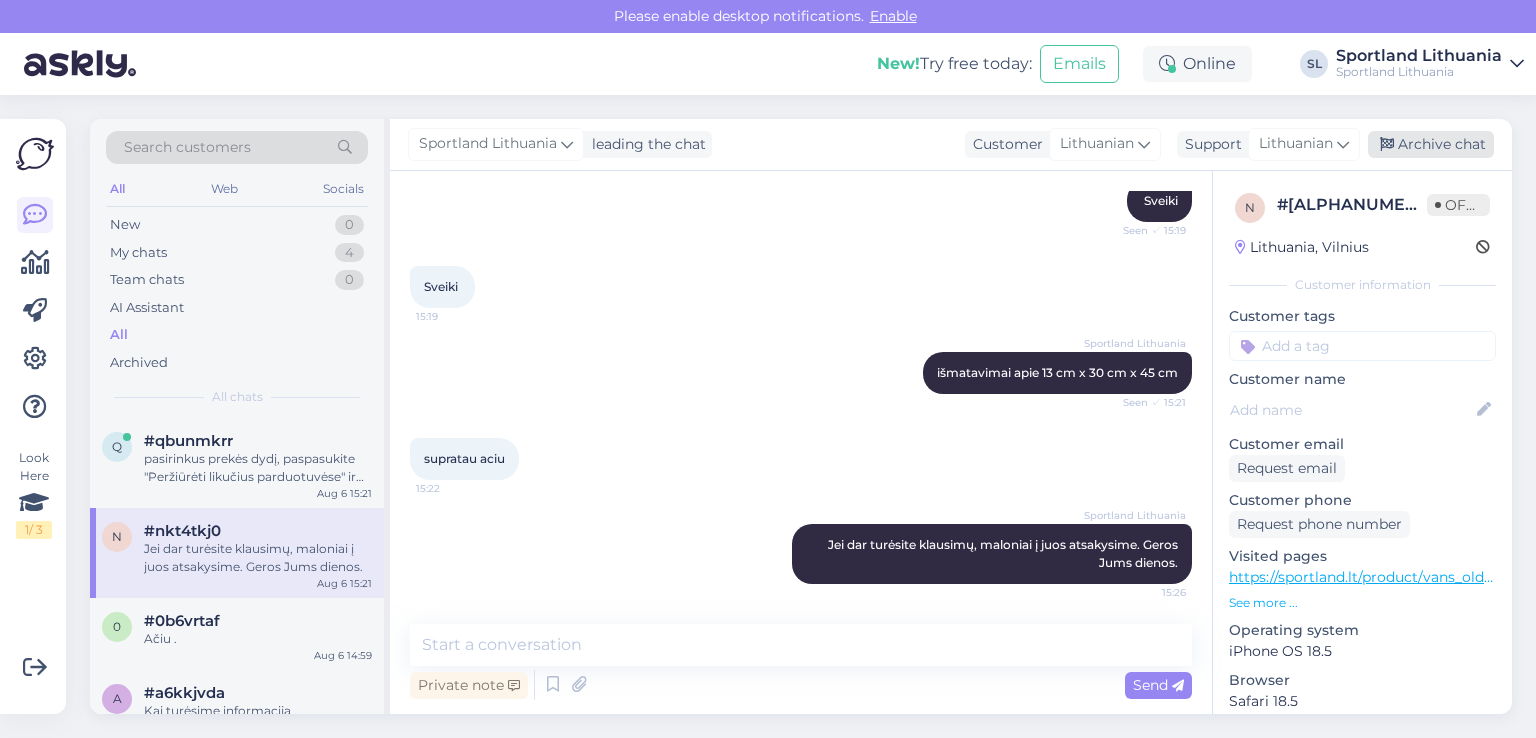 click on "Archive chat" at bounding box center [1431, 144] 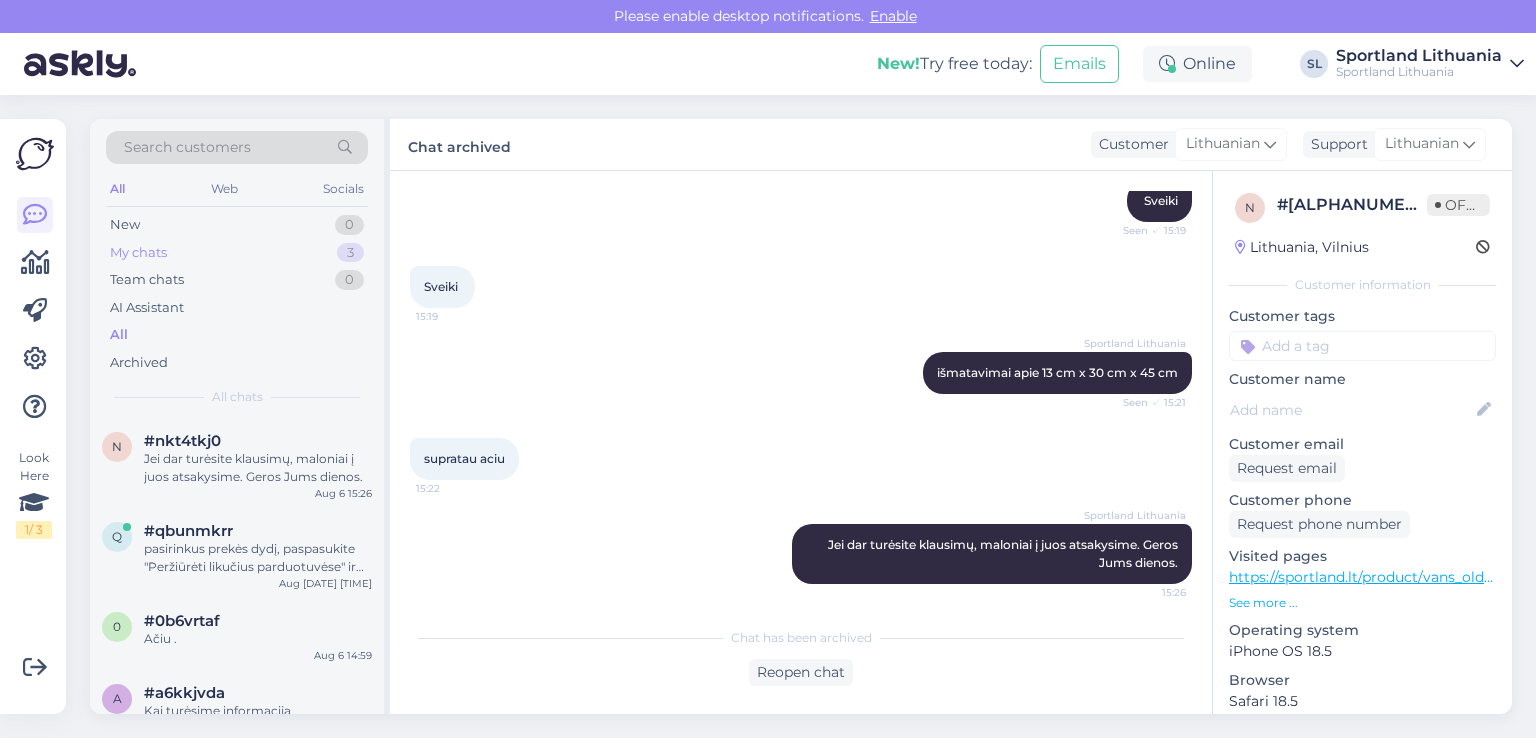 click on "My chats 3" at bounding box center [237, 253] 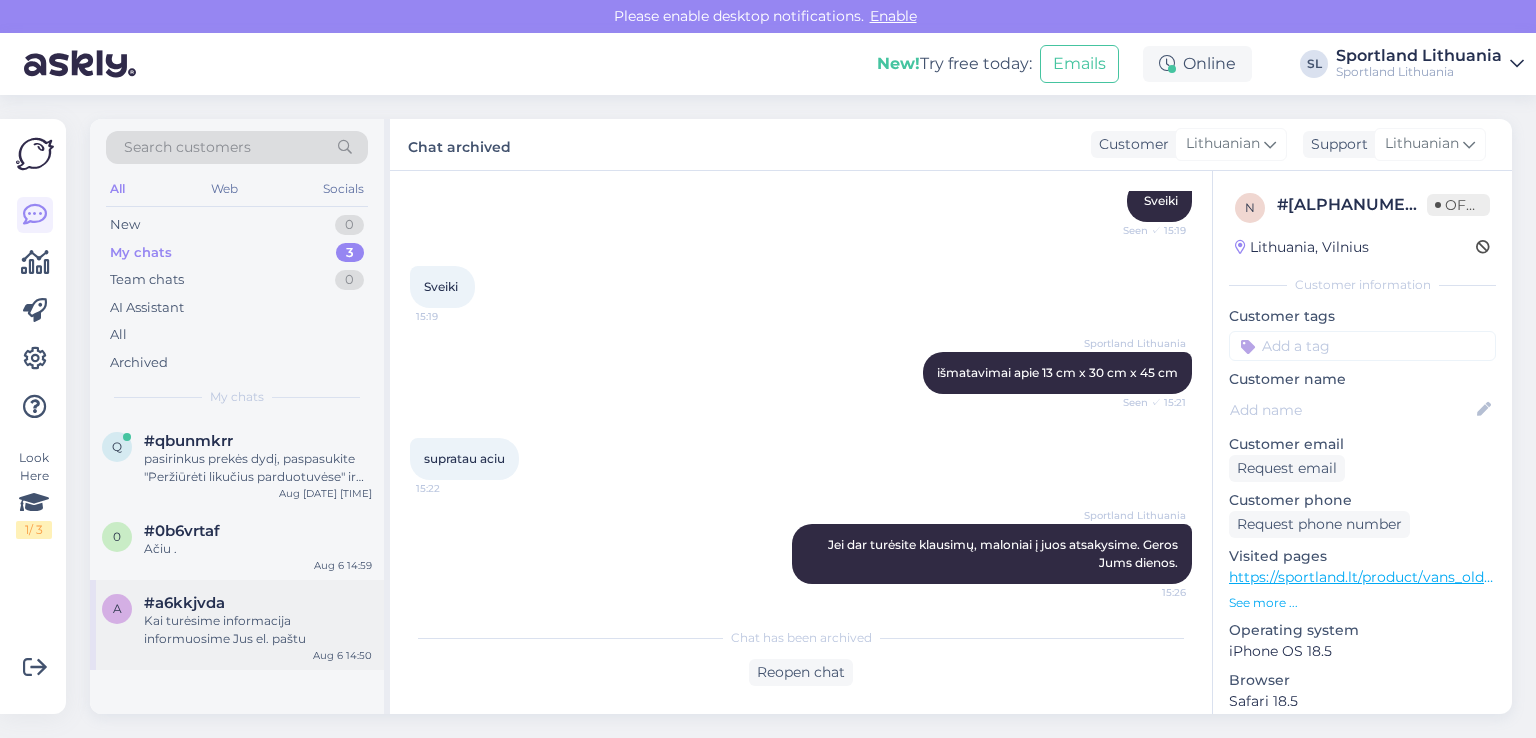 click on "Kai turėsime informacija informuosime Jus el. paštu" at bounding box center [258, 630] 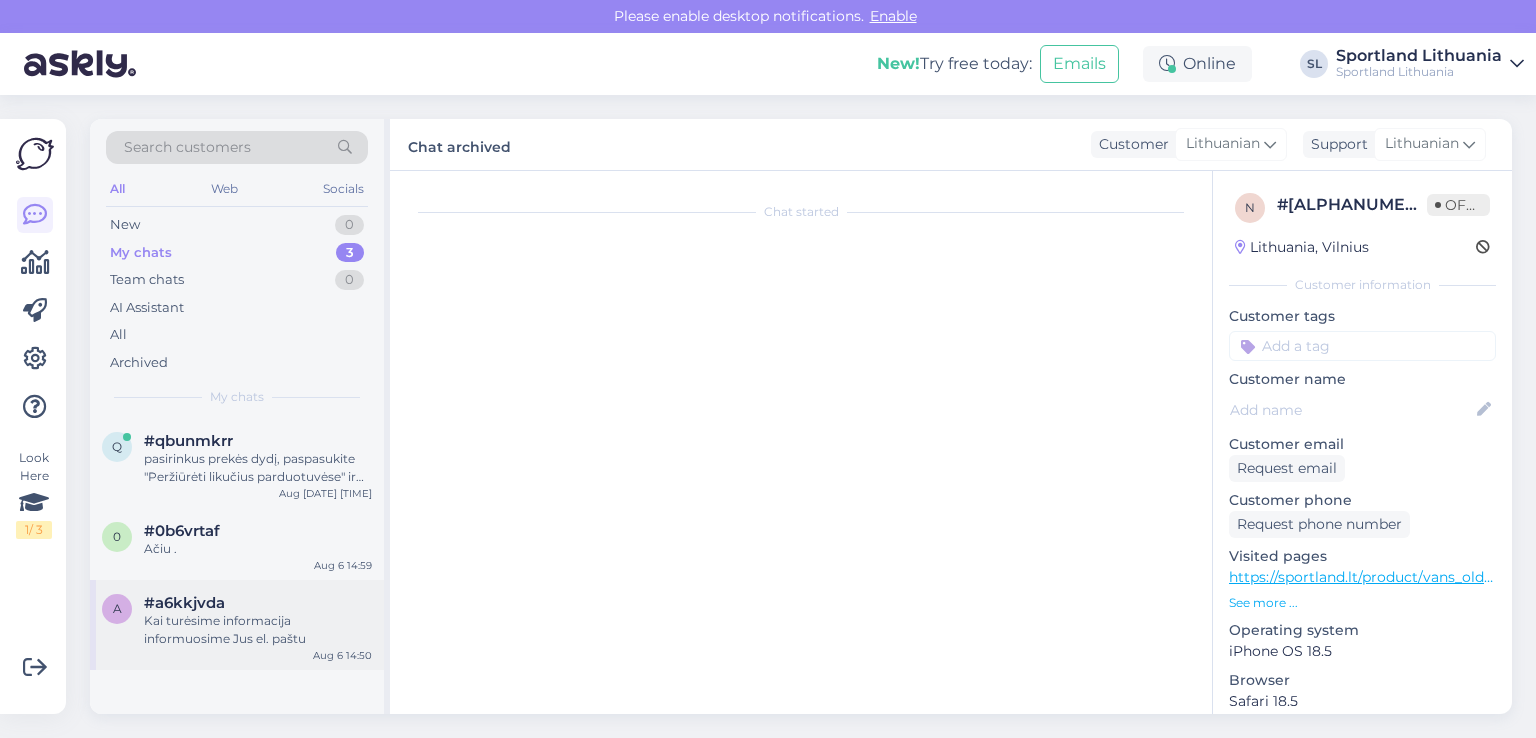 scroll, scrollTop: 516, scrollLeft: 0, axis: vertical 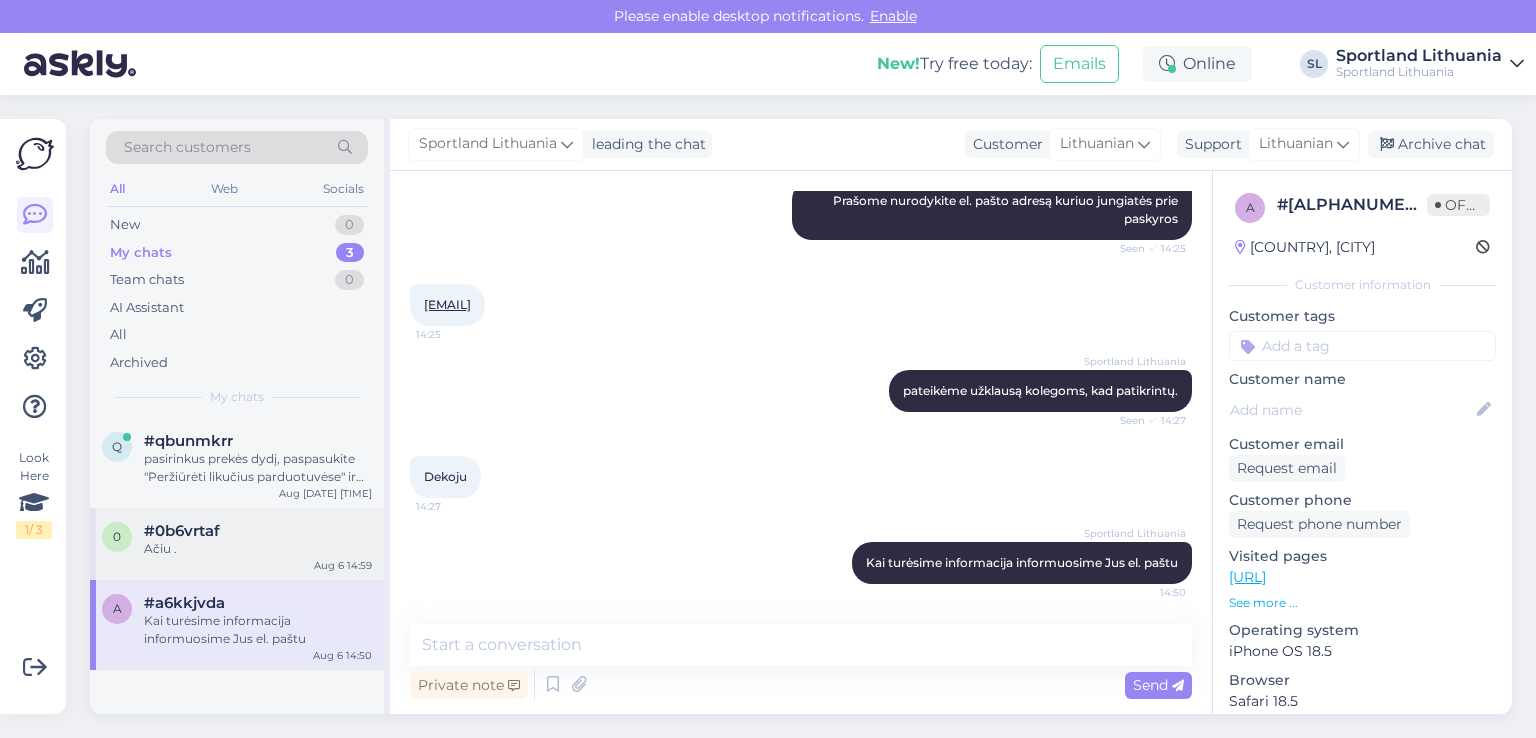 click on "#0b6vrtaf" at bounding box center [258, 531] 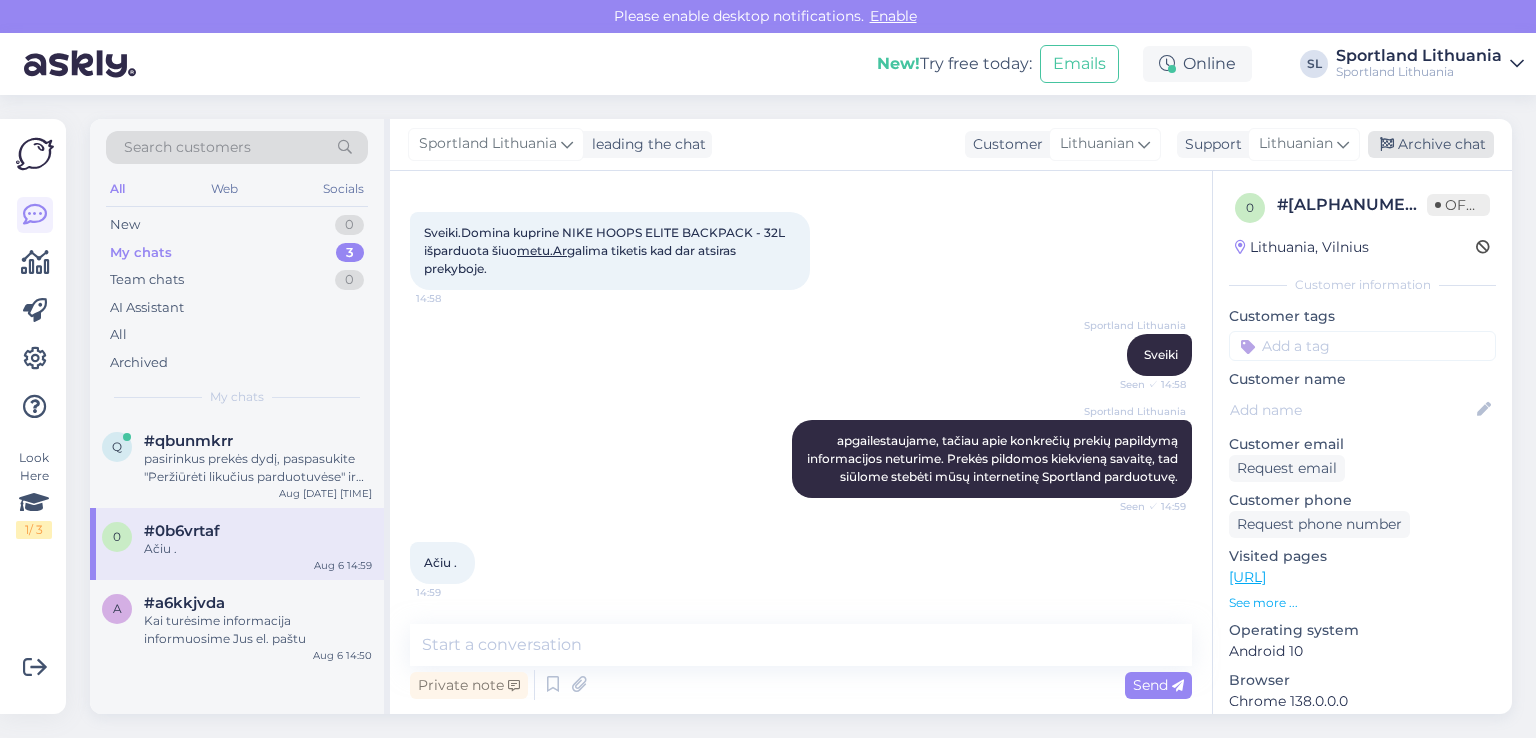 click on "Archive chat" at bounding box center [1431, 144] 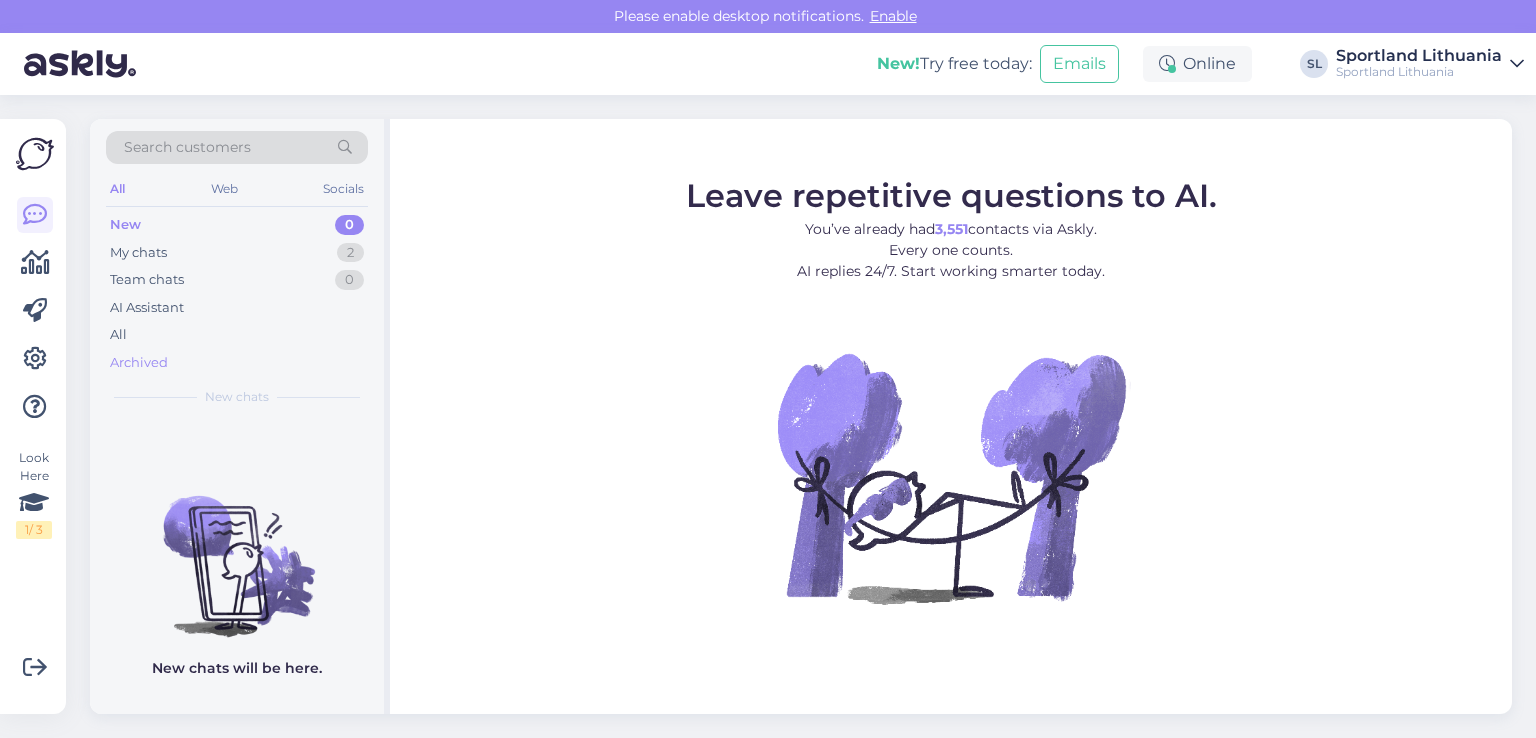 scroll, scrollTop: 0, scrollLeft: 0, axis: both 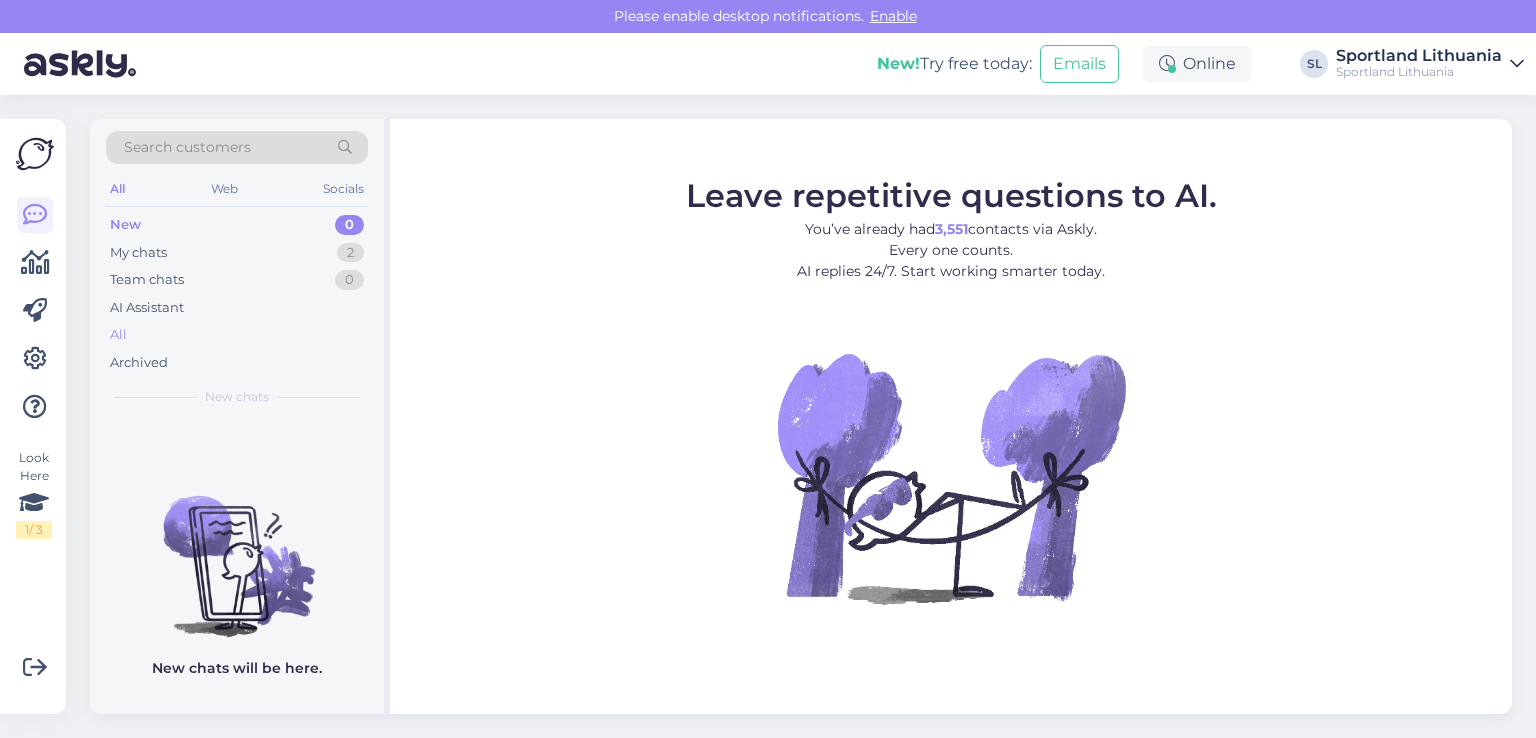 click on "All" at bounding box center [237, 335] 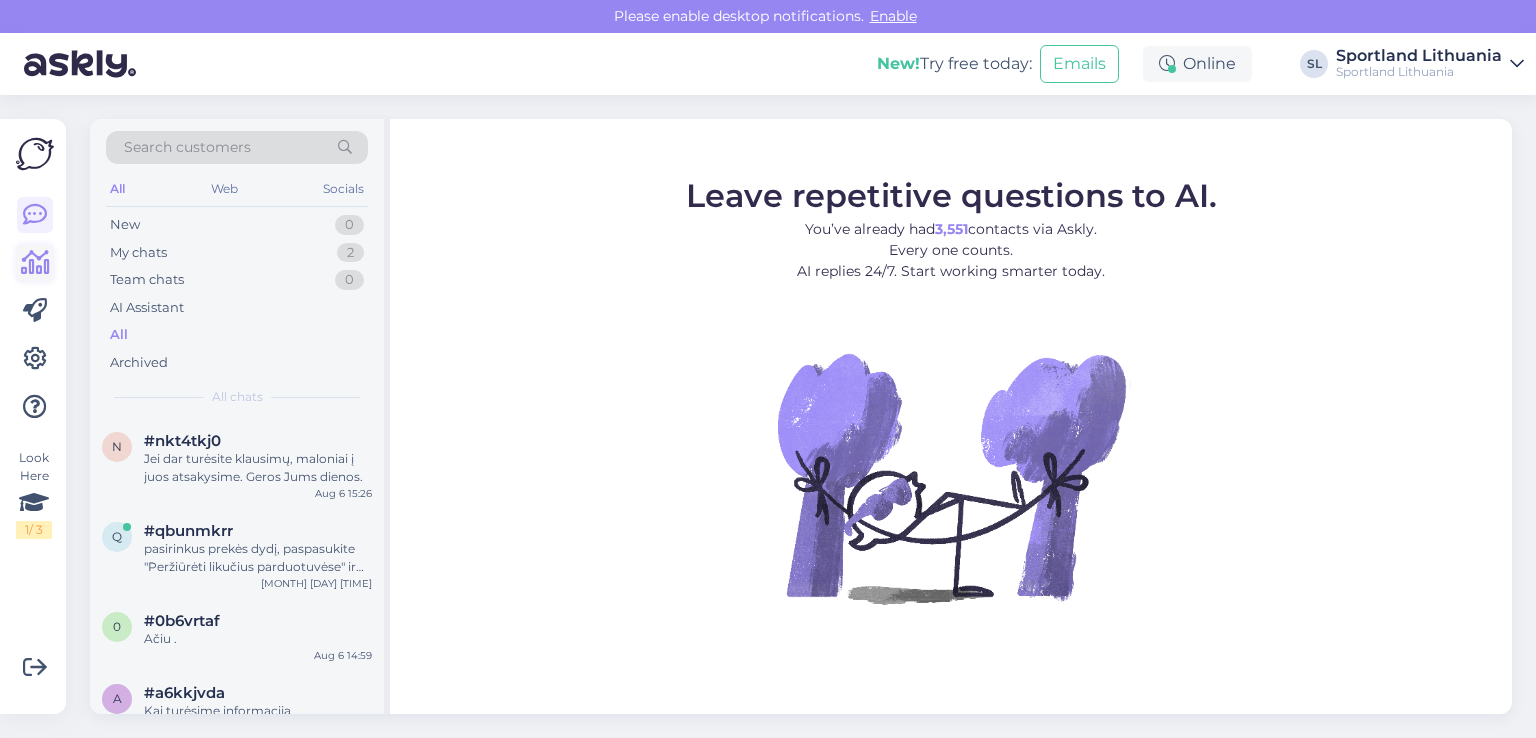 click at bounding box center (35, 263) 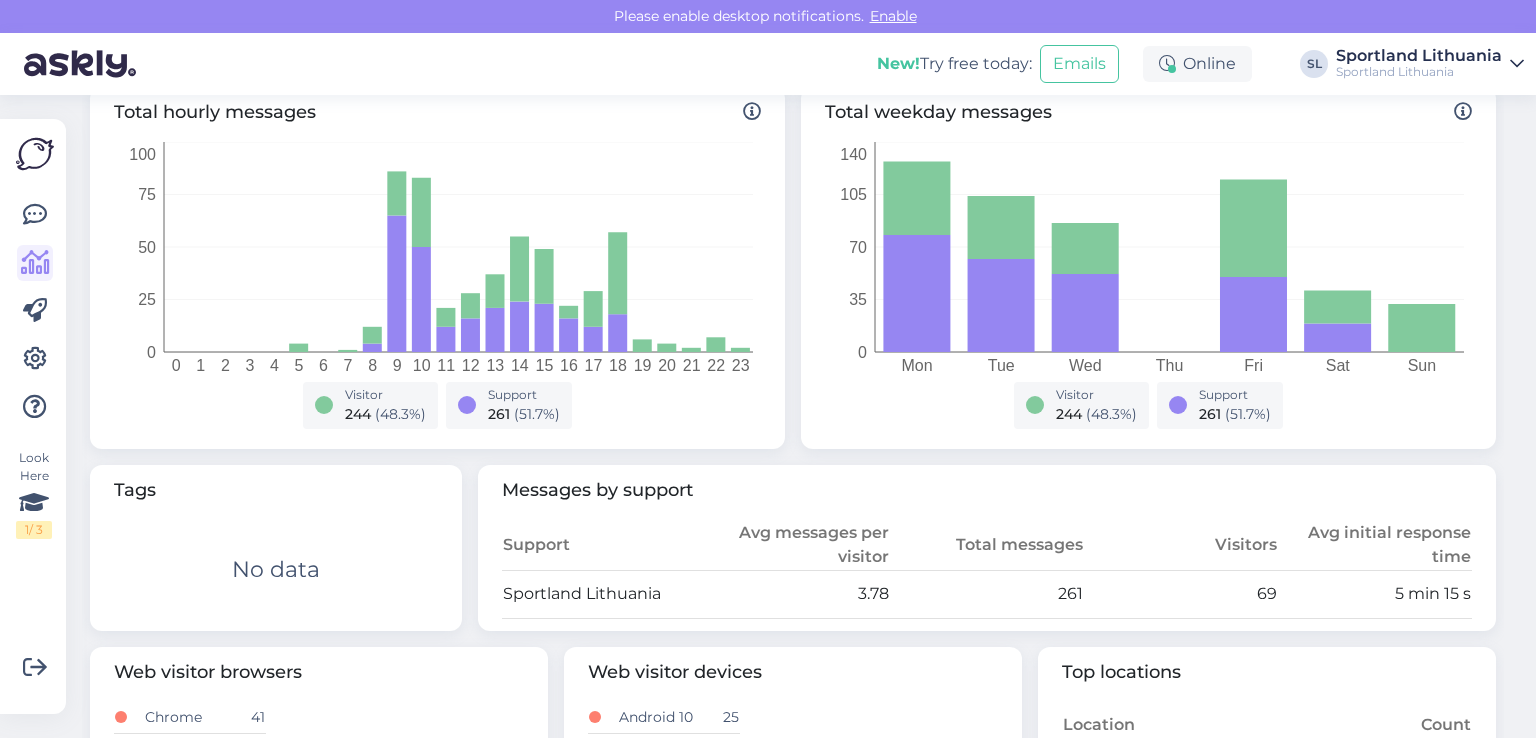 scroll, scrollTop: 0, scrollLeft: 0, axis: both 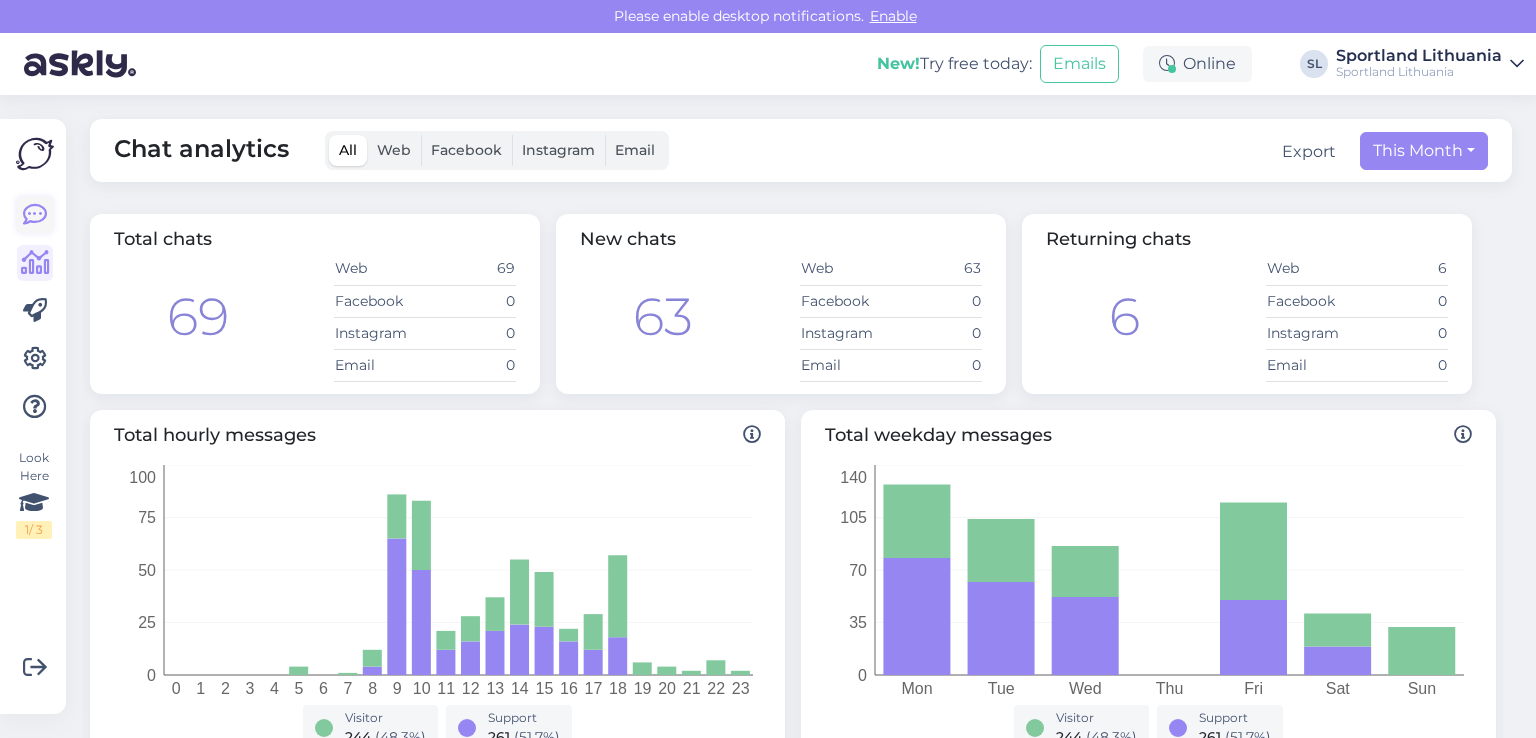 click at bounding box center [35, 215] 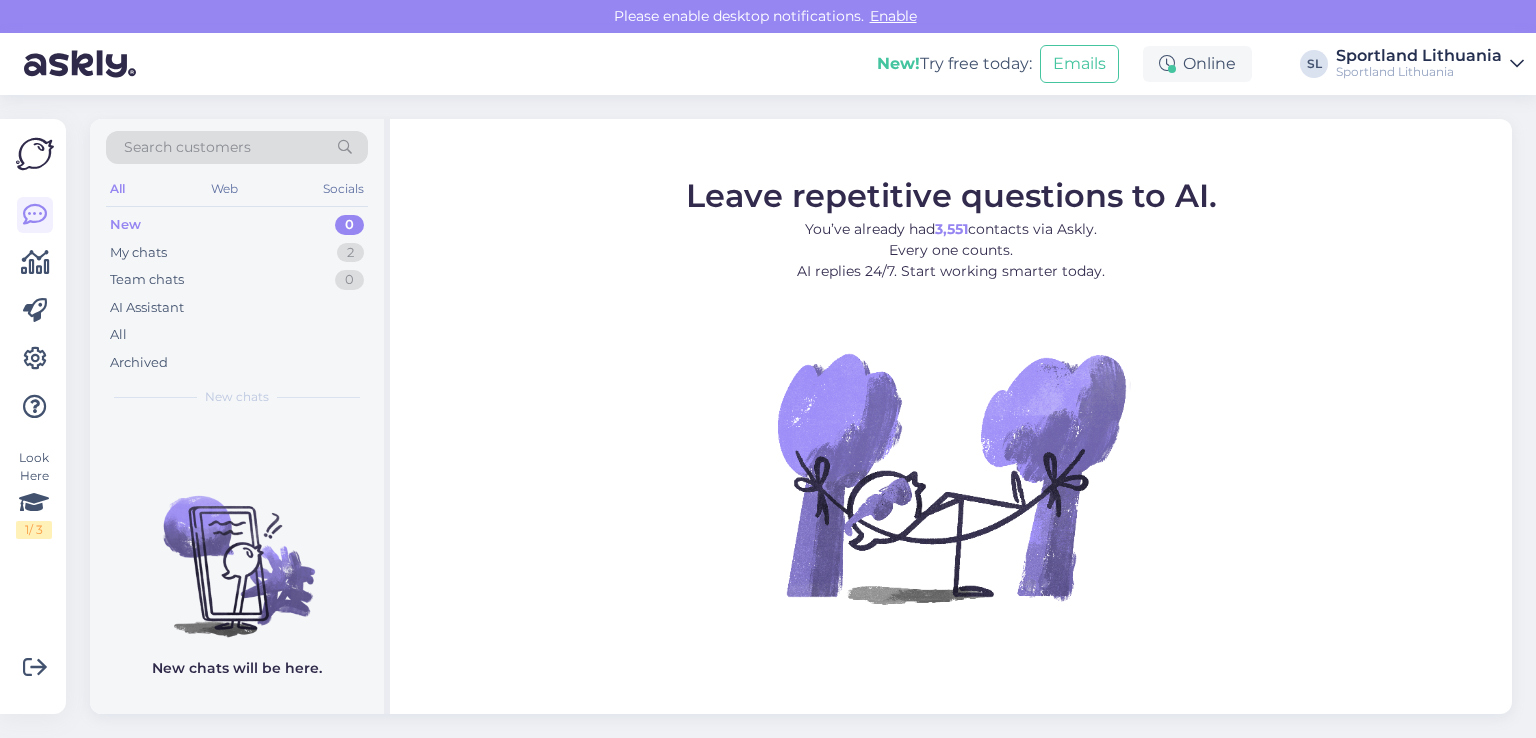 scroll, scrollTop: 0, scrollLeft: 0, axis: both 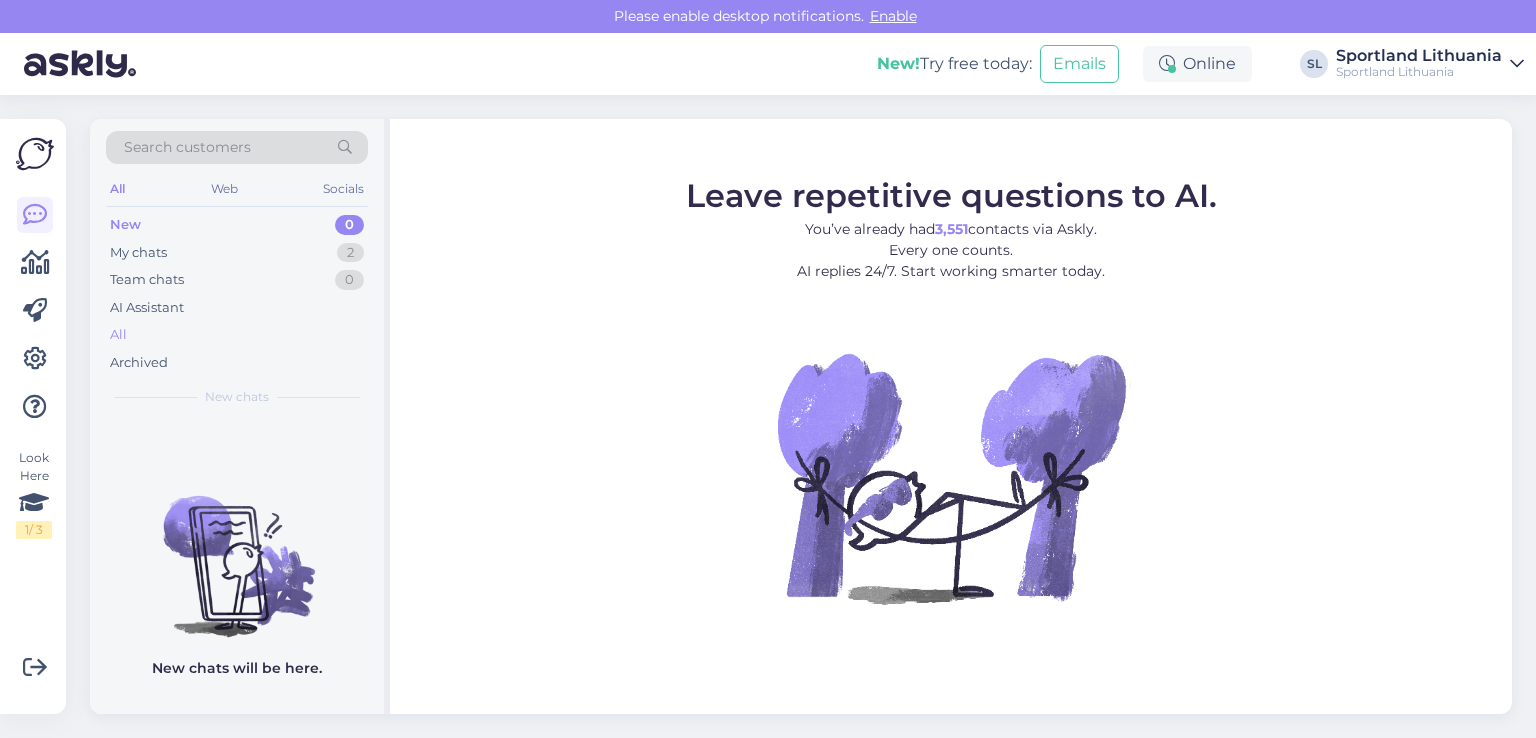 click on "All" at bounding box center (237, 335) 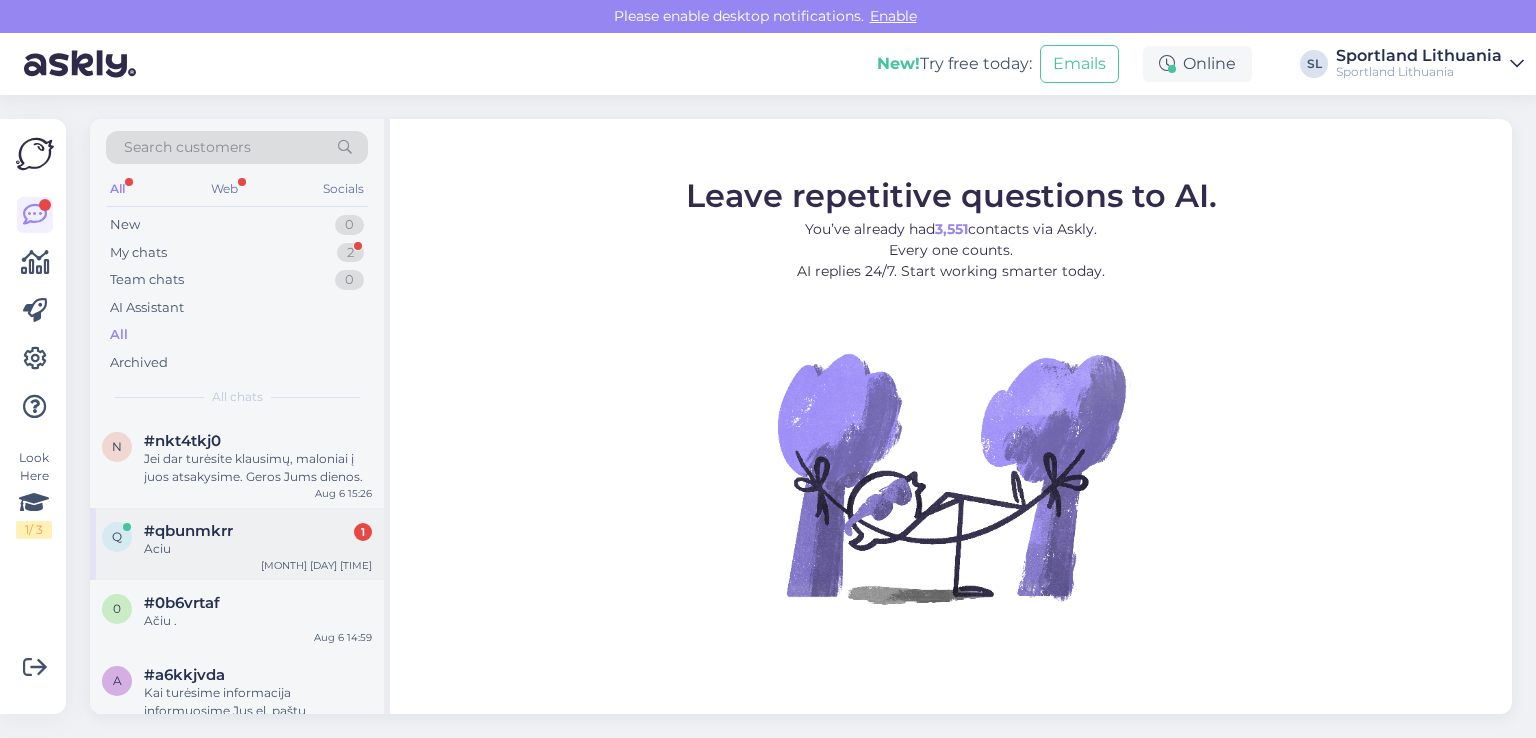 click on "#qbunmkrr" at bounding box center [188, 531] 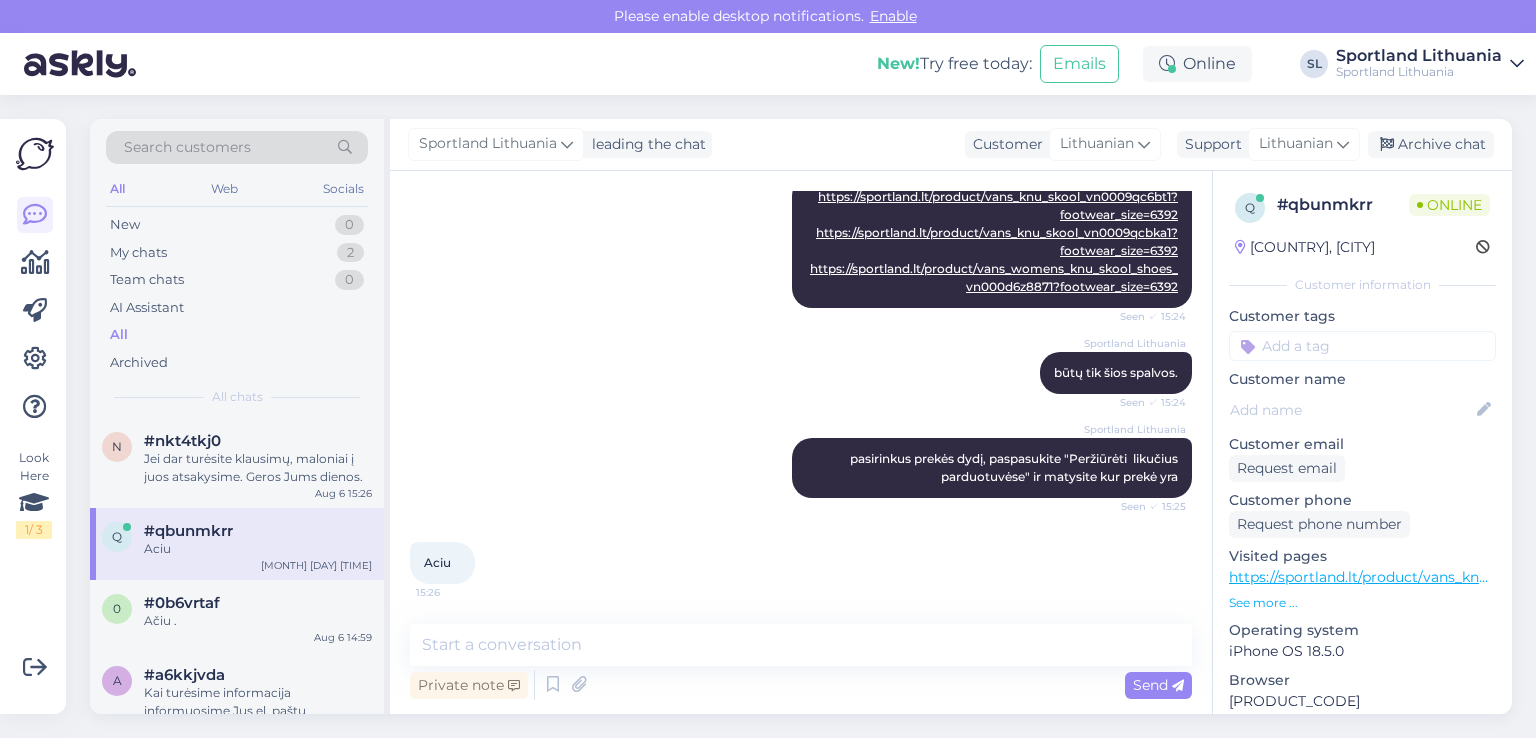 scroll, scrollTop: 551, scrollLeft: 0, axis: vertical 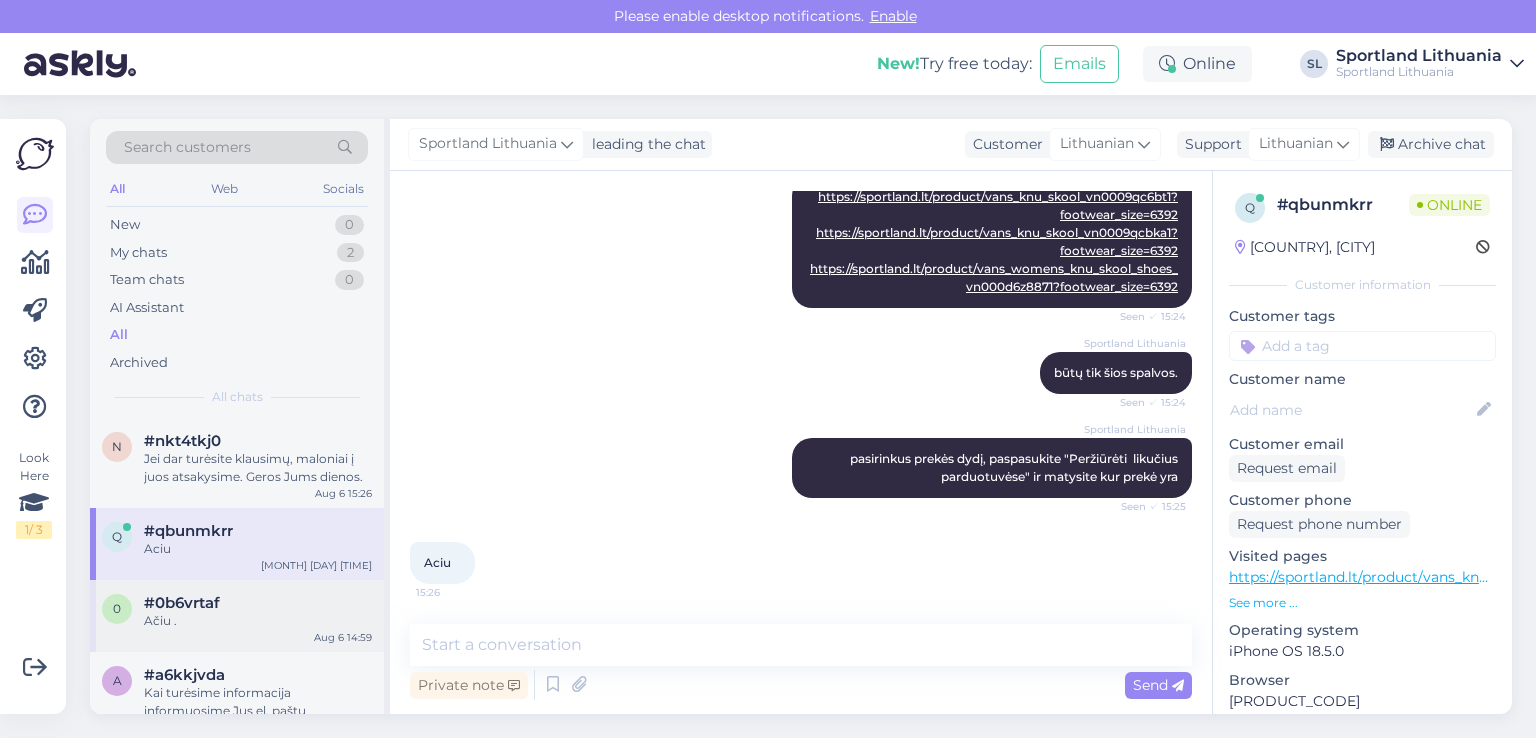 click on "Ačiu ." at bounding box center (258, 621) 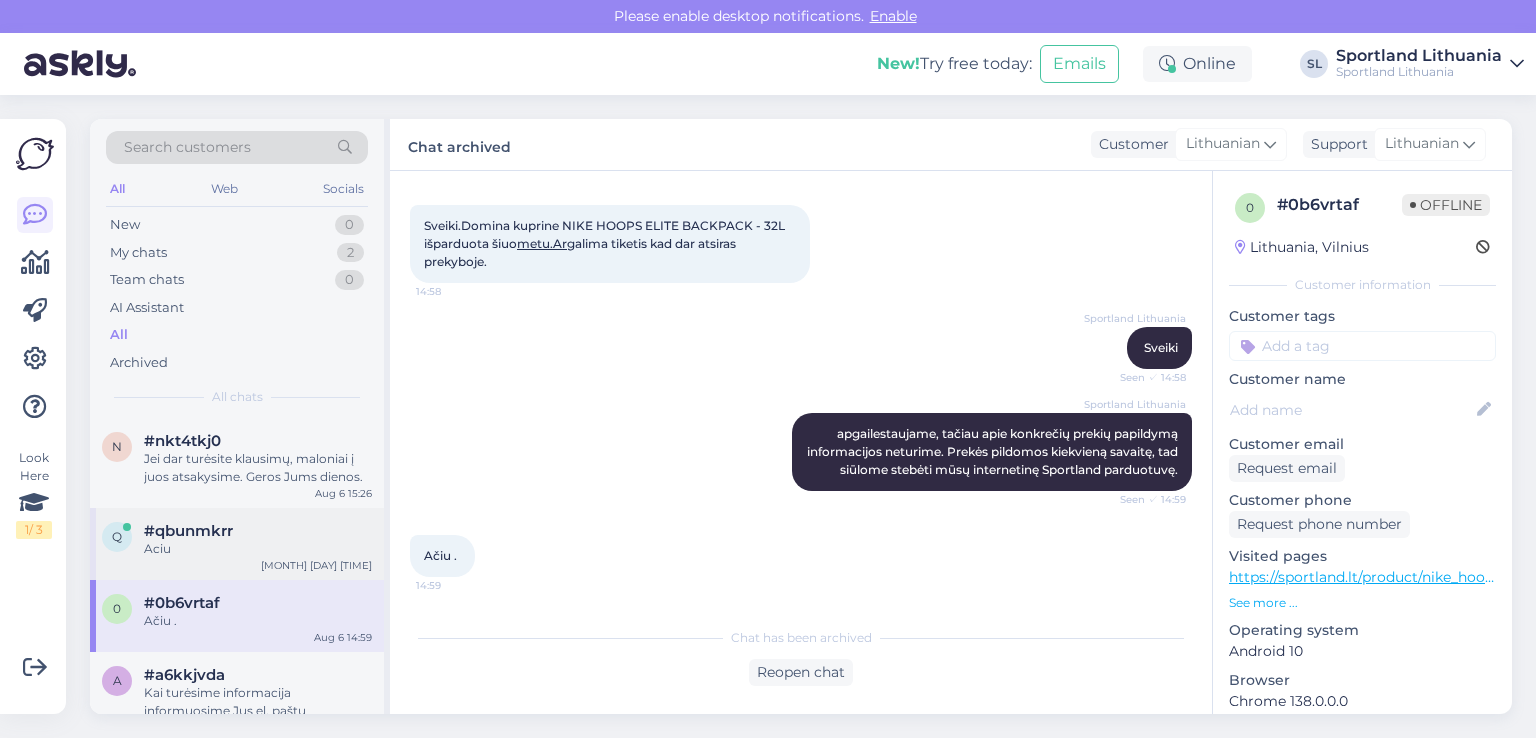 click on "Aciu" at bounding box center [258, 549] 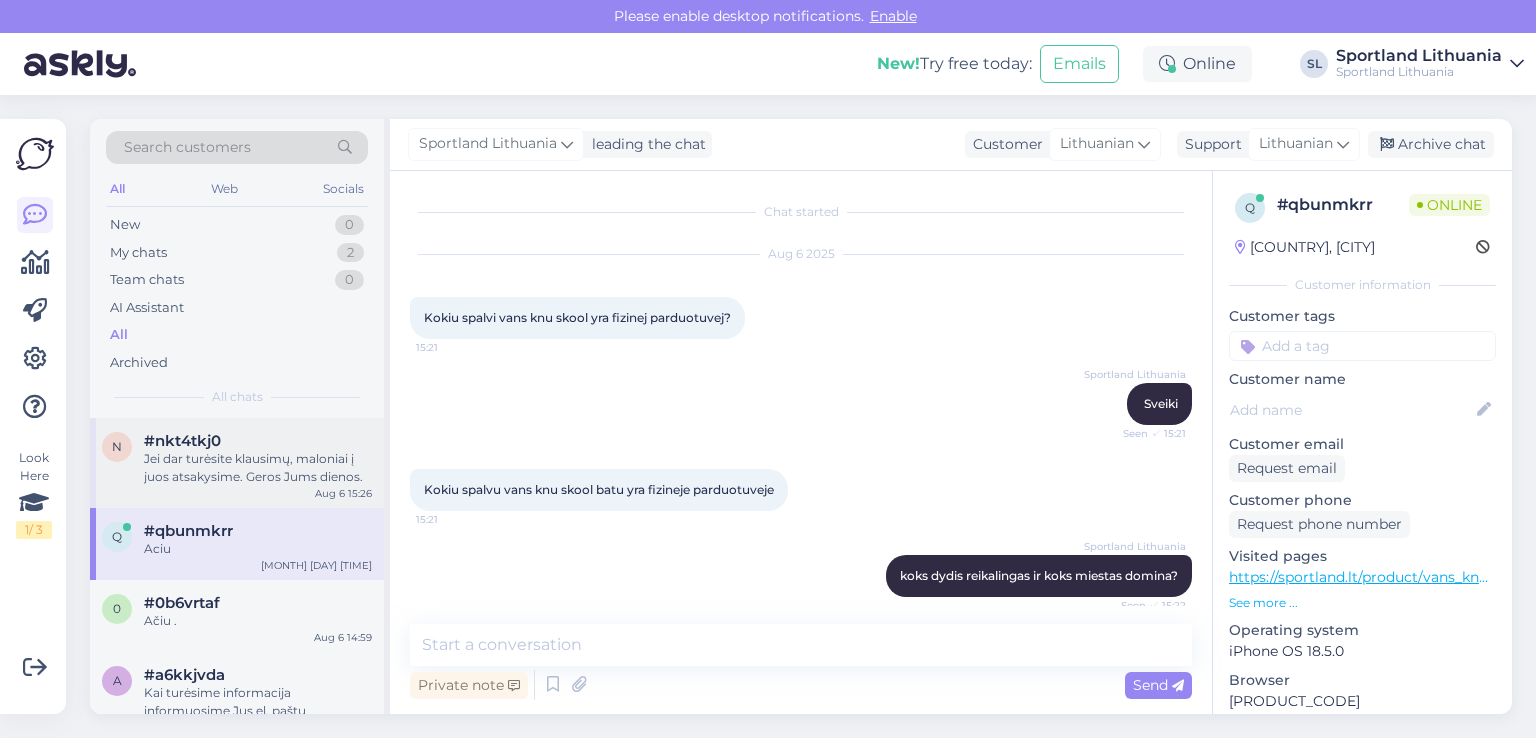 scroll, scrollTop: 552, scrollLeft: 0, axis: vertical 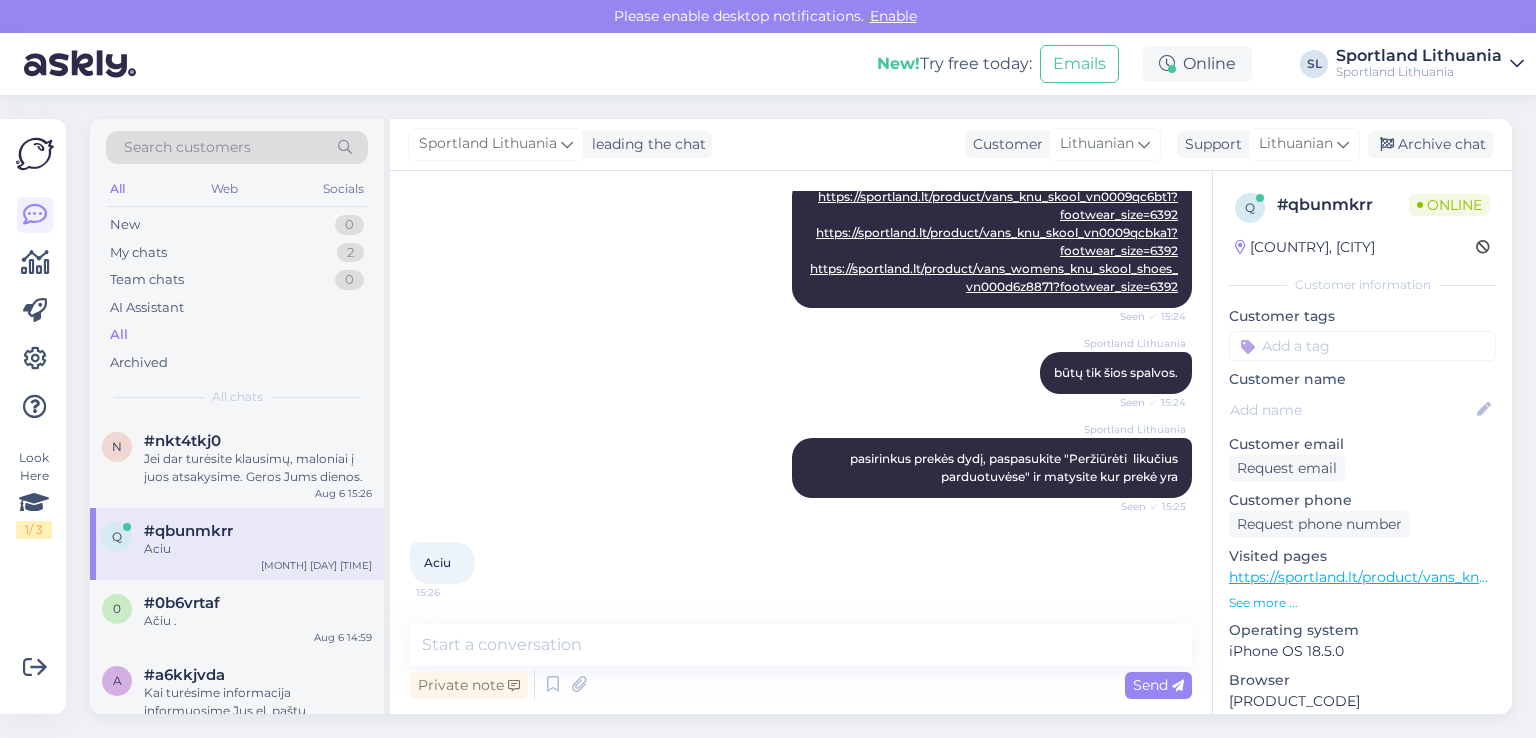 click on "All" at bounding box center [237, 335] 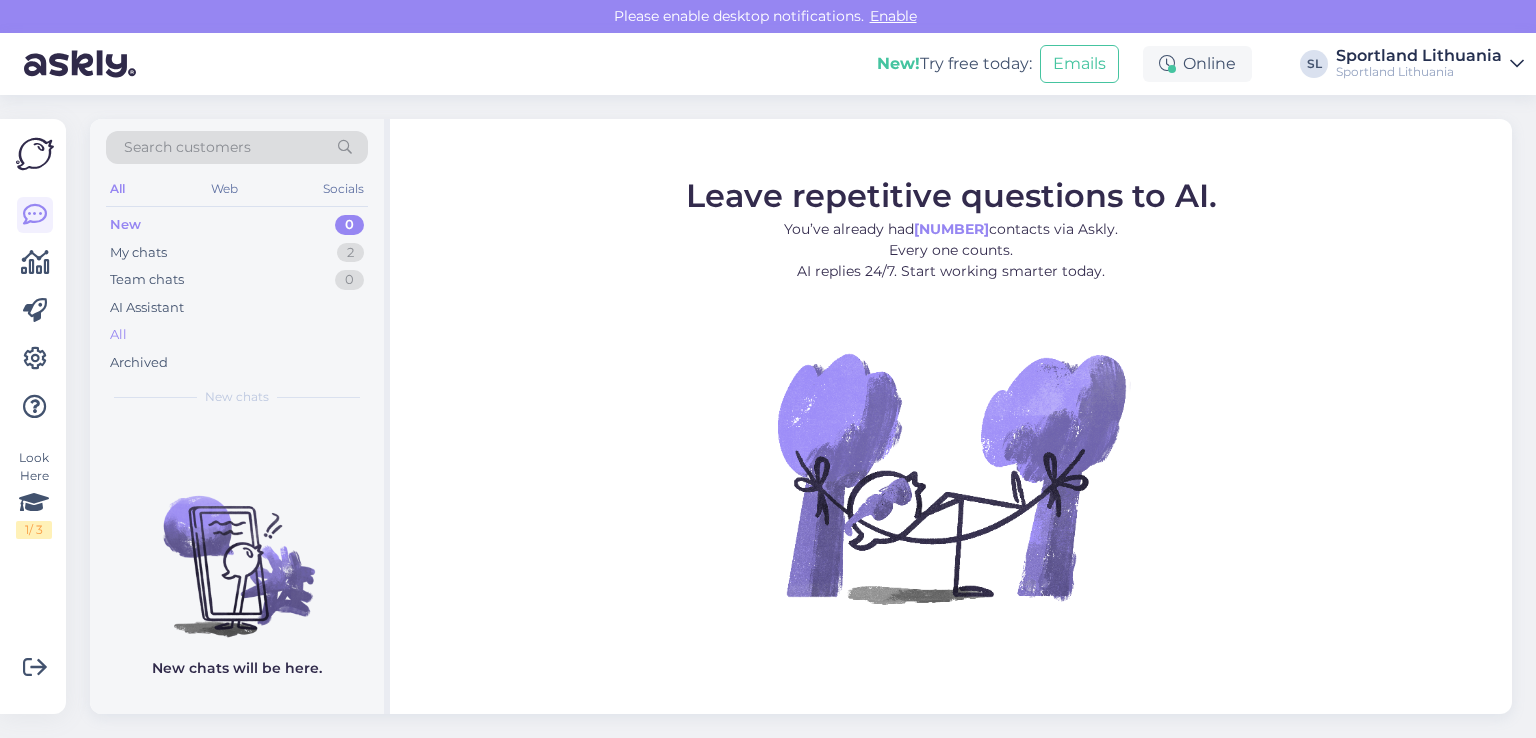 scroll, scrollTop: 0, scrollLeft: 0, axis: both 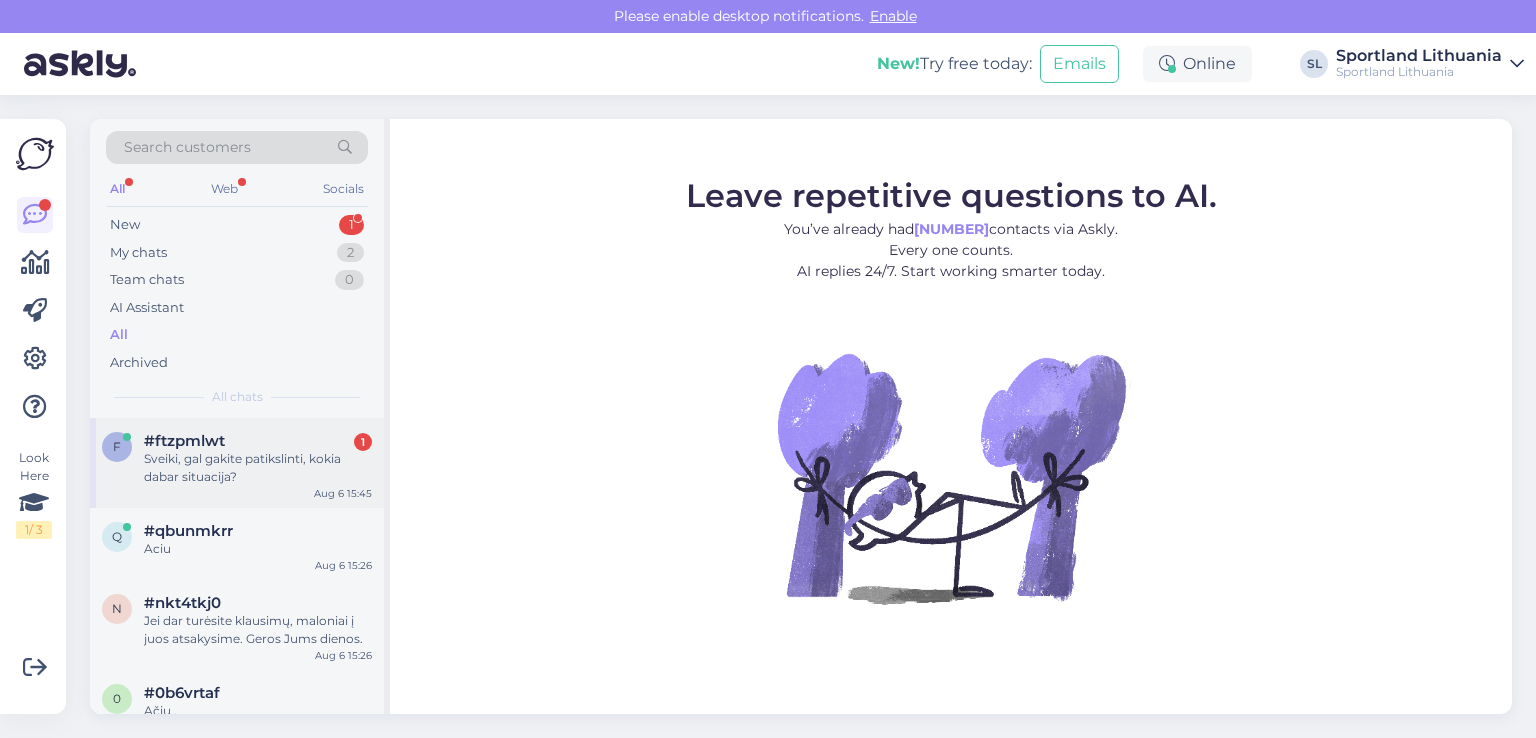 click on "Sveiki, gal gakite patikslinti, kokia dabar situacija?" at bounding box center (258, 468) 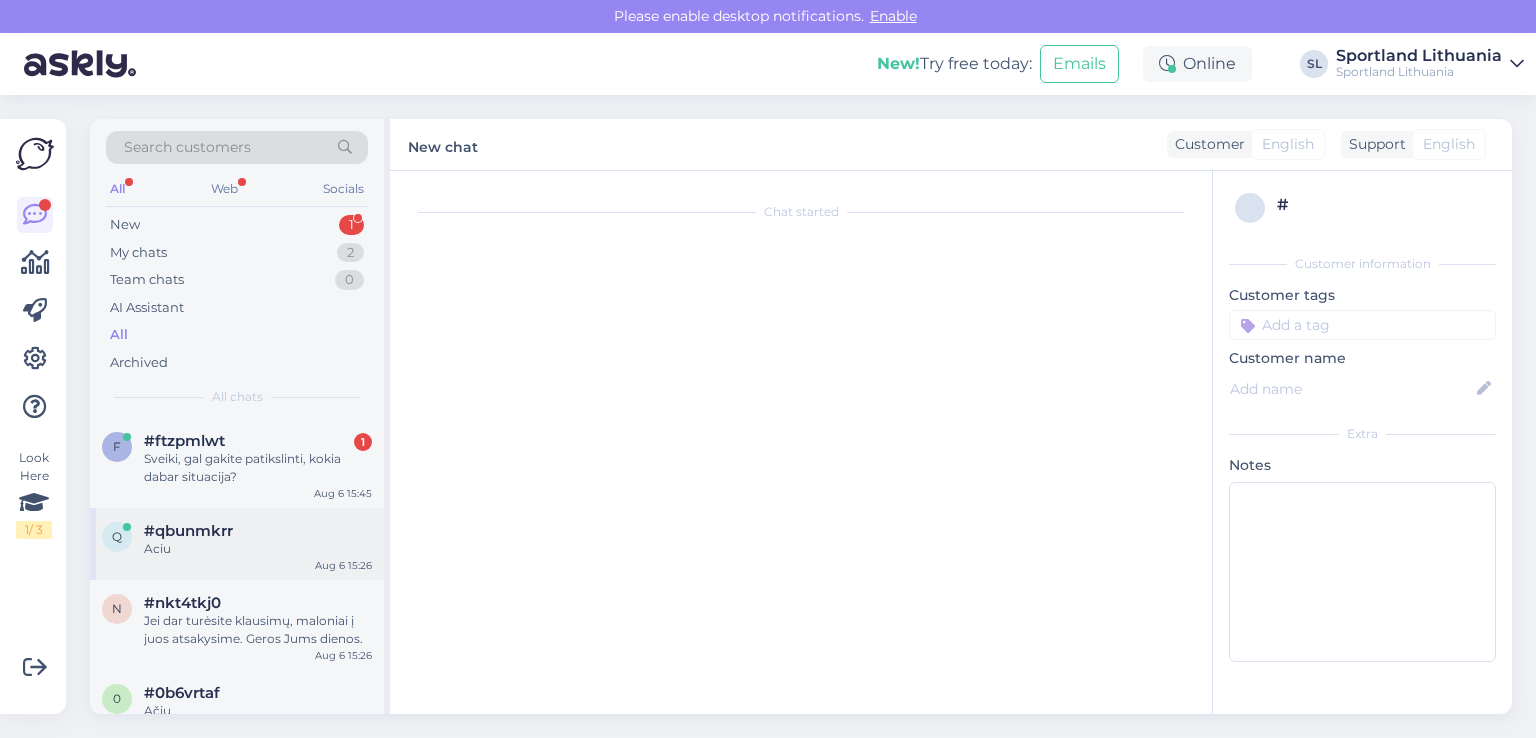 scroll, scrollTop: 244, scrollLeft: 0, axis: vertical 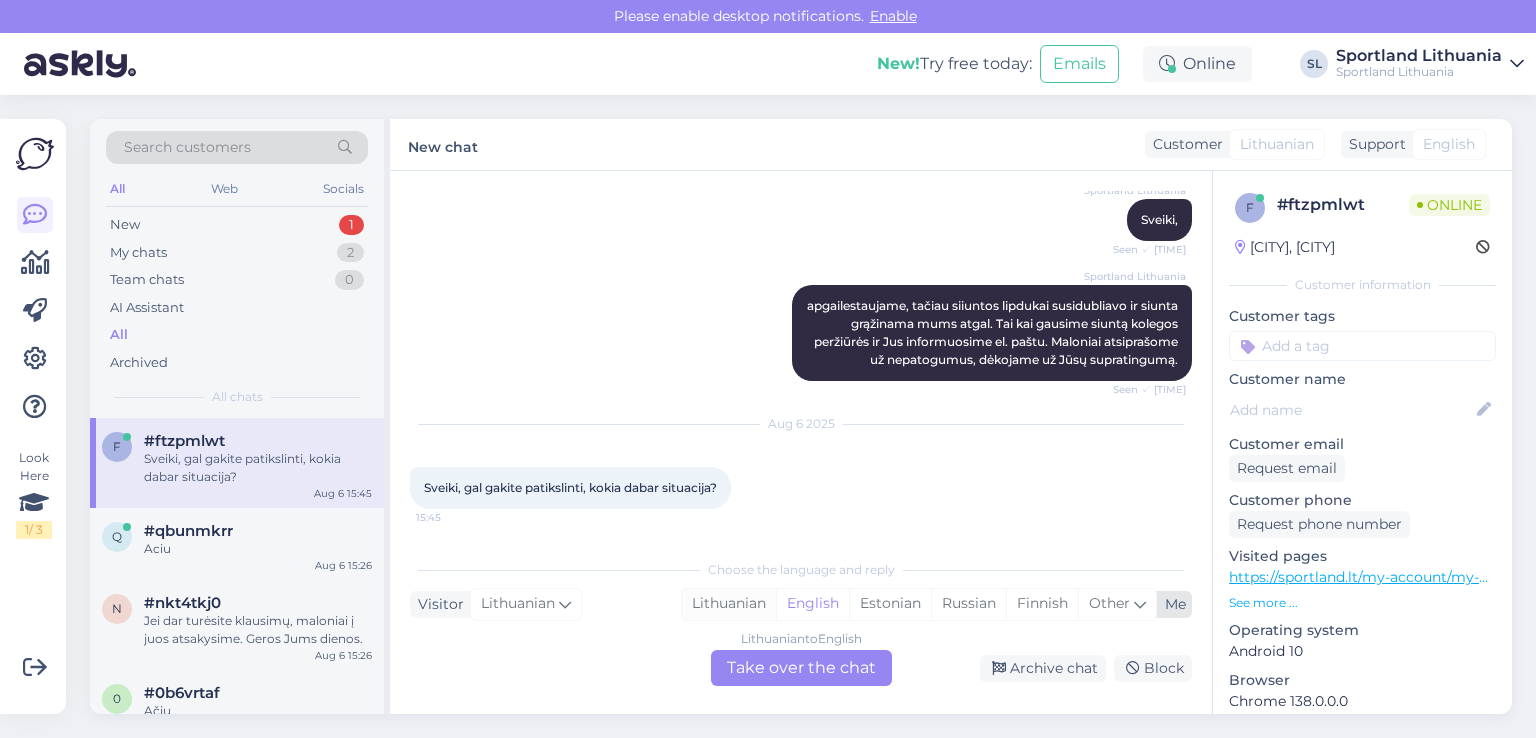 click on "Lithuanian" at bounding box center (729, 604) 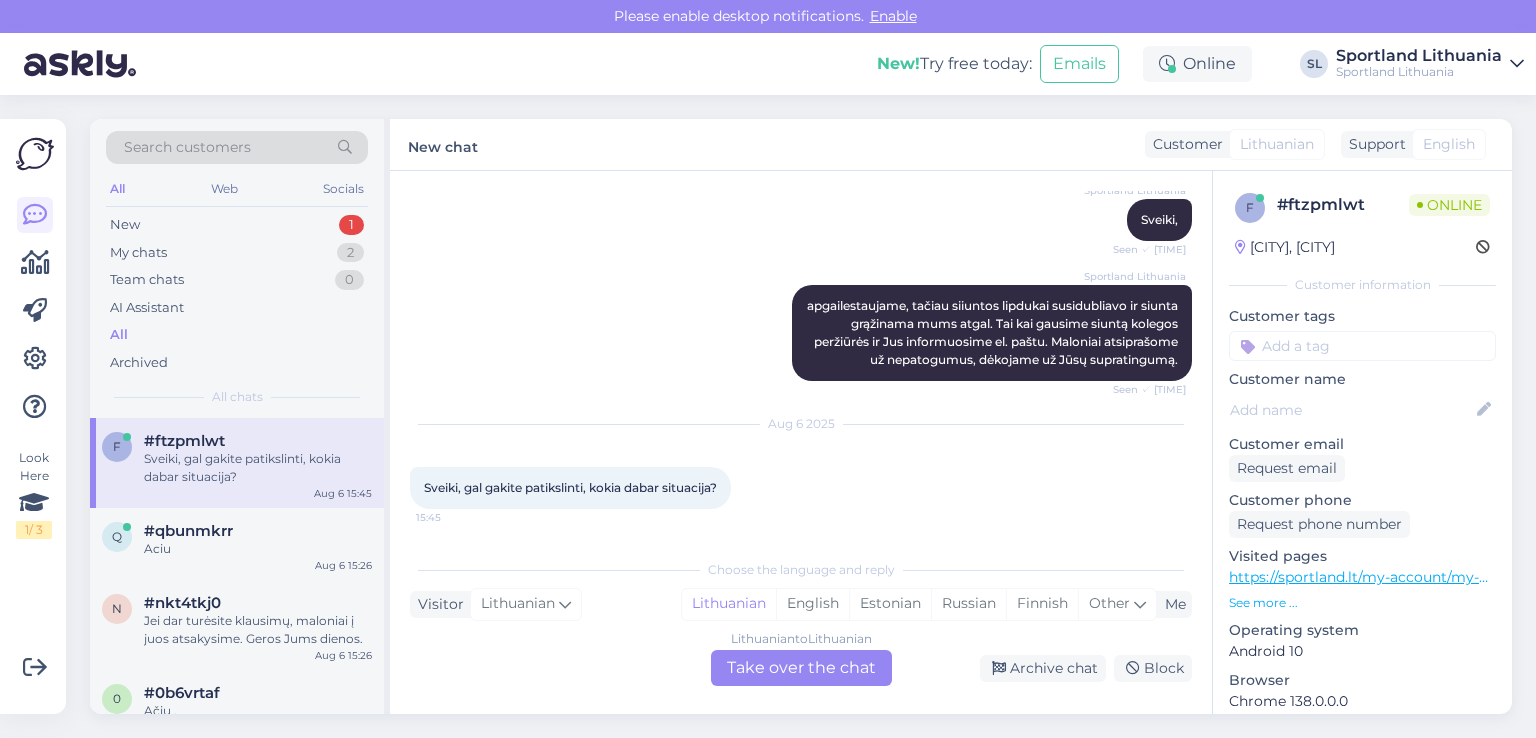 click on "Lithuanian  to  Lithuanian Take over the chat" at bounding box center (801, 668) 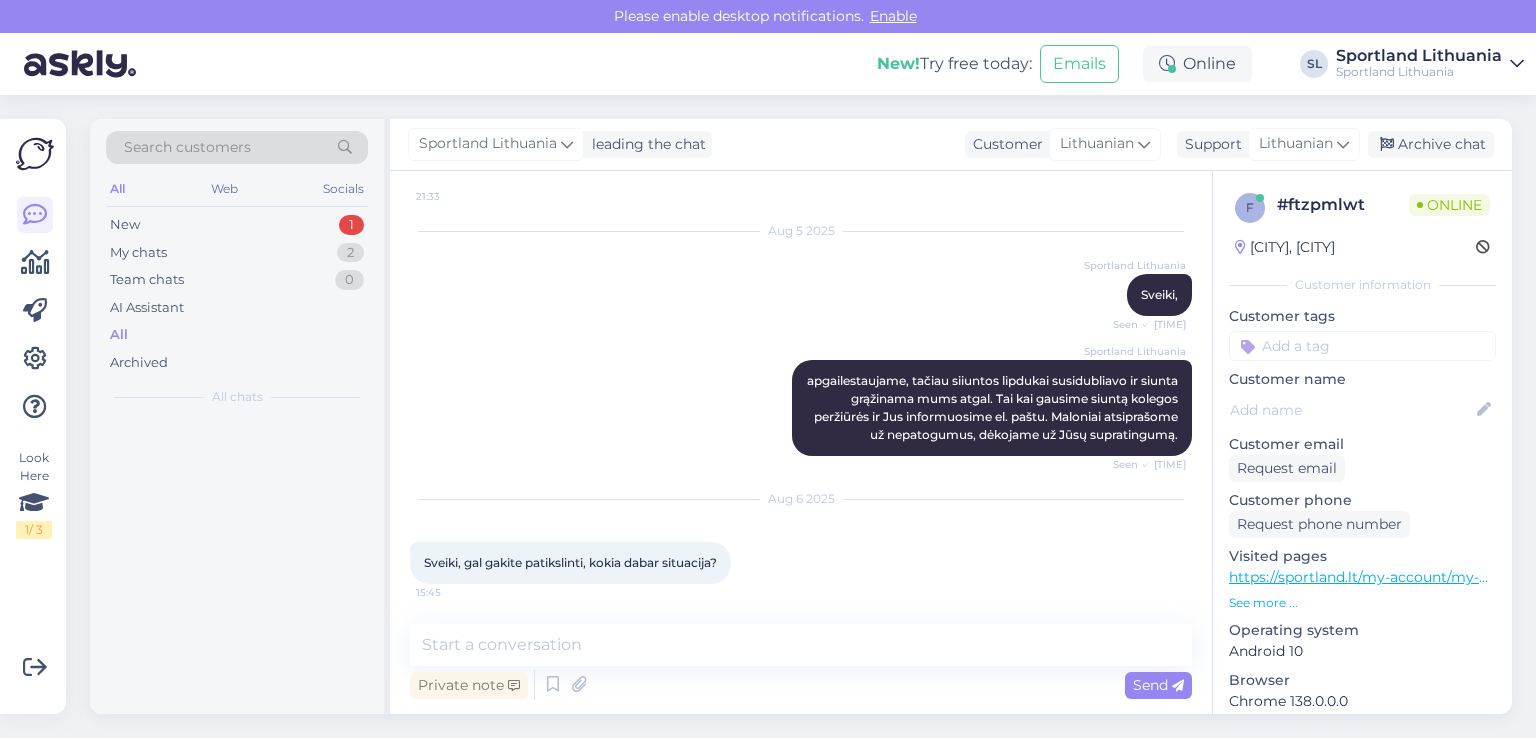 scroll, scrollTop: 169, scrollLeft: 0, axis: vertical 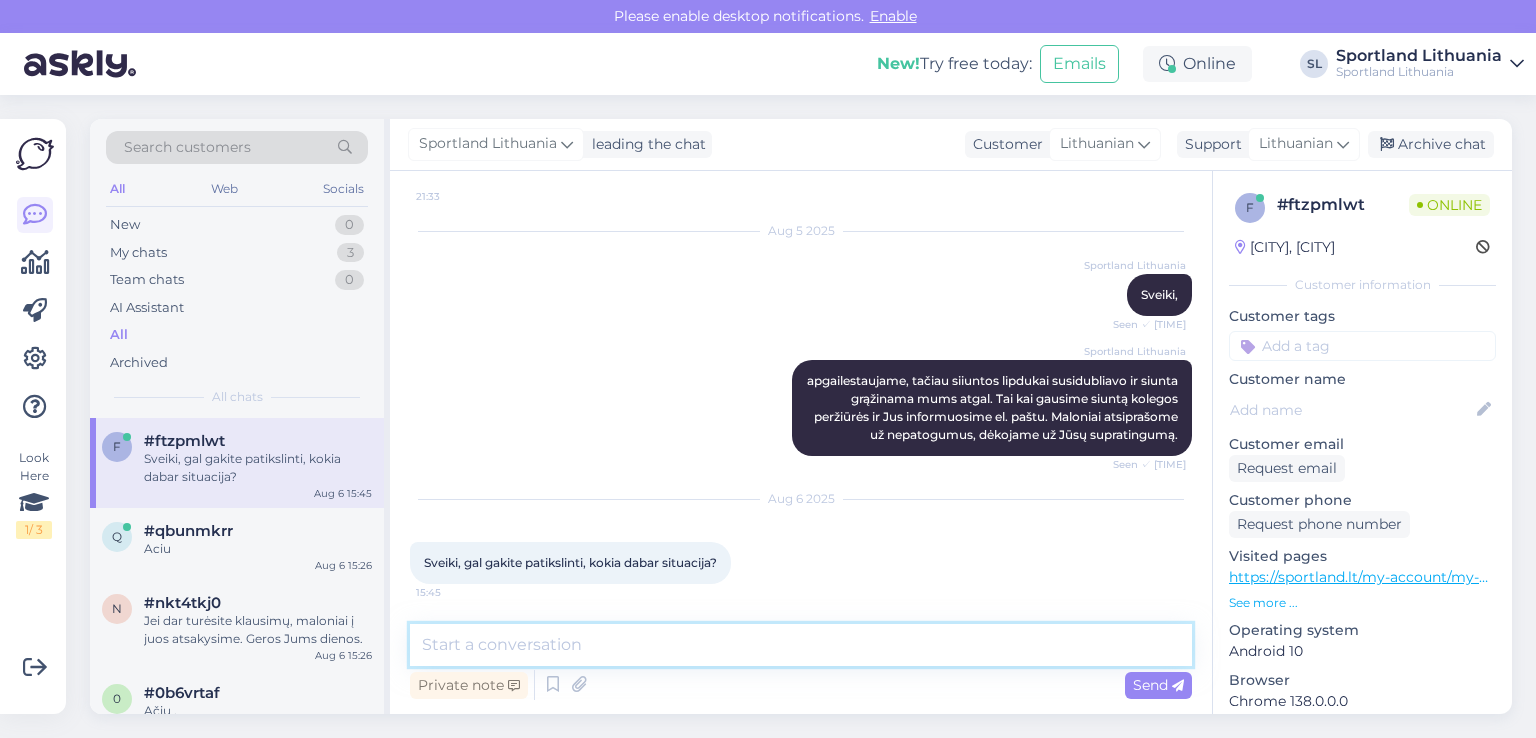 click at bounding box center [801, 645] 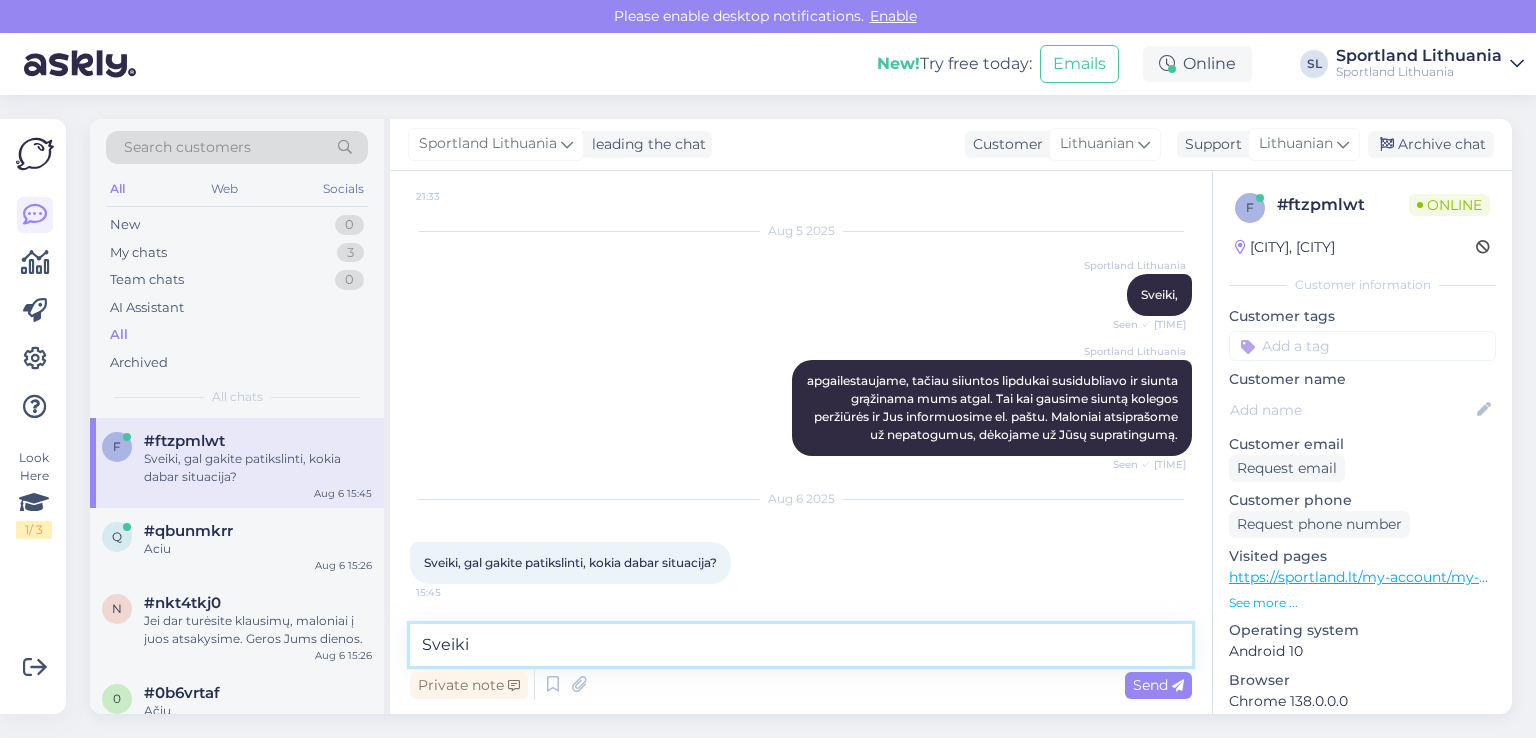 type on "Sveiki" 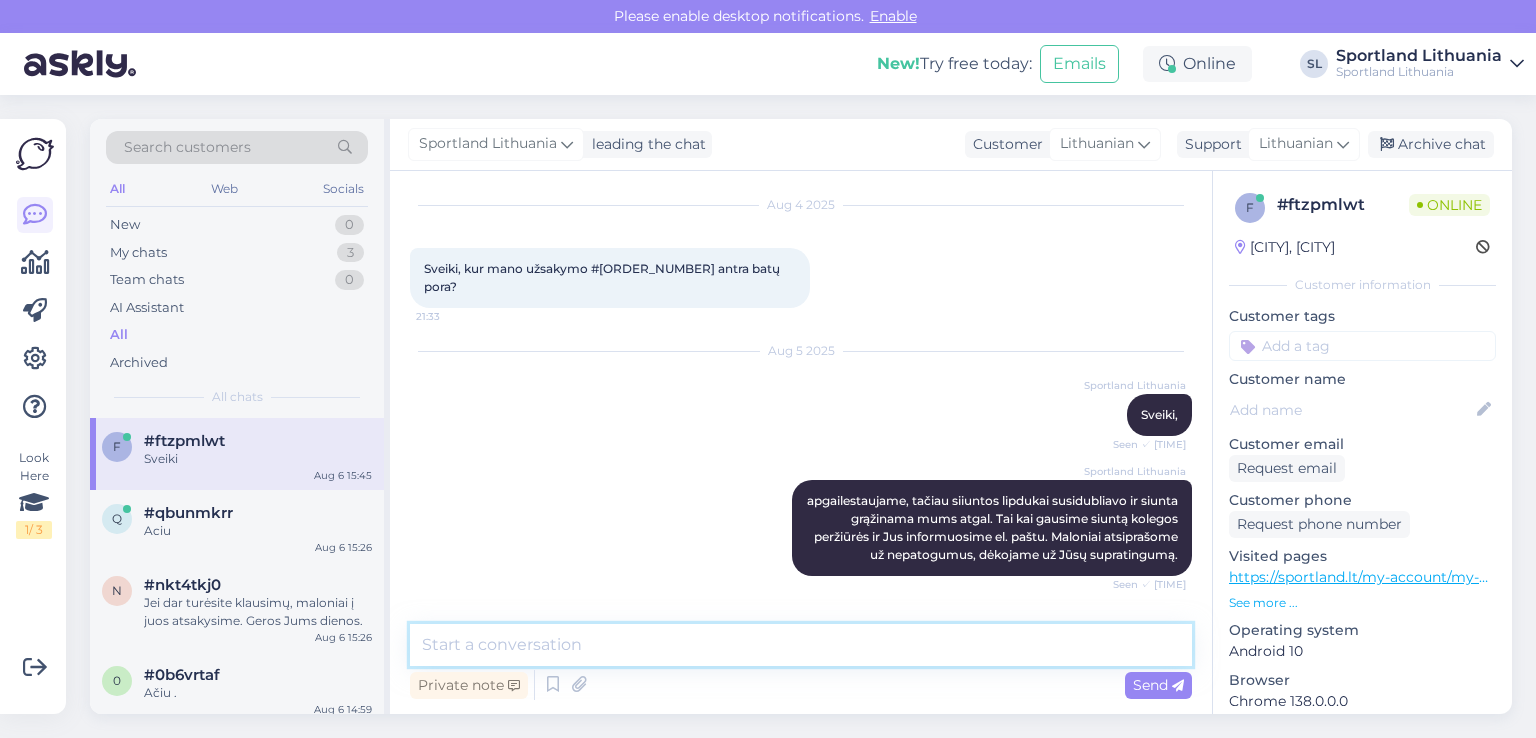 scroll, scrollTop: 0, scrollLeft: 0, axis: both 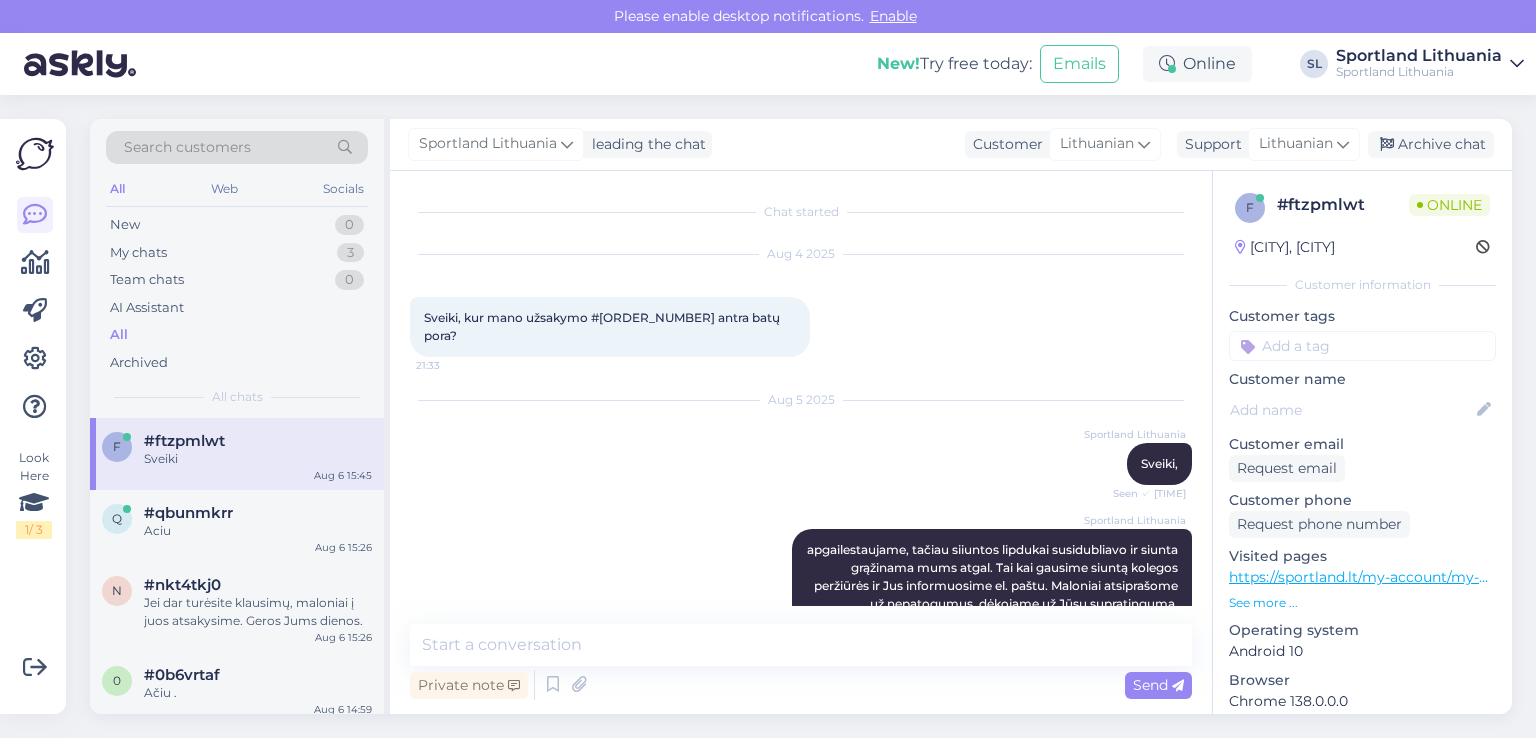 click on "Sveiki, kur mano užsakymo #3000426961 antra batų pora?" at bounding box center [603, 326] 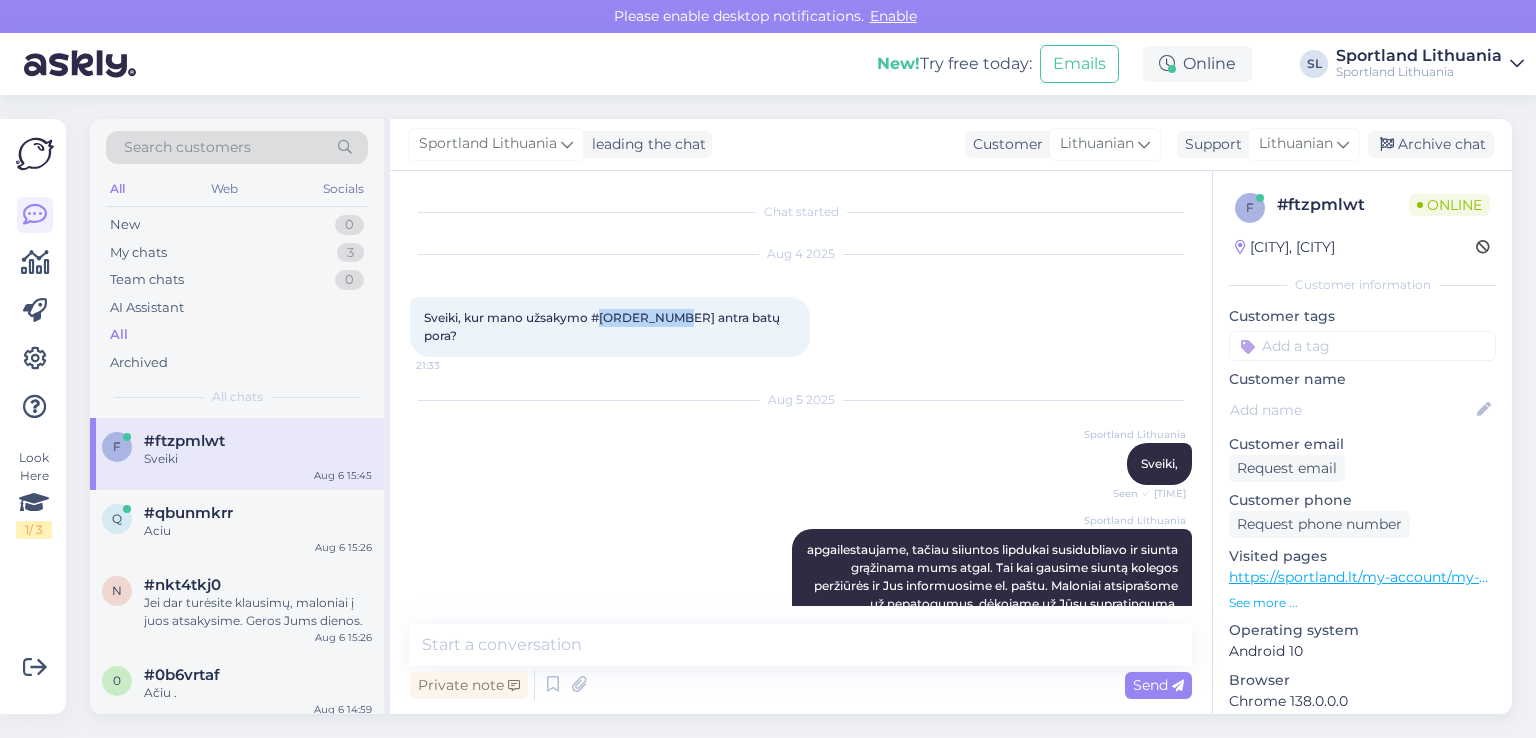click on "Sveiki, kur mano užsakymo #3000426961 antra batų pora?" at bounding box center [603, 326] 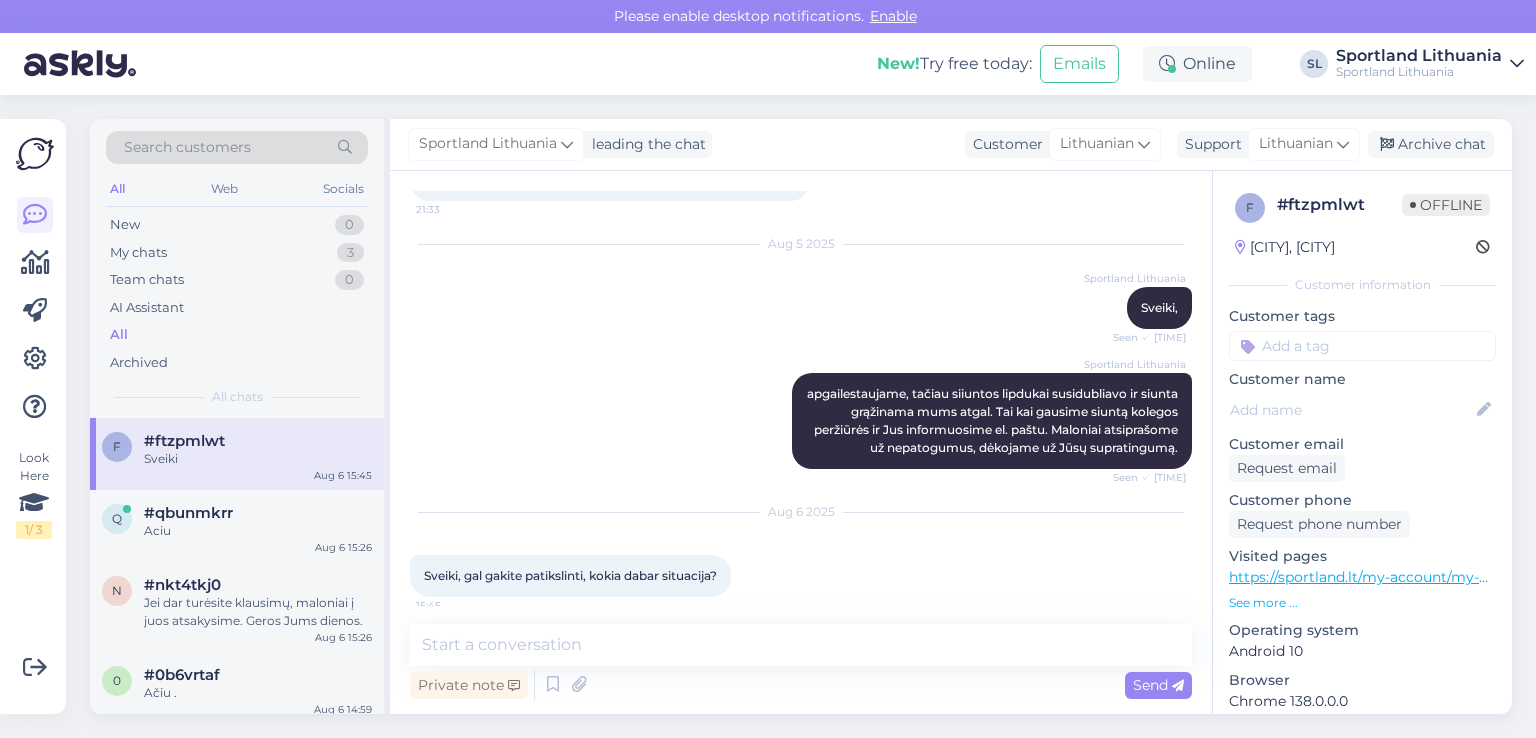 scroll, scrollTop: 255, scrollLeft: 0, axis: vertical 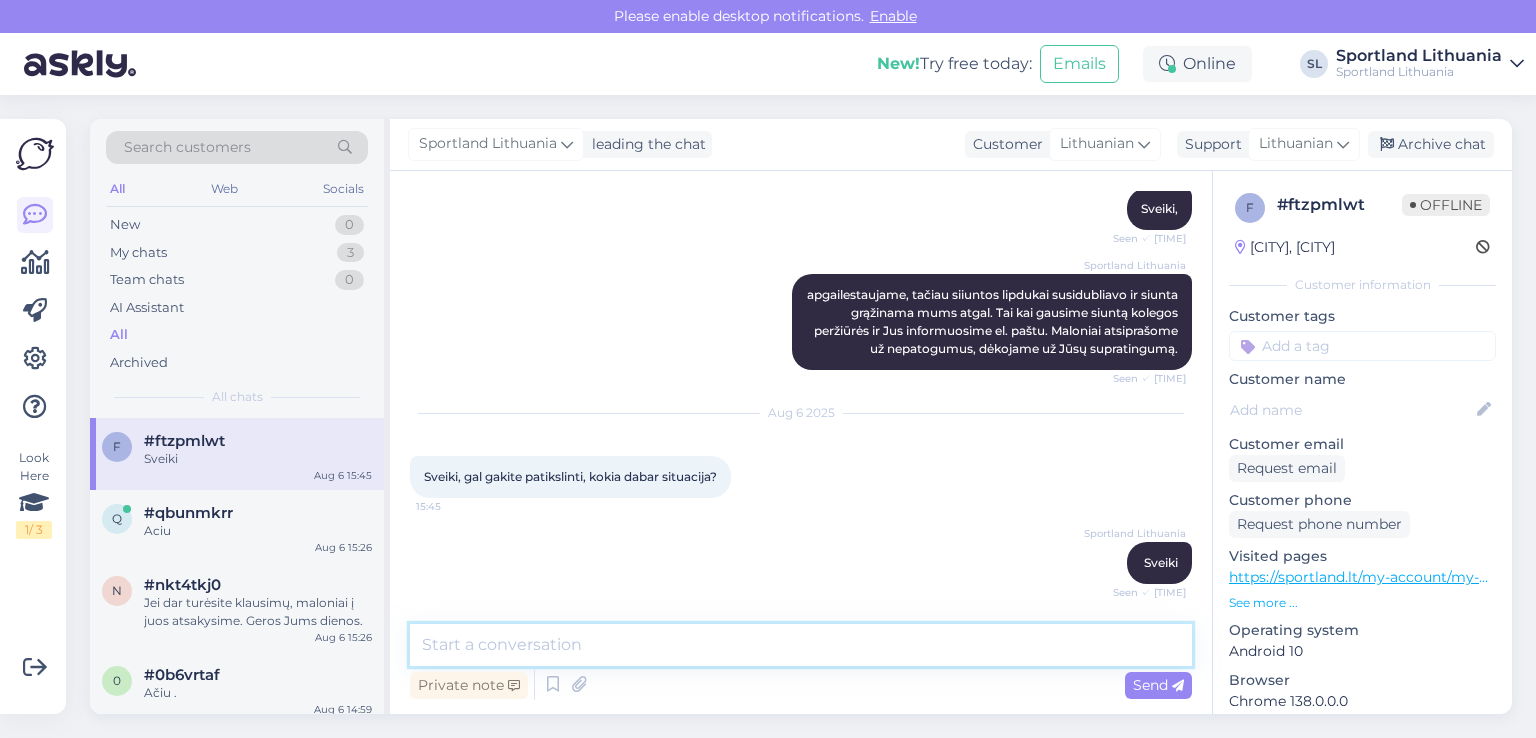 click at bounding box center [801, 645] 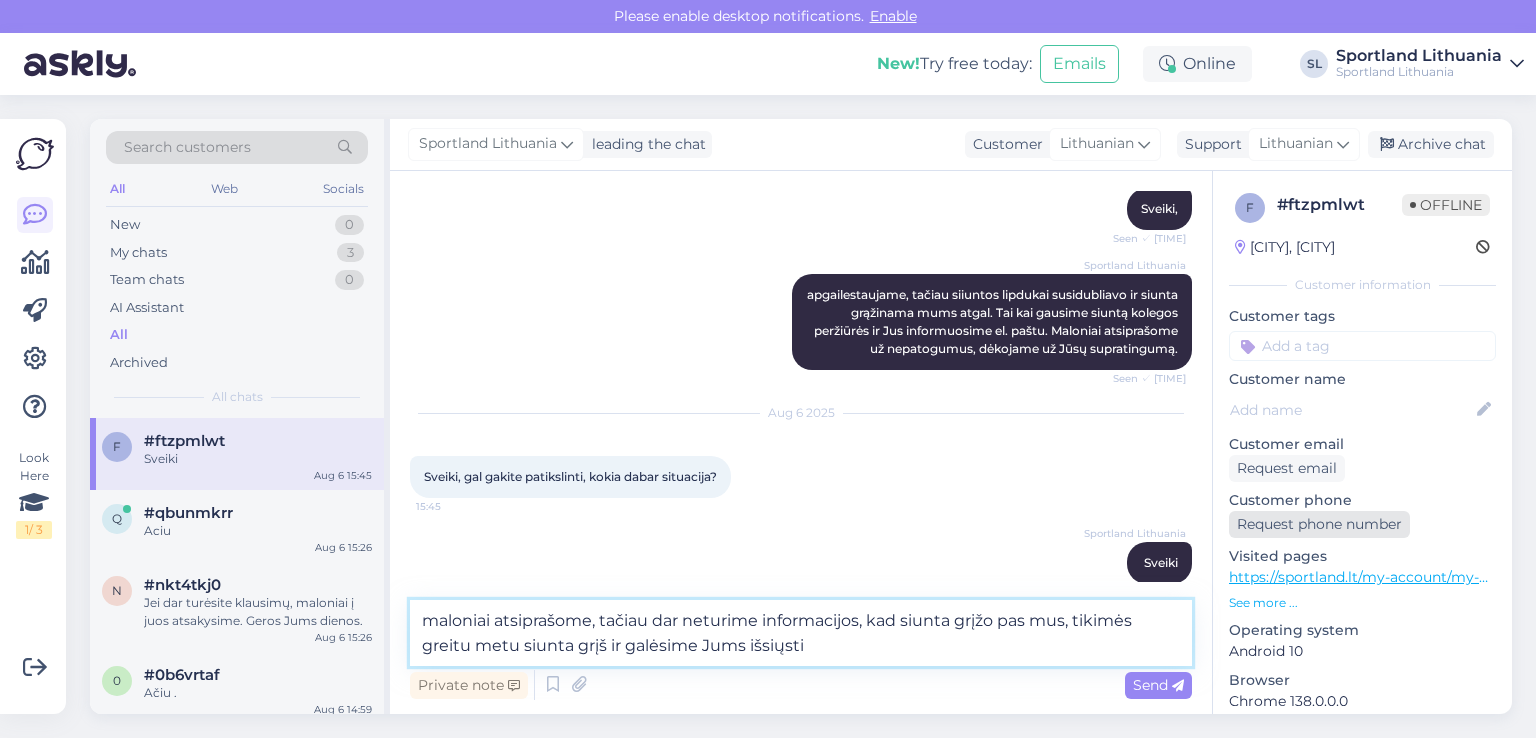 type on "maloniai atsiprašome, tačiau dar neturime informacijos, kad siunta grįžo pas mus, tikimės greitu metu siunta grįš ir galėsime Jums išsiųsti" 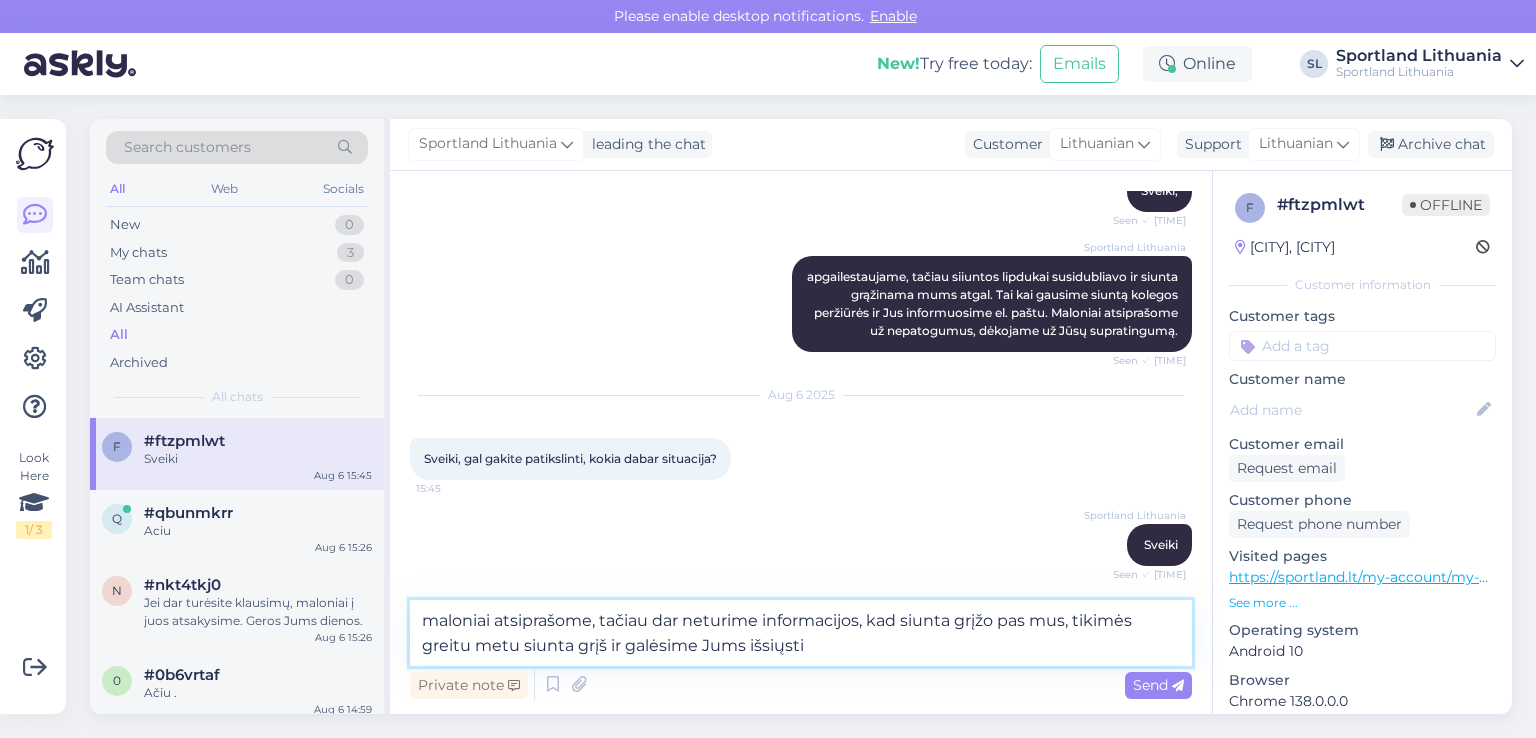 scroll, scrollTop: 279, scrollLeft: 0, axis: vertical 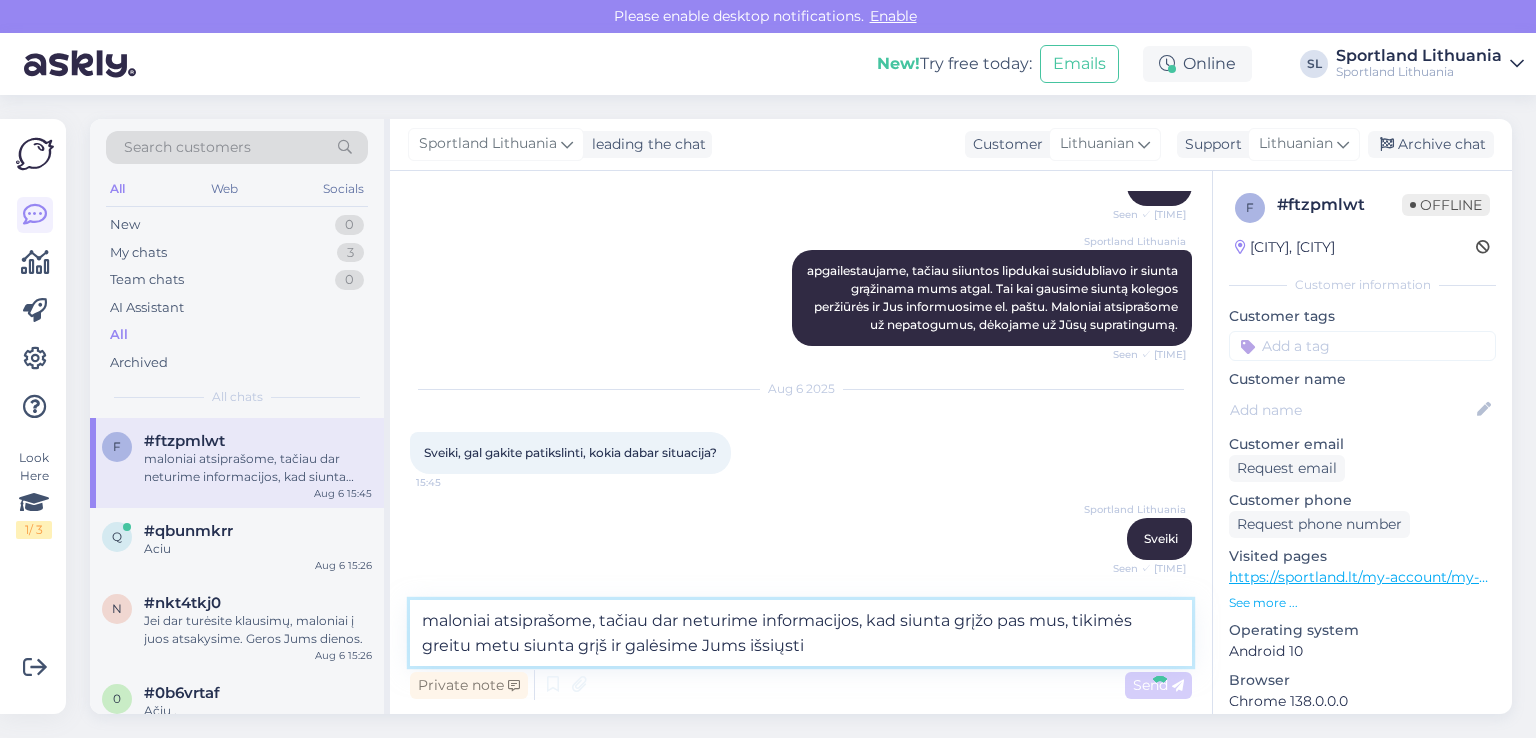 type 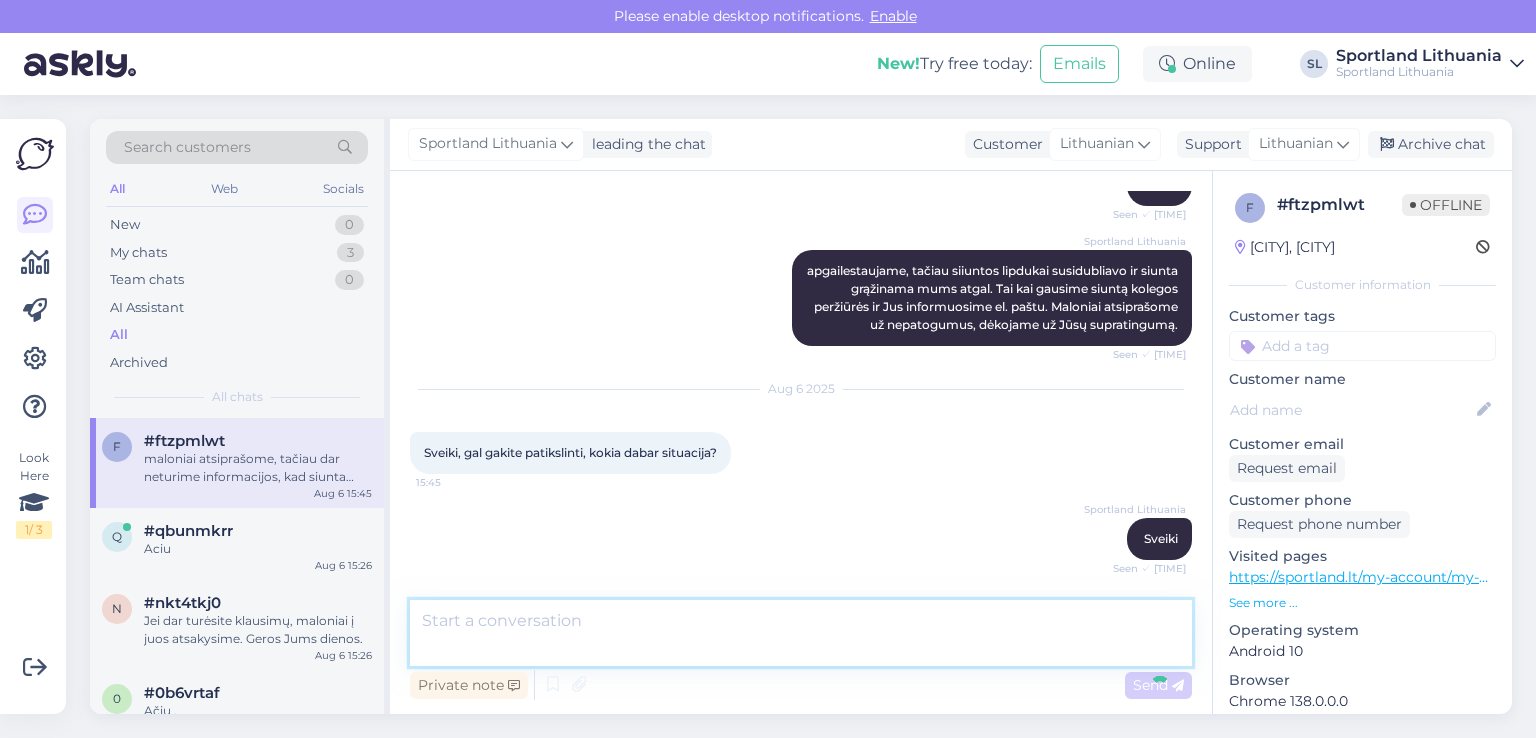 scroll, scrollTop: 377, scrollLeft: 0, axis: vertical 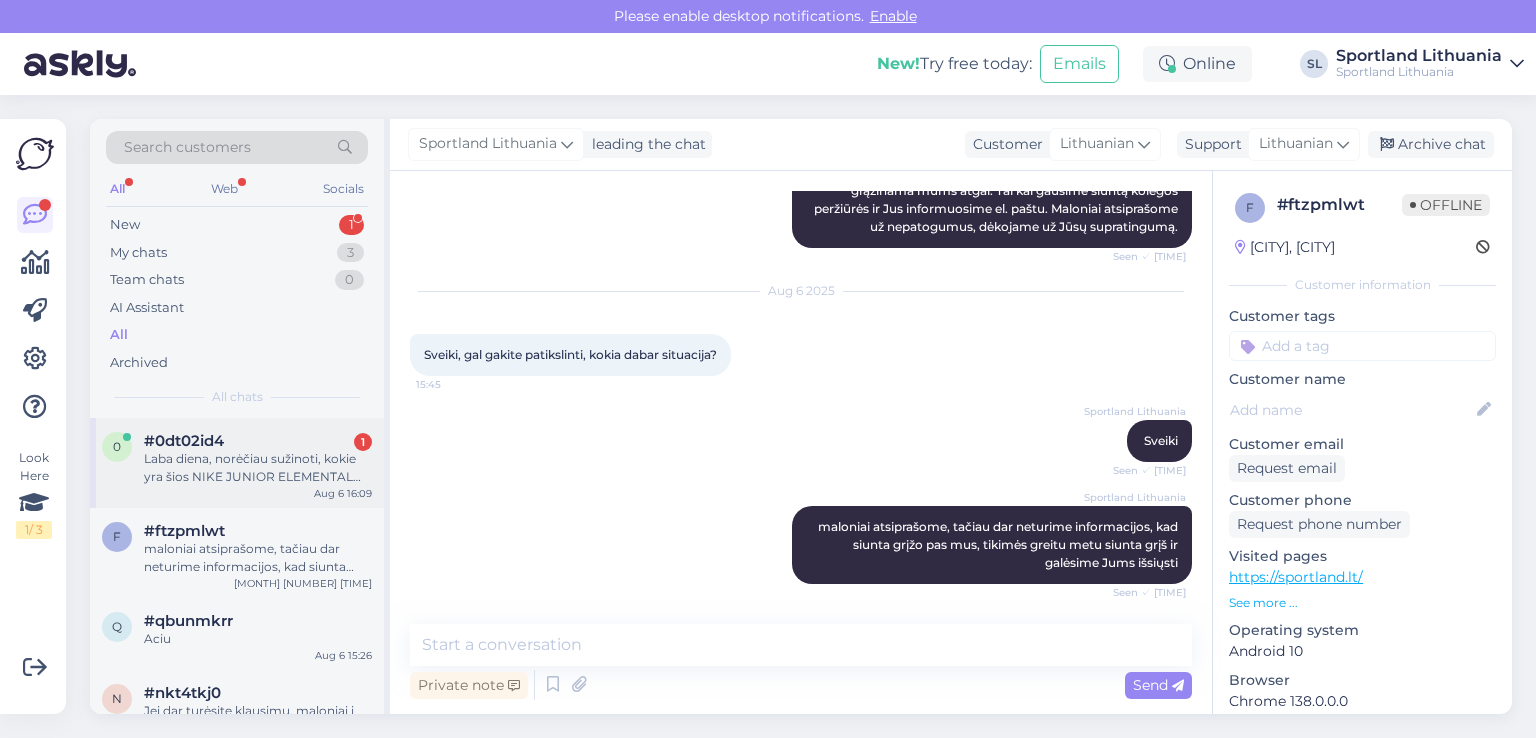 click on "Laba diena, norėčiau sužinoti, kokie yra šios NIKE JUNIOR ELEMENTAL BACKPACK
Prekės kodas: #HV6607_010 kuprinės išmatavimai" at bounding box center [258, 468] 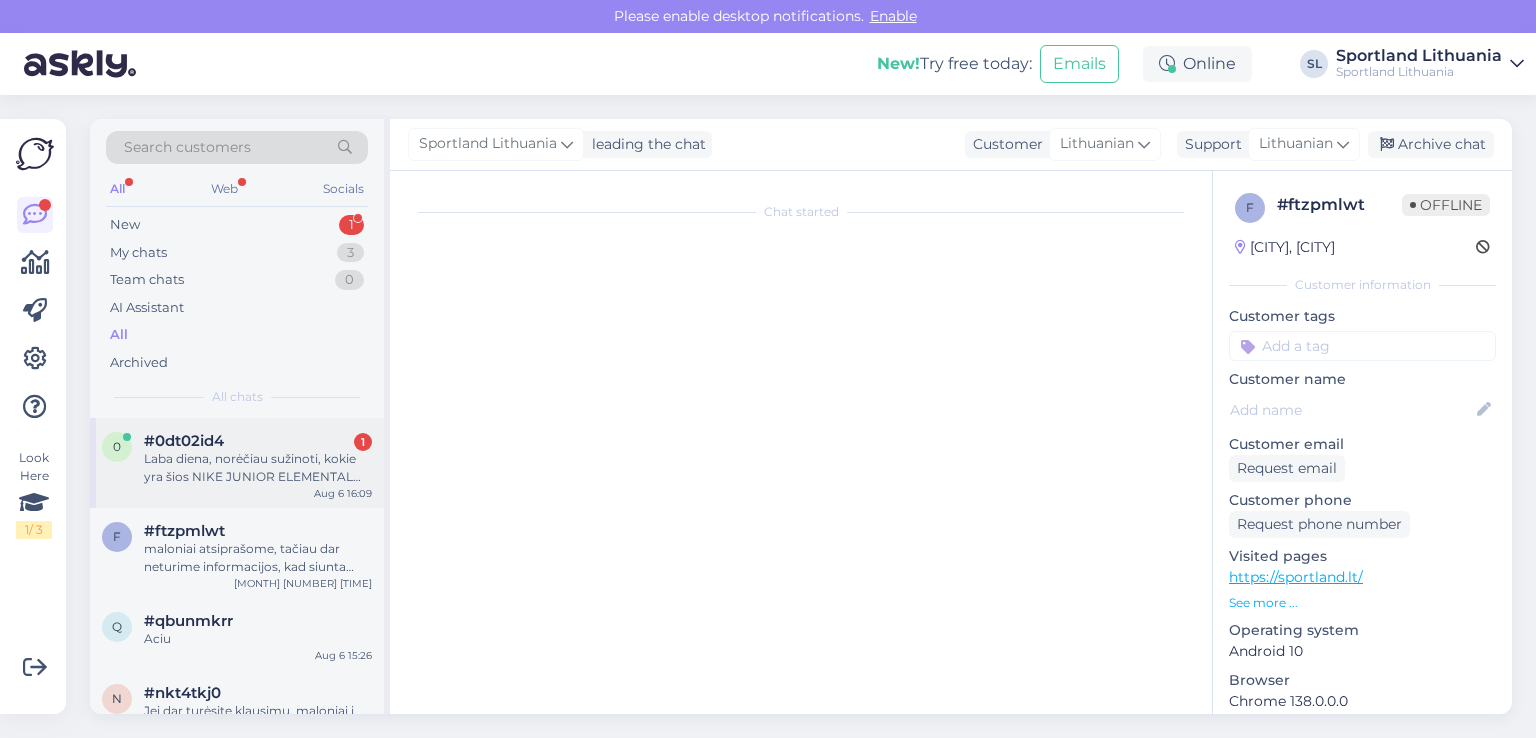 scroll, scrollTop: 0, scrollLeft: 0, axis: both 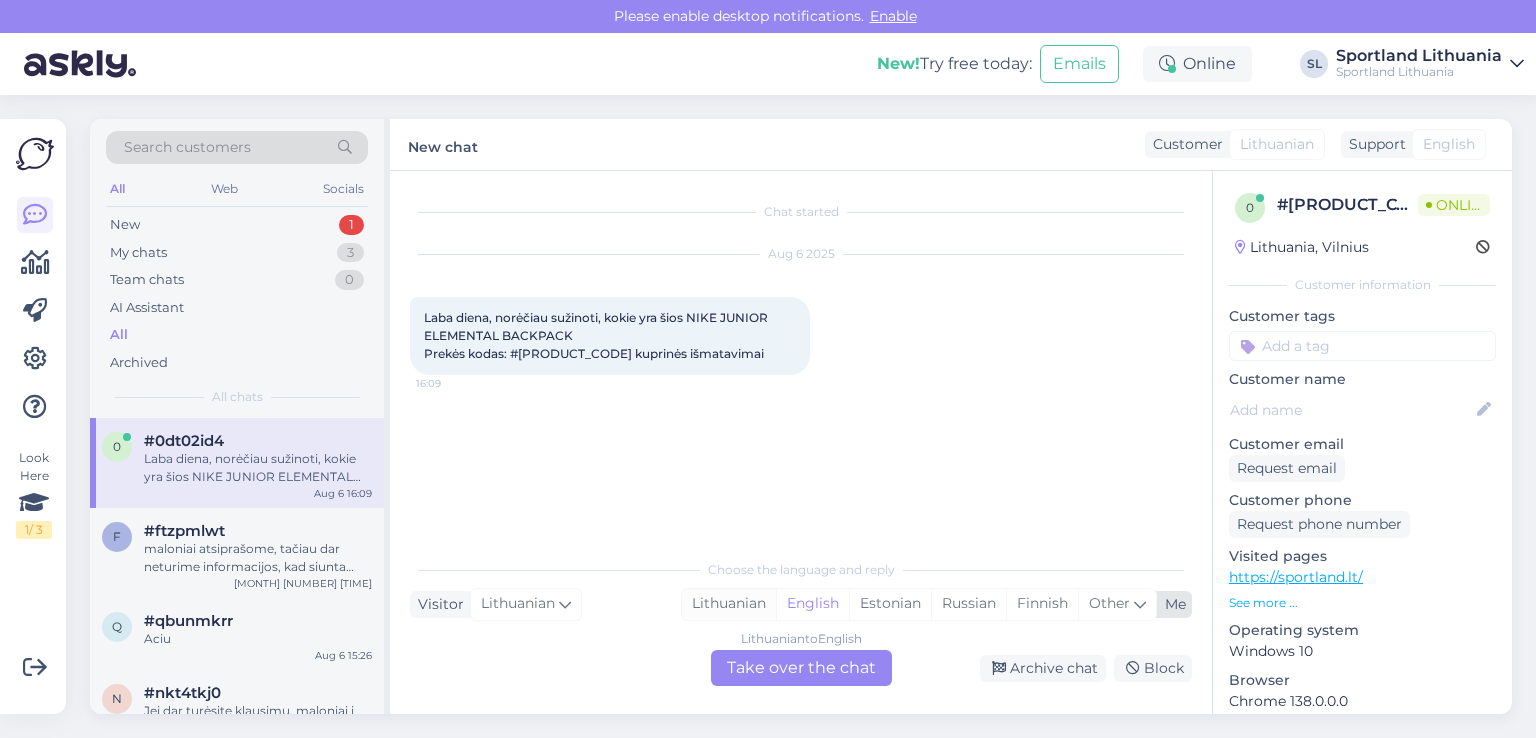 click on "Lithuanian" at bounding box center [729, 604] 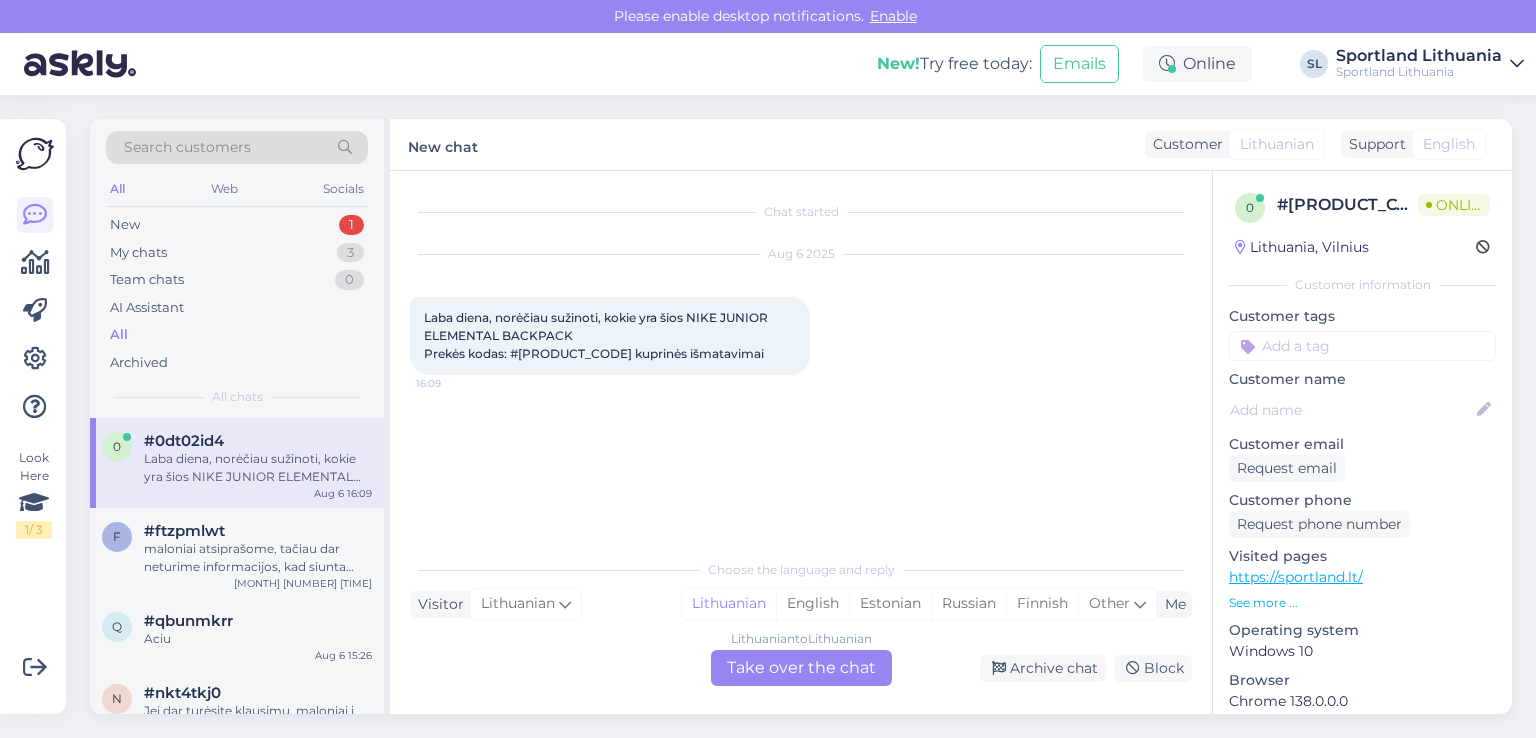 click on "Lithuanian  to  Lithuanian Take over the chat" at bounding box center (801, 668) 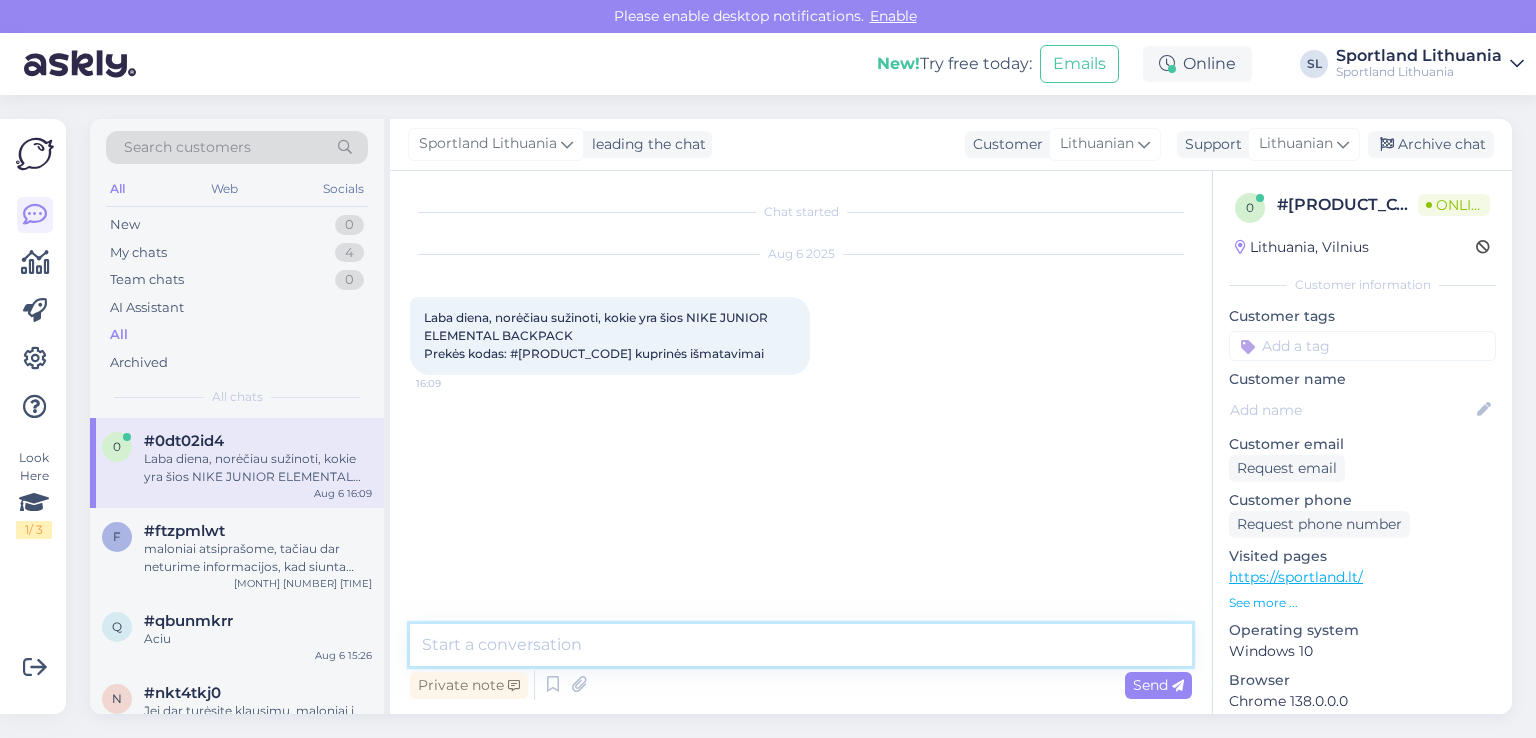 click at bounding box center [801, 645] 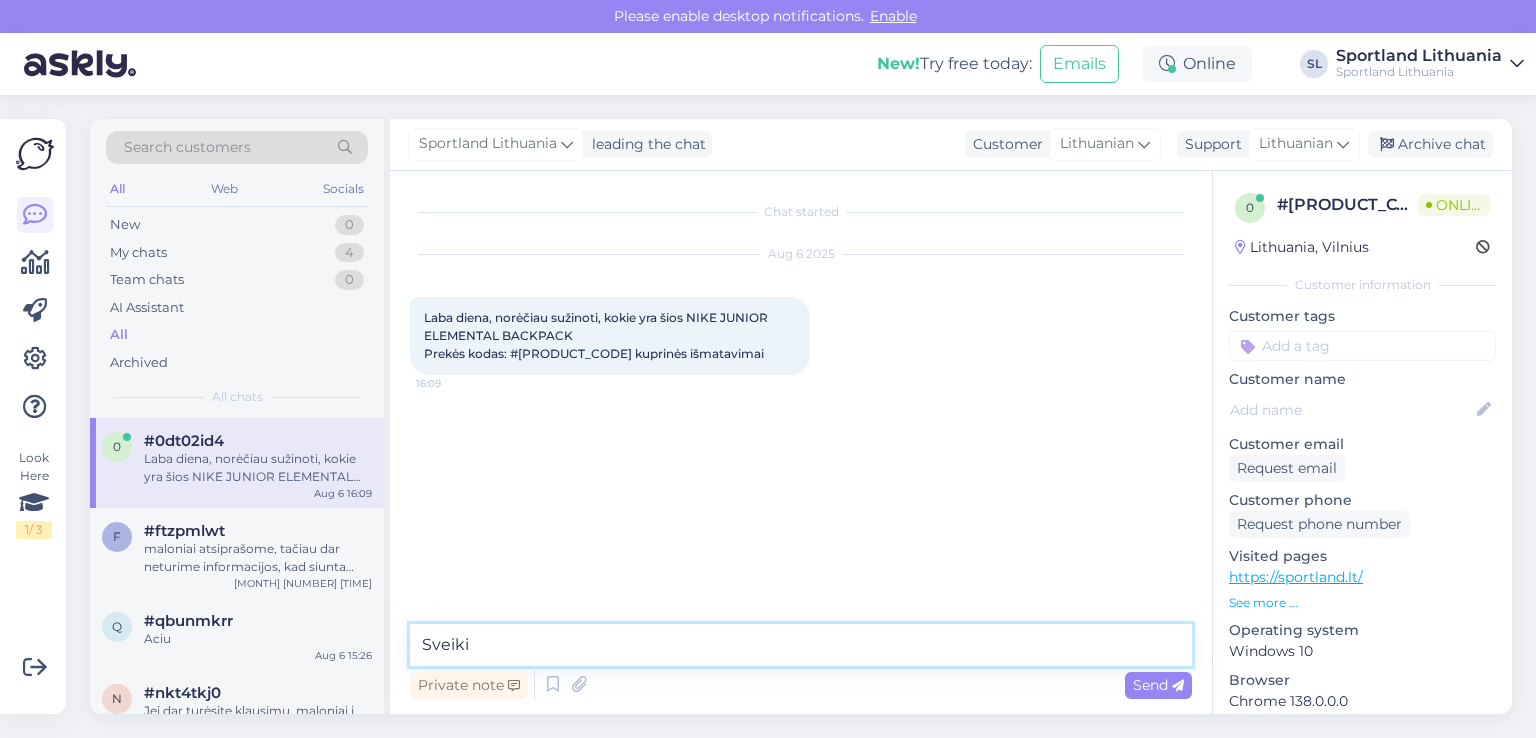 type on "Sveiki" 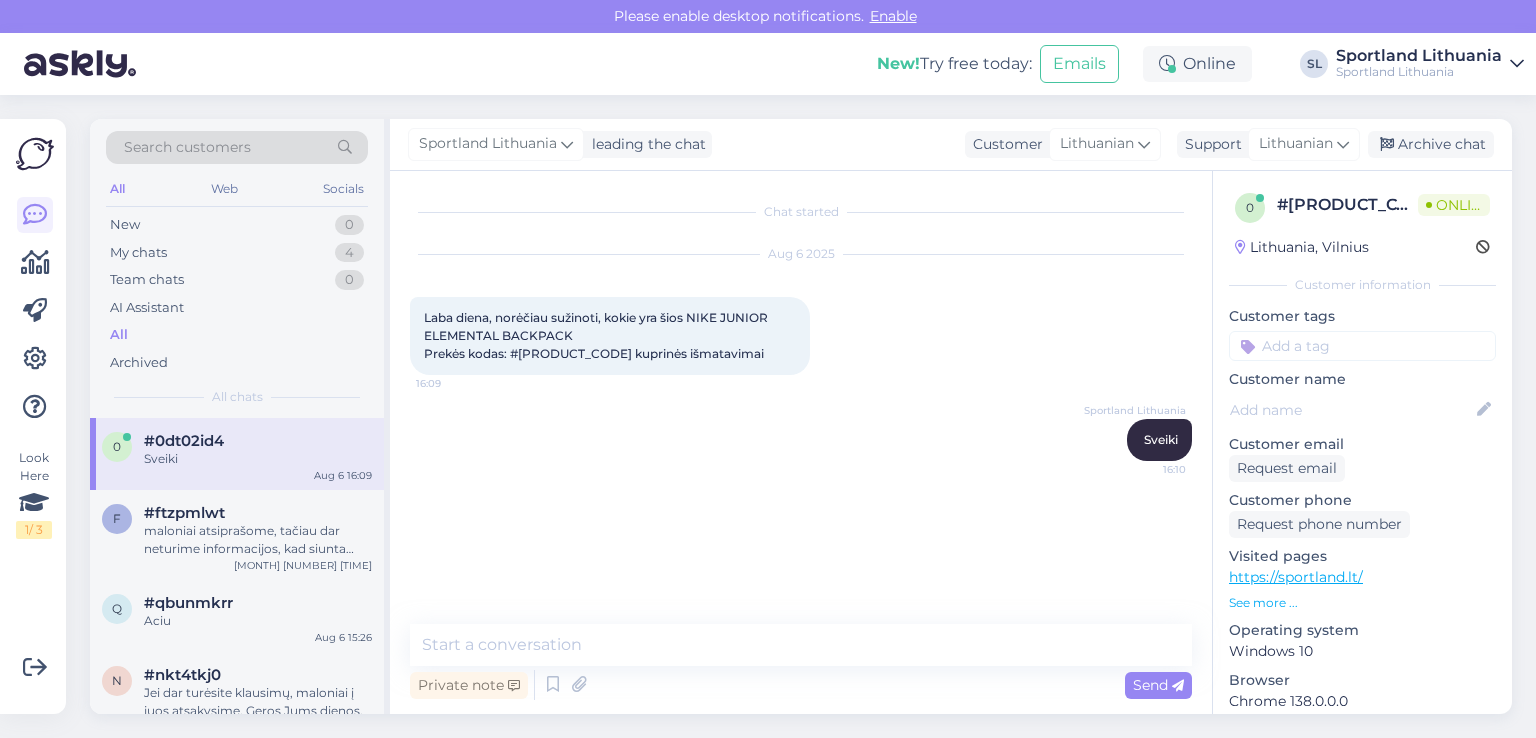 click on "Laba diena, norėčiau sužinoti, kokie yra šios NIKE JUNIOR ELEMENTAL BACKPACK
Prekės kodas: #HV6607_010 kuprinės išmatavimai" at bounding box center [597, 335] 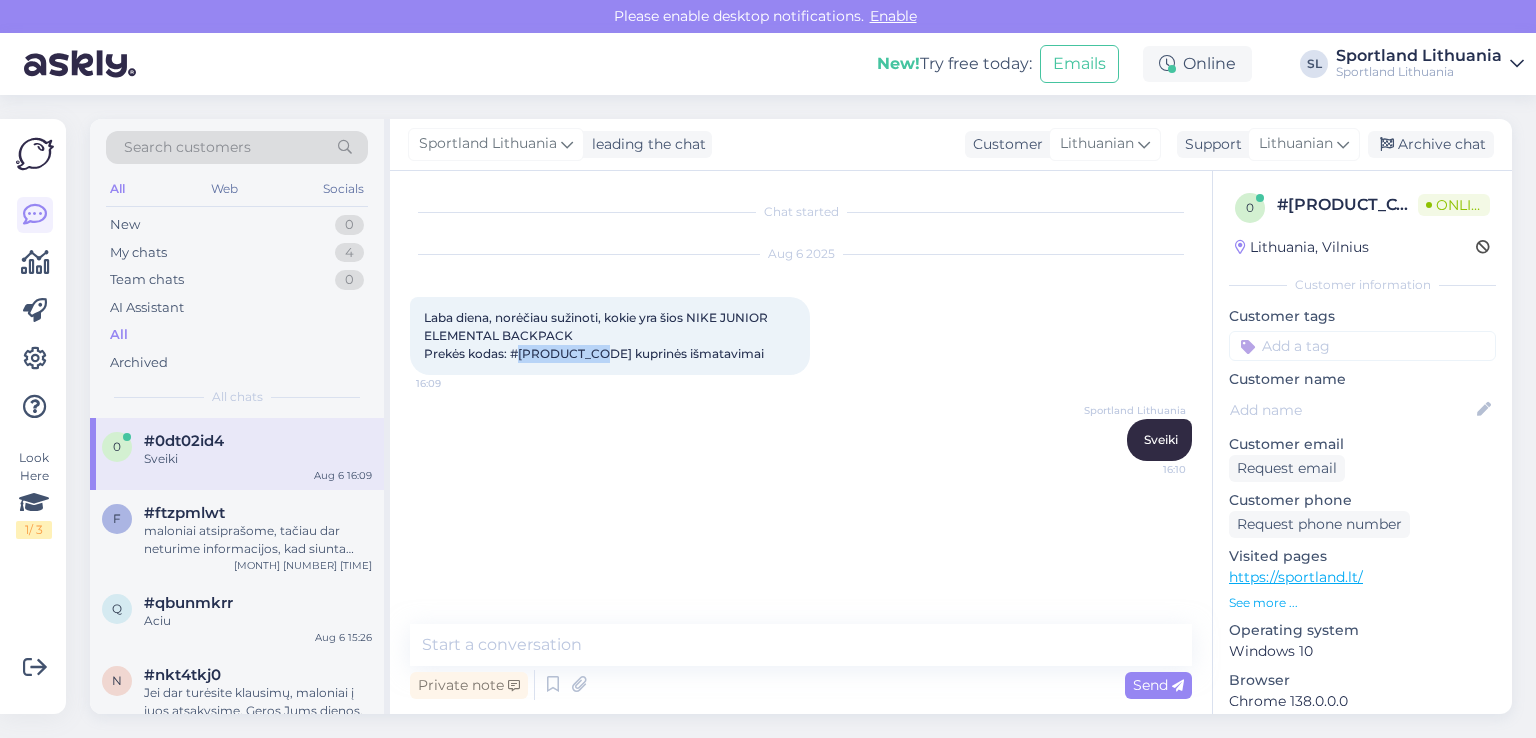 click on "Laba diena, norėčiau sužinoti, kokie yra šios NIKE JUNIOR ELEMENTAL BACKPACK
Prekės kodas: #HV6607_010 kuprinės išmatavimai" at bounding box center [597, 335] 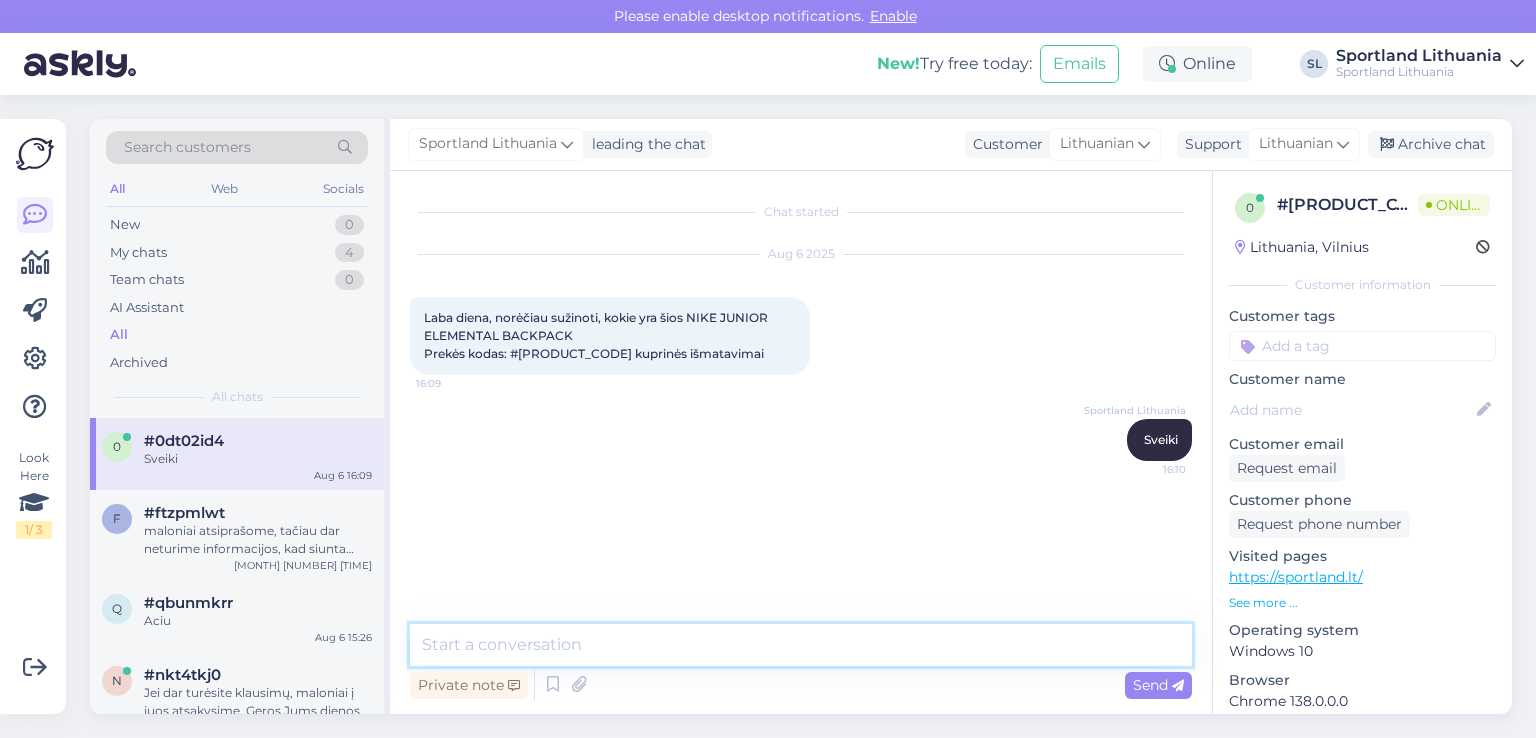 click at bounding box center (801, 645) 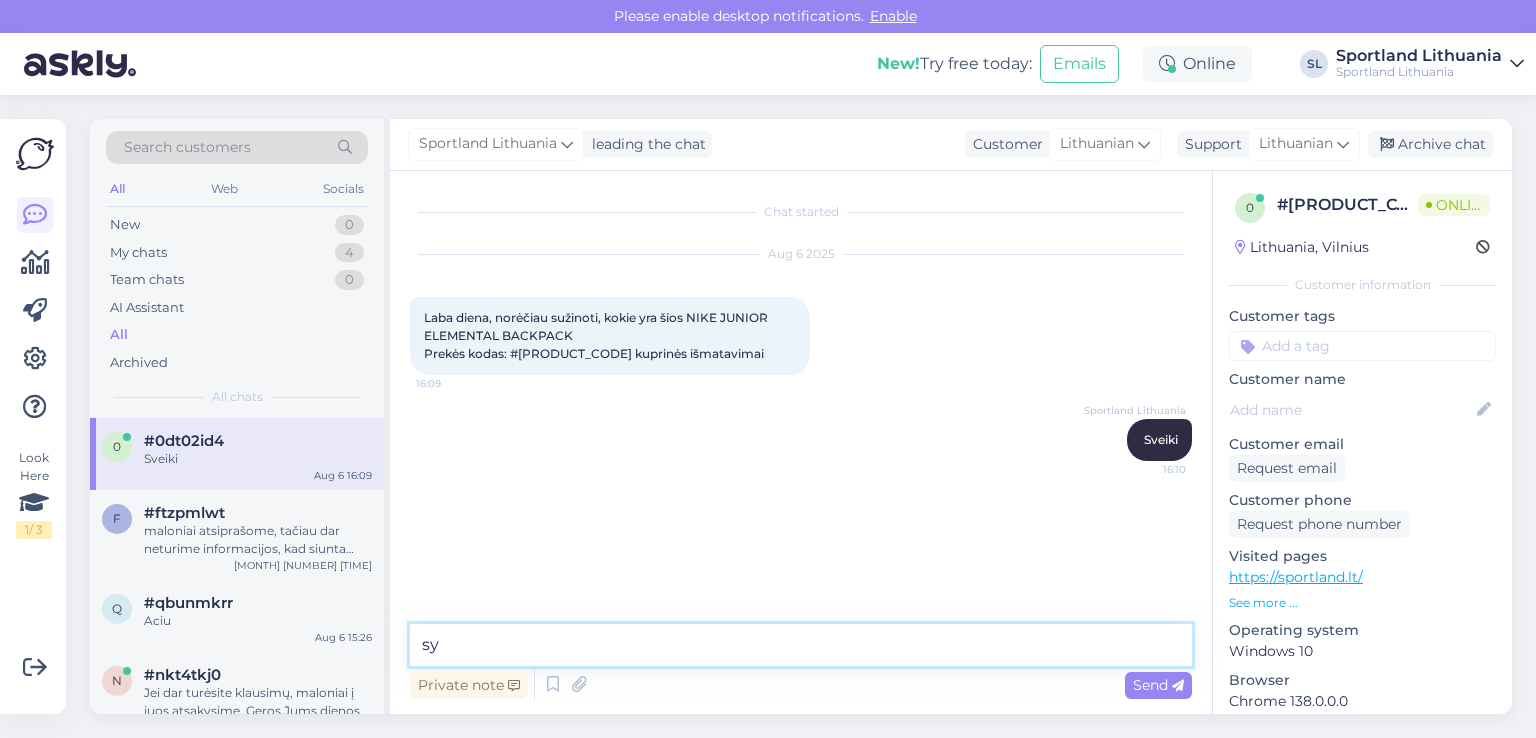 type on "s" 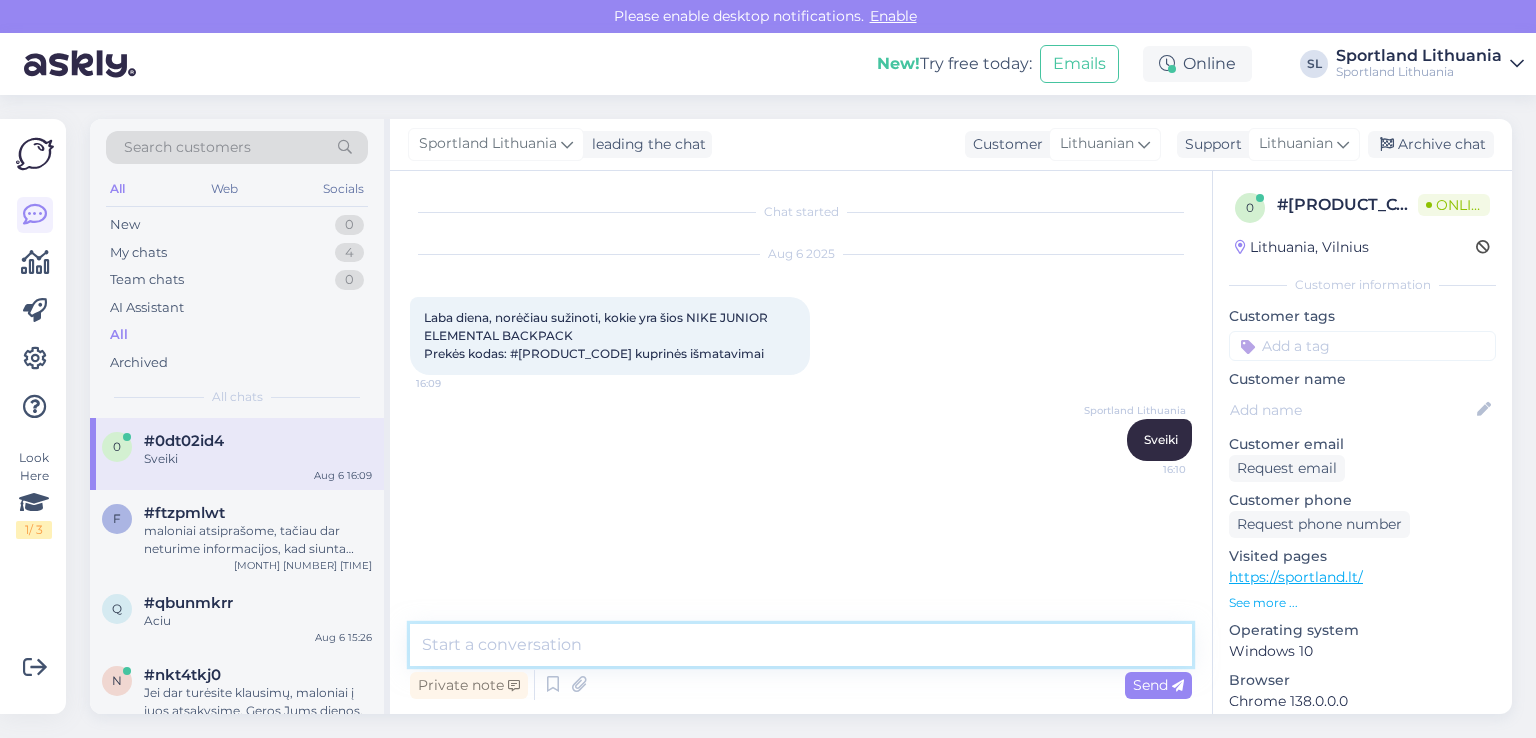 type on "s" 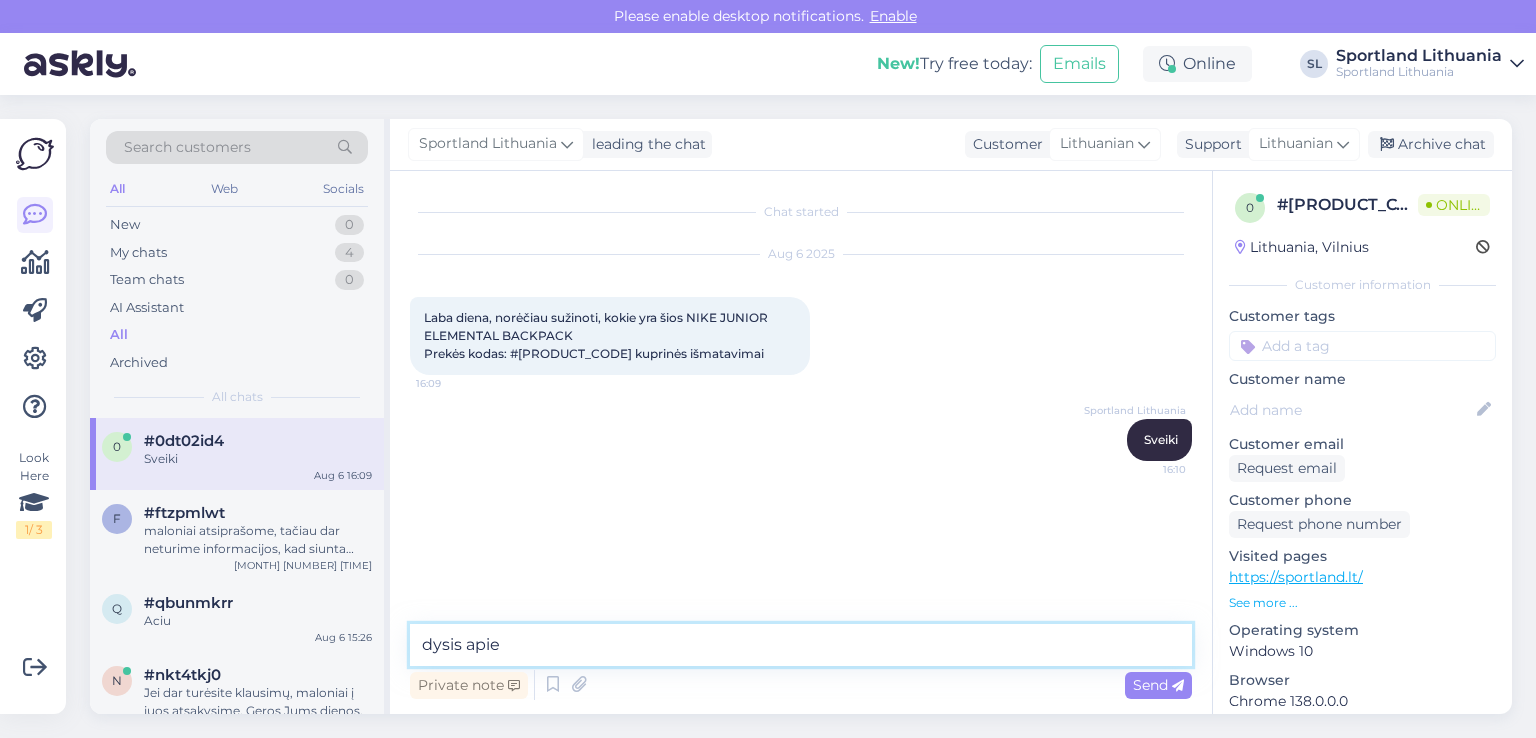 paste on "D 12.7 cm x W 30.4 x H 45.7cm" 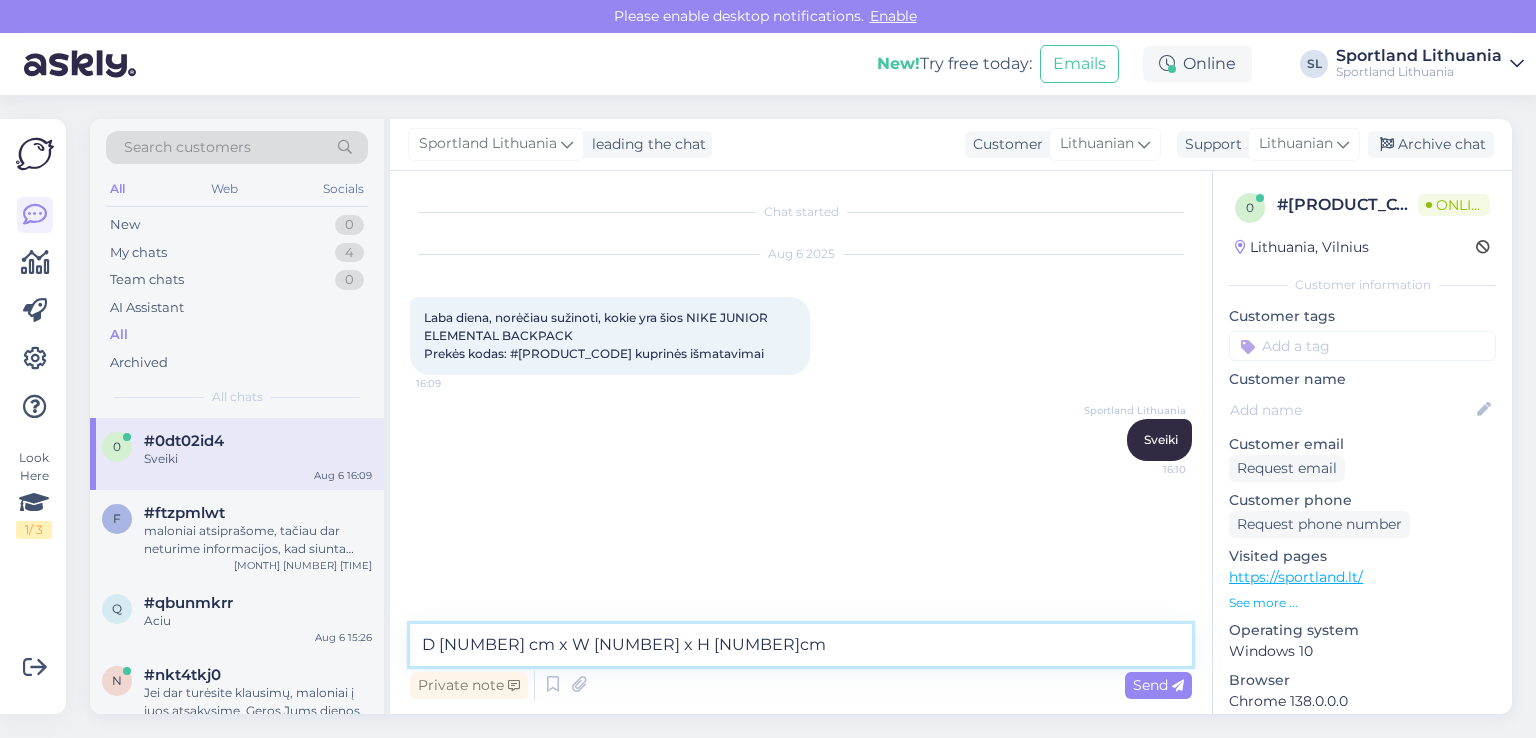 click on "dysis apie D 12.7 cm x W 30.4 x H 45.7cm" at bounding box center (801, 645) 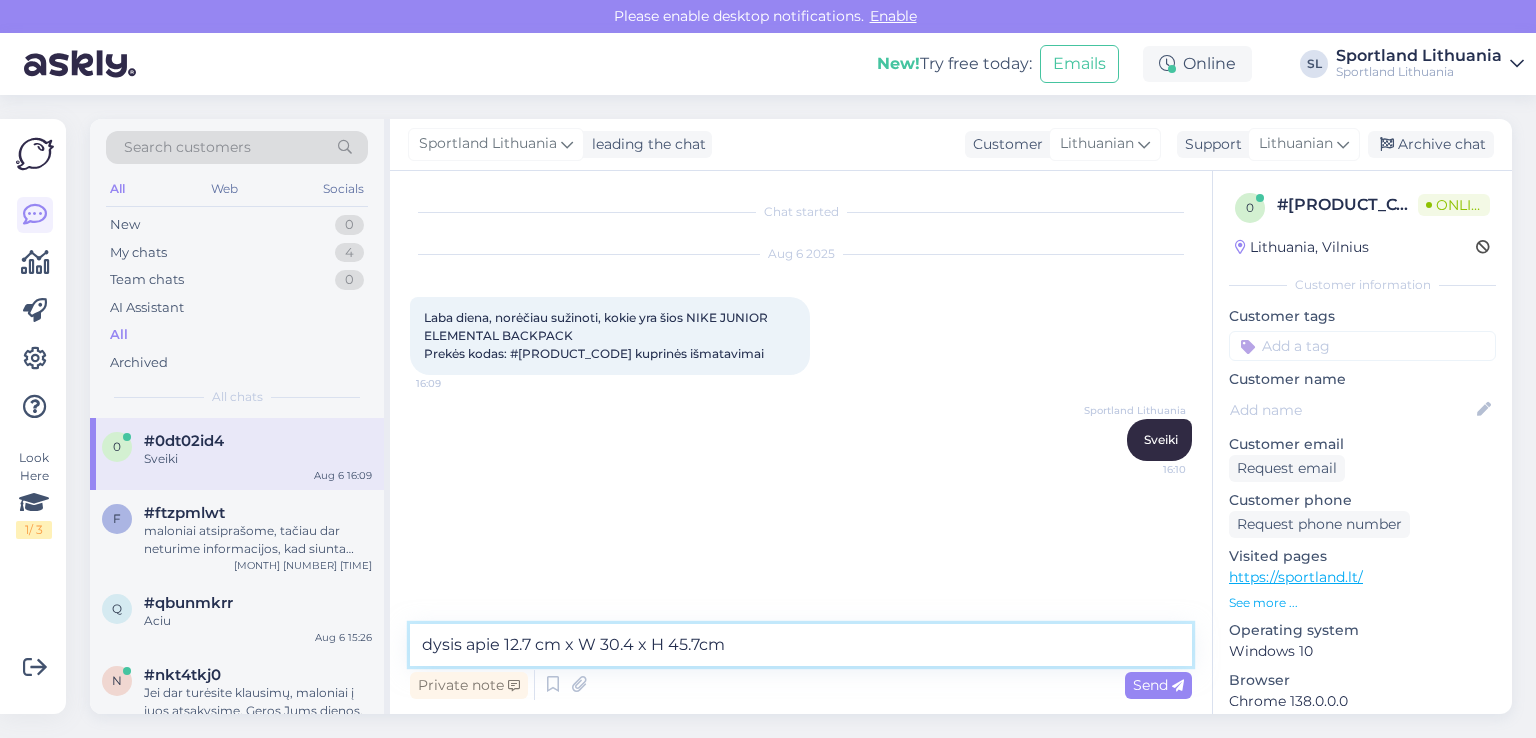 click on "dysis apie  12,7 cm x W 30.4 x H 45.7cm" at bounding box center [801, 645] 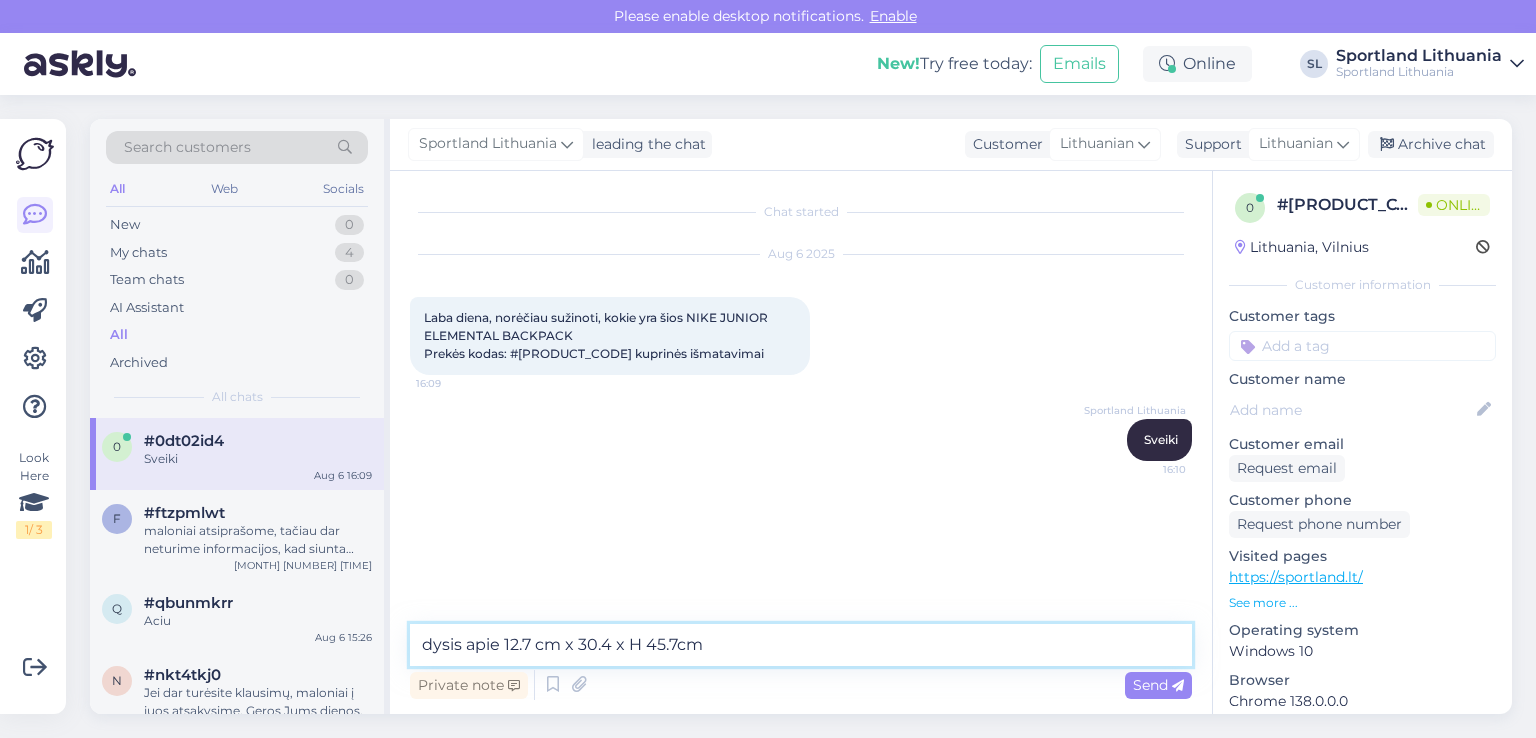 click on "dysis apie  12,7 cm x  30,4 x H 45.7cm" at bounding box center (801, 645) 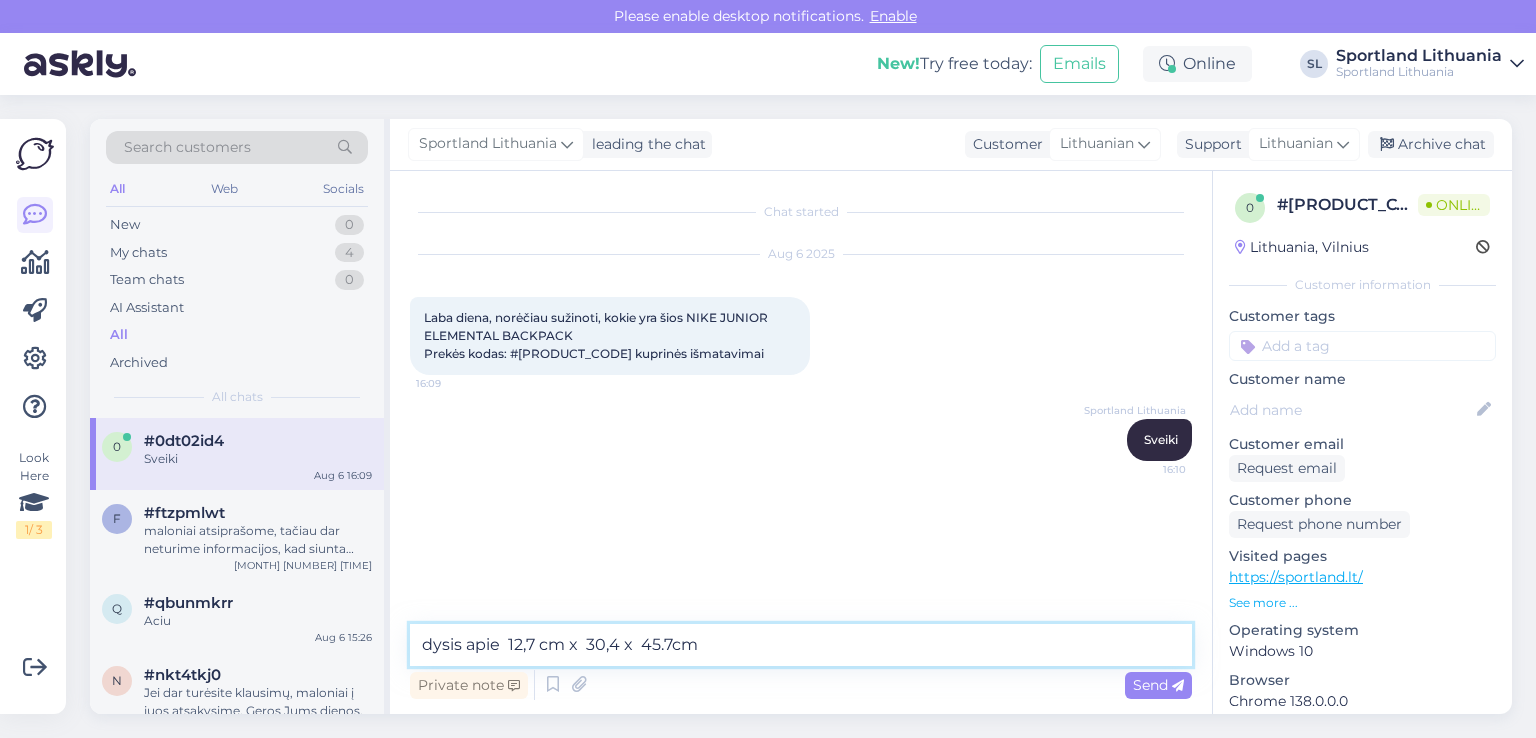click on "dysis apie  12,7 cm x  30,4 x  45.7cm" at bounding box center [801, 645] 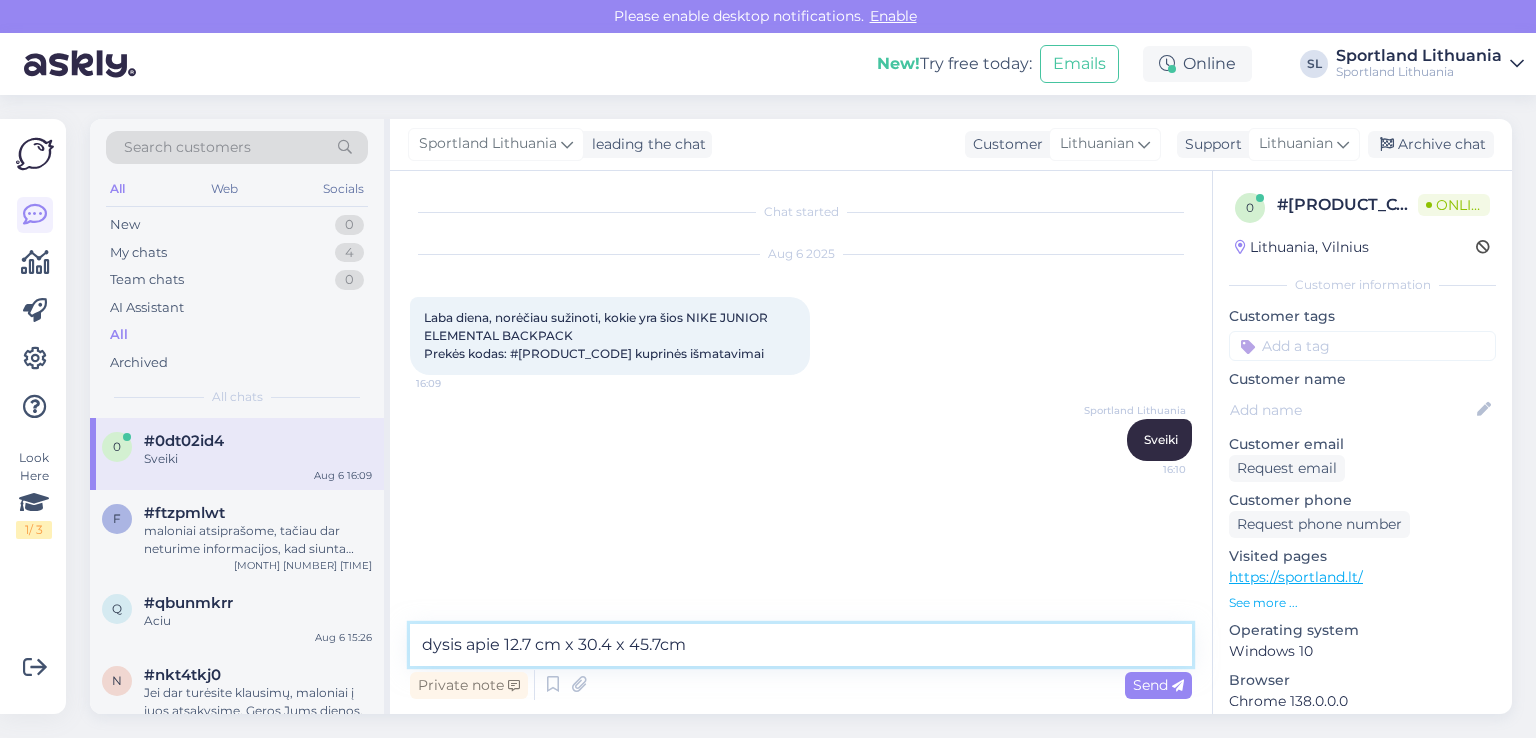 type on "dysis apie  12,7 cm x  30,4 x  45, 7cm" 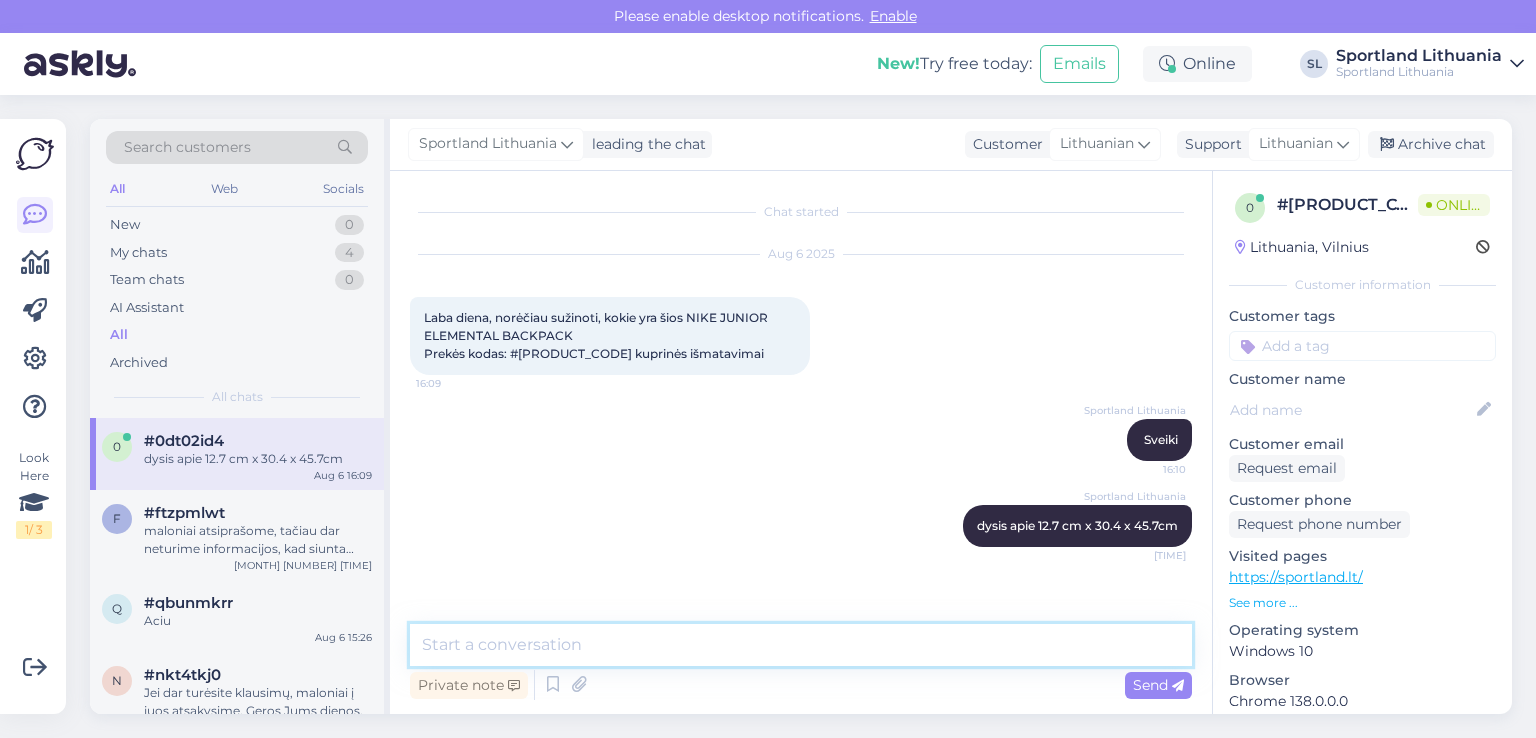 click at bounding box center [801, 645] 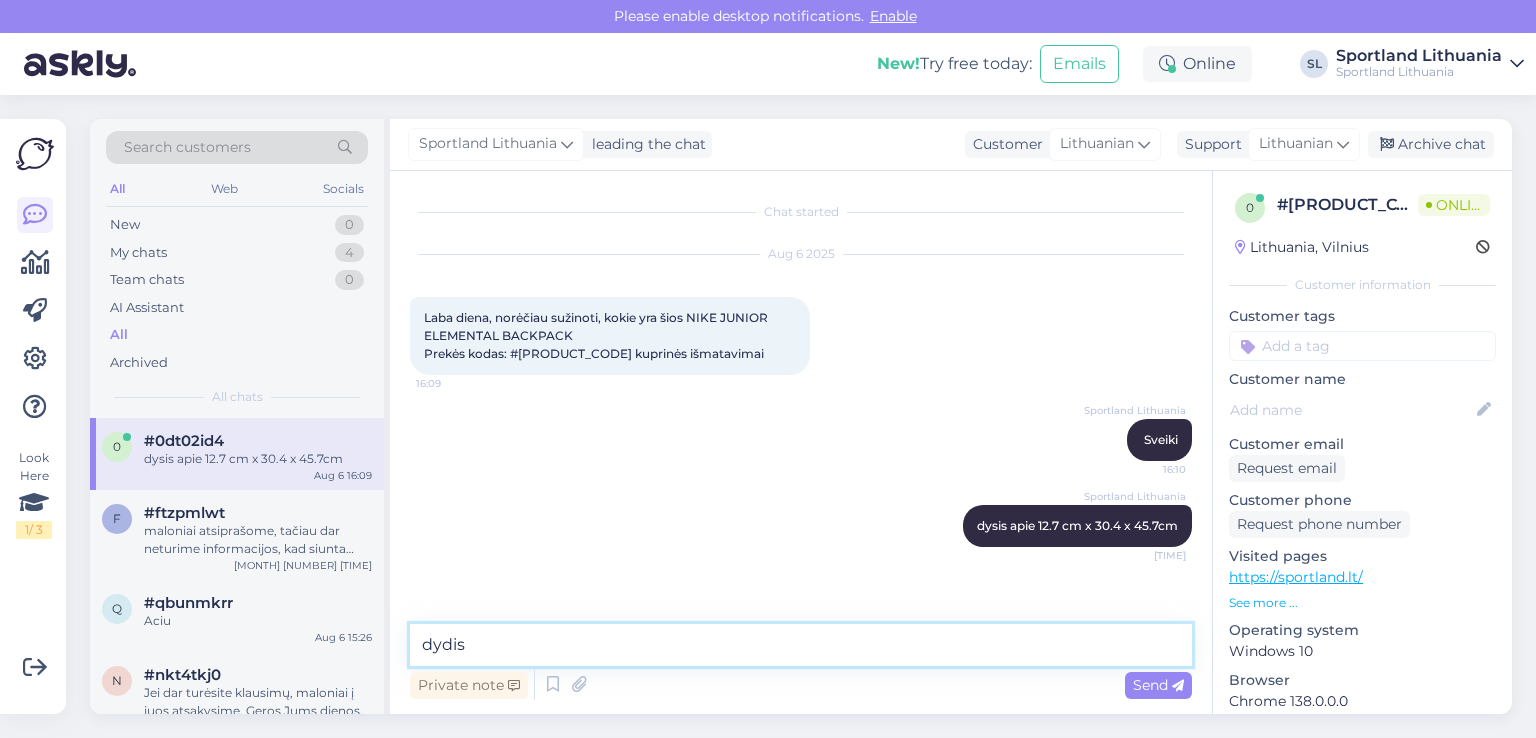 type on "dydis*" 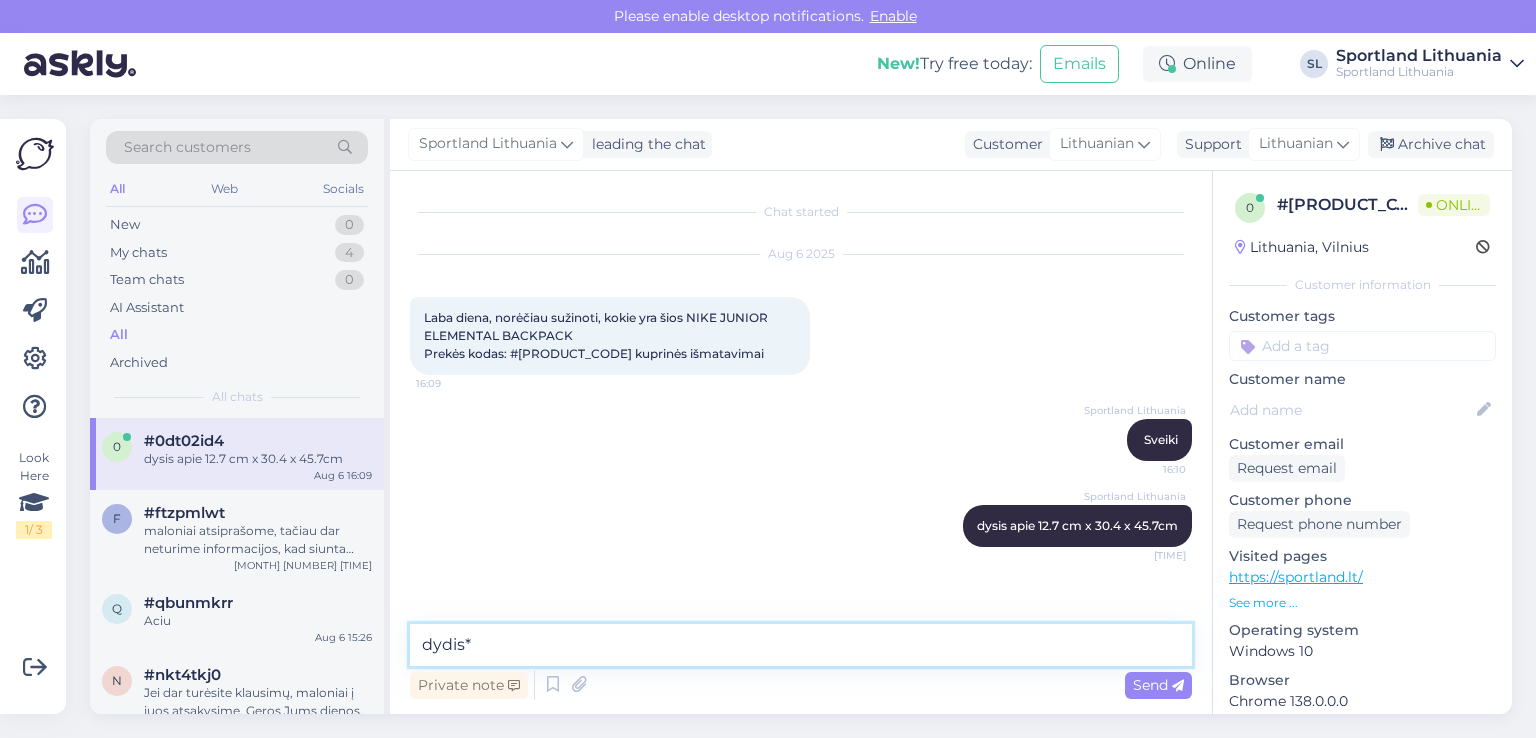 type 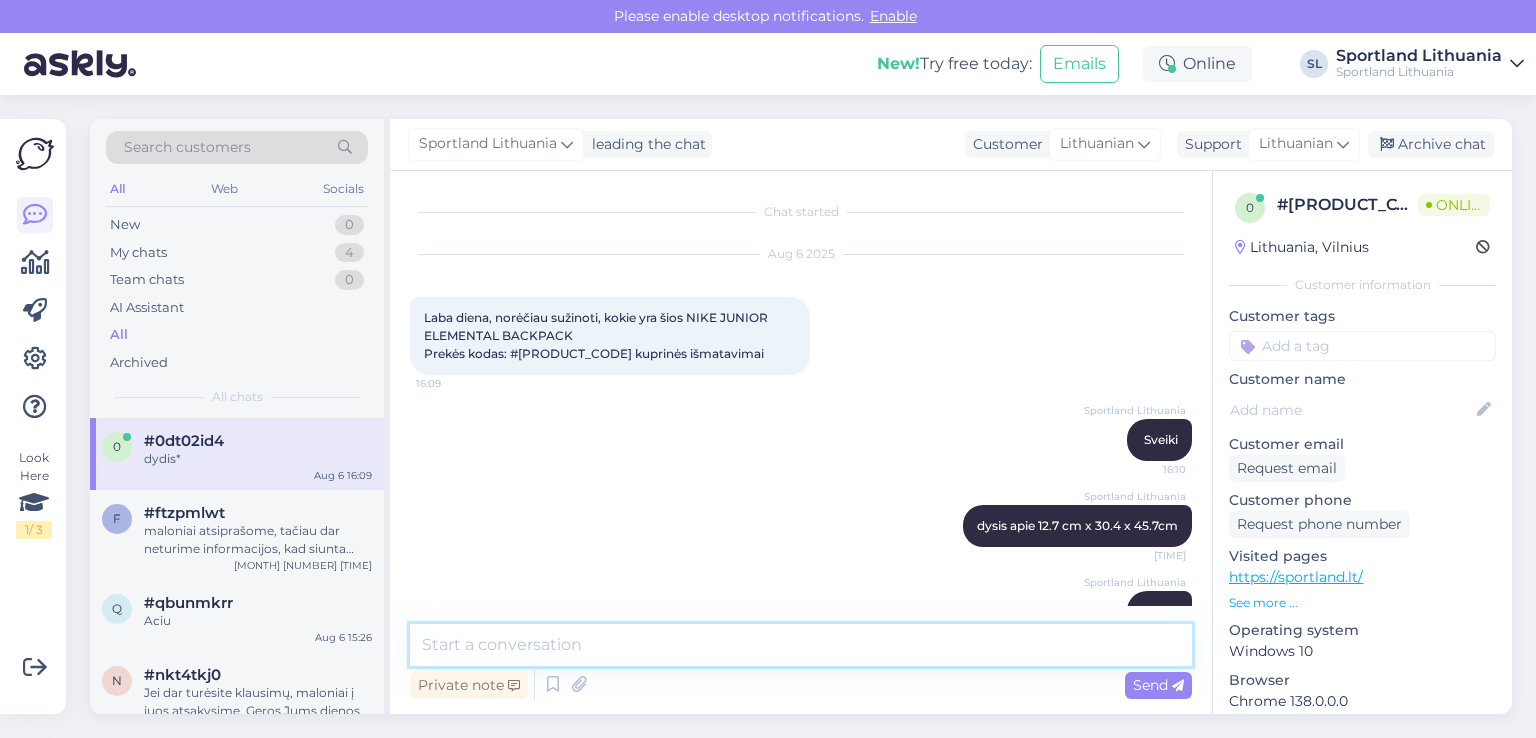 scroll, scrollTop: 49, scrollLeft: 0, axis: vertical 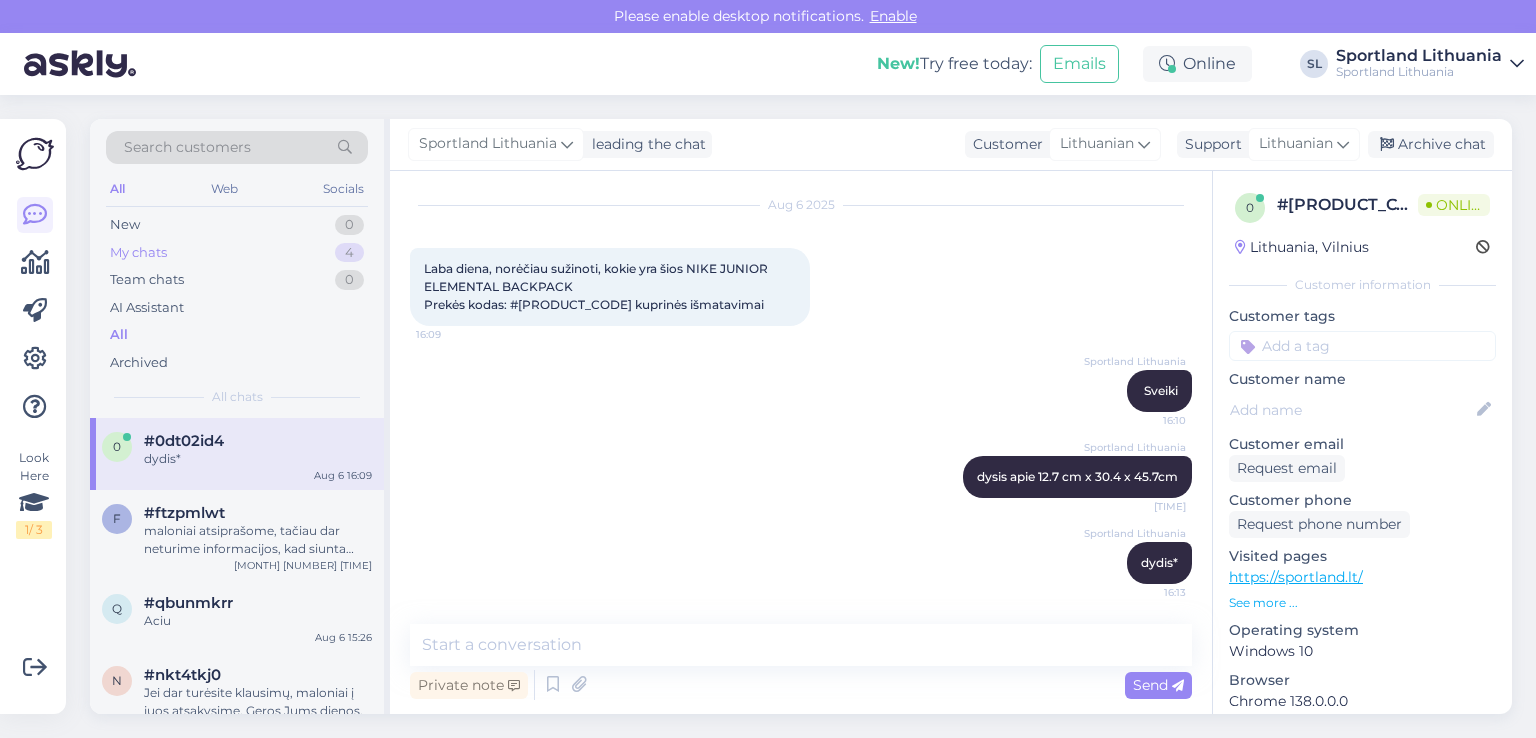 click on "My chats 4" at bounding box center [237, 253] 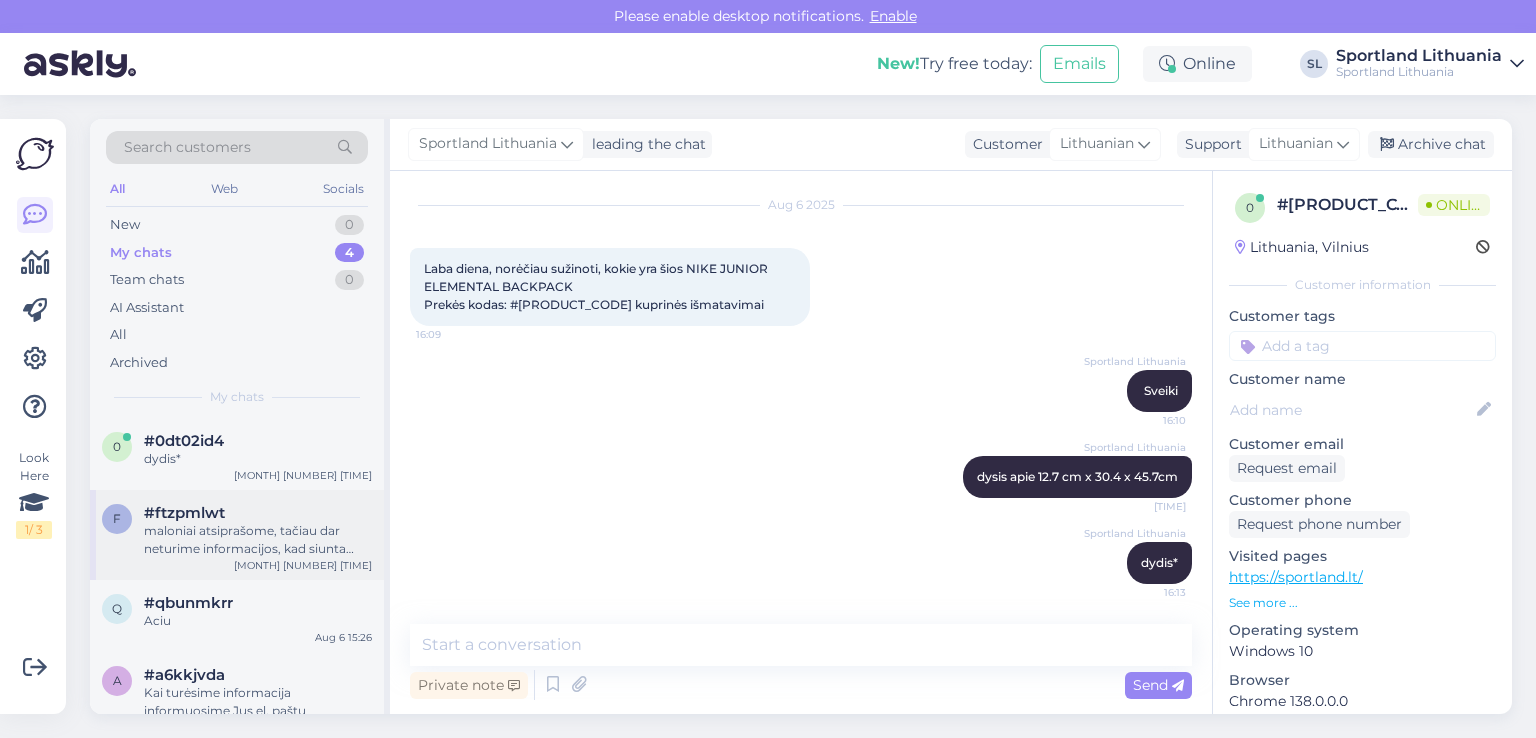 scroll, scrollTop: 28, scrollLeft: 0, axis: vertical 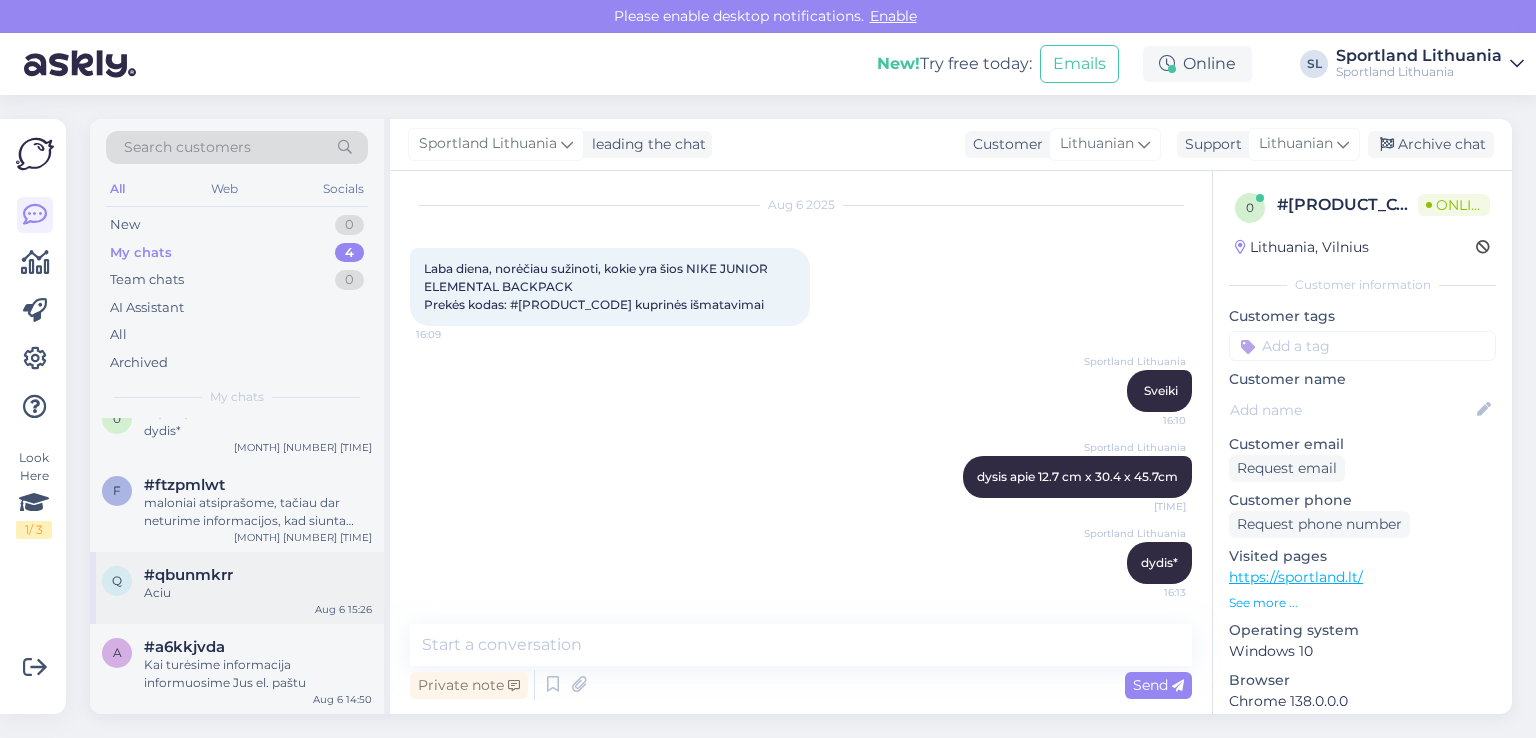 click on "#qbunmkrr" at bounding box center [188, 575] 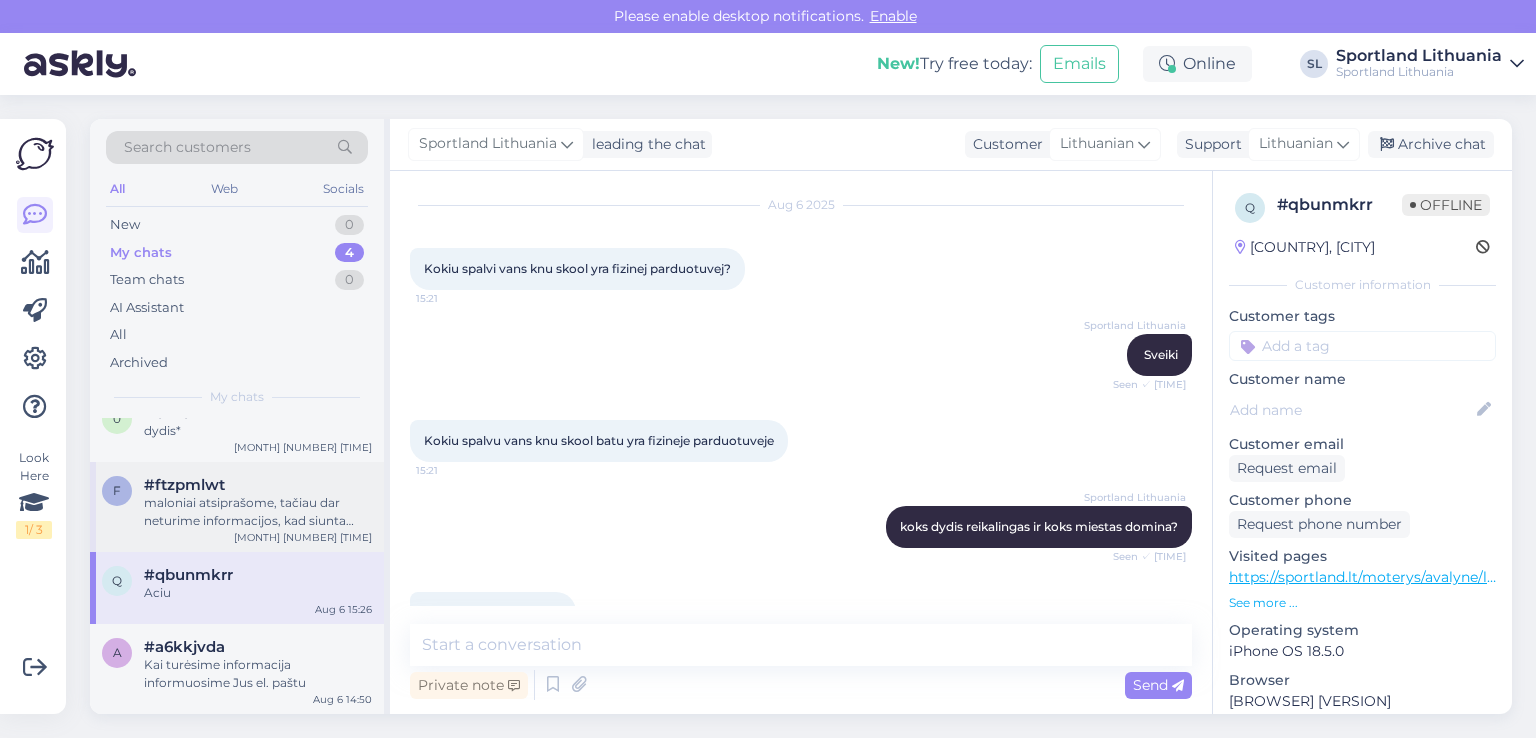 scroll, scrollTop: 552, scrollLeft: 0, axis: vertical 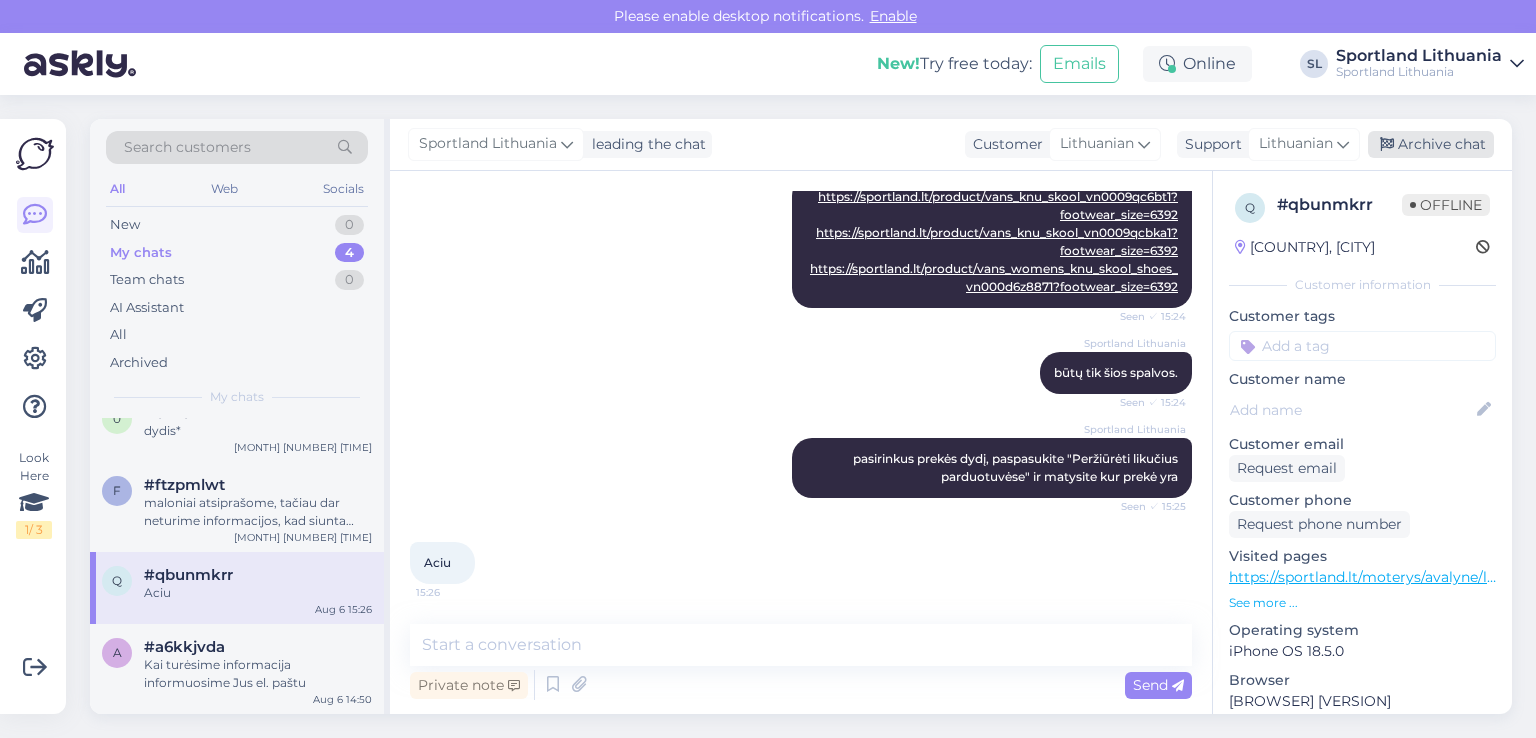 click on "Archive chat" at bounding box center (1431, 144) 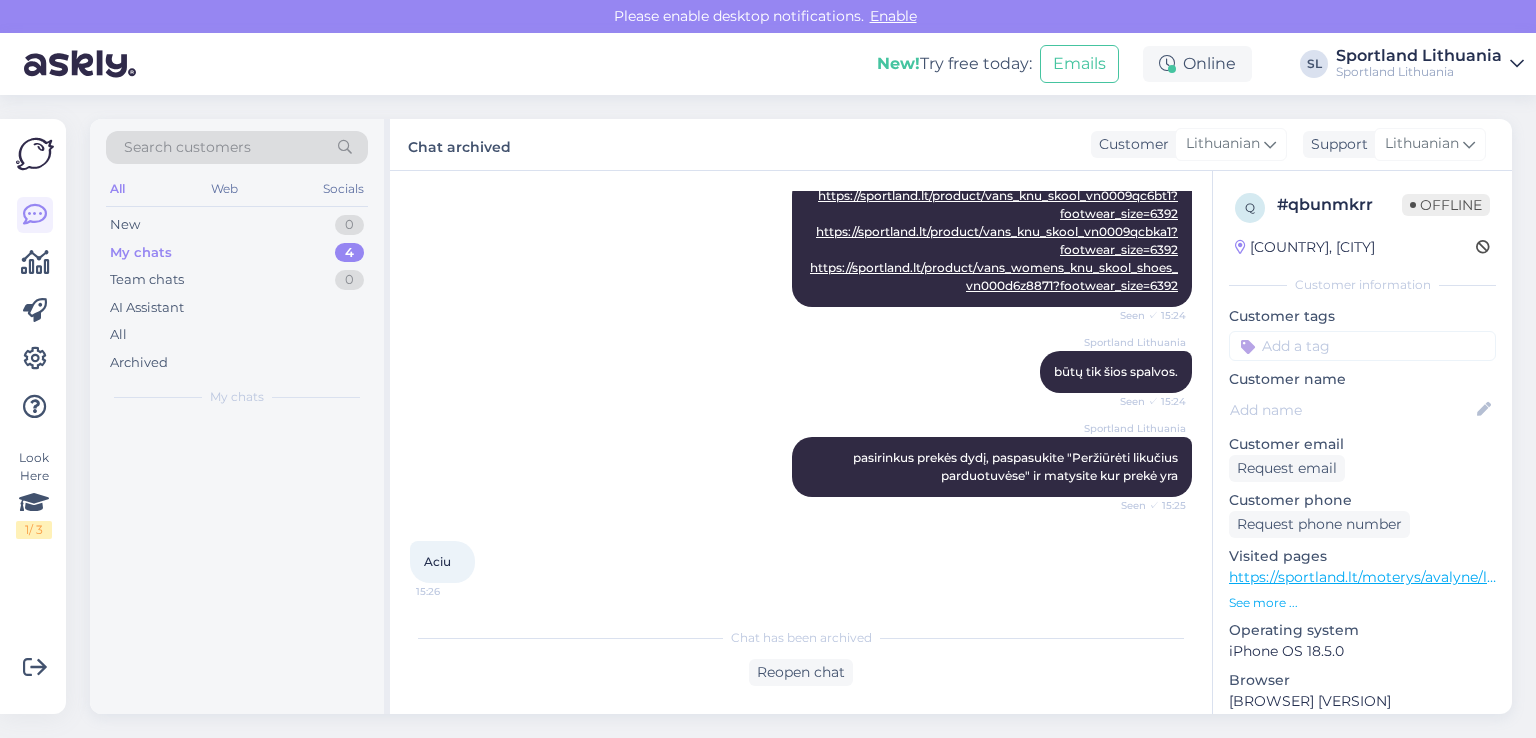 scroll, scrollTop: 0, scrollLeft: 0, axis: both 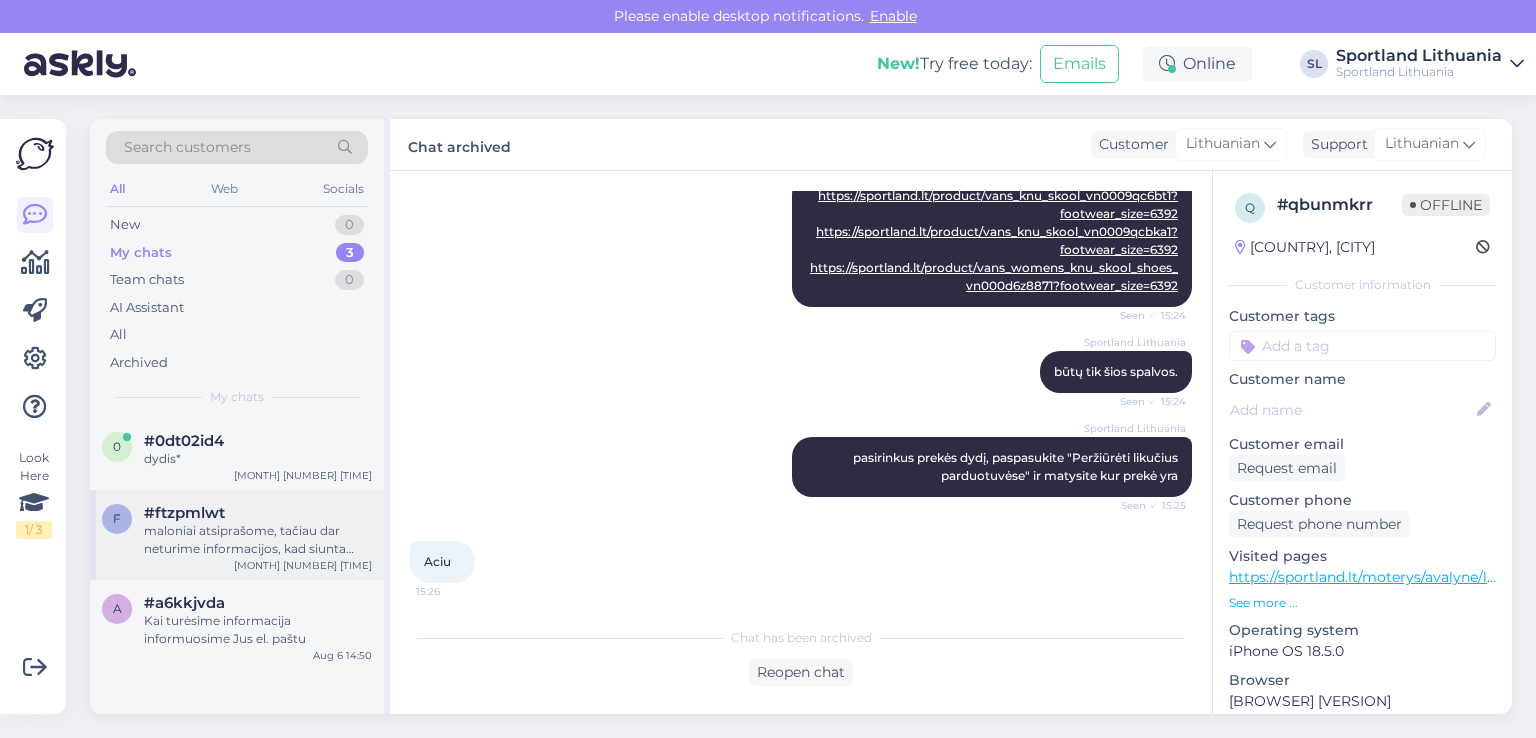 click on "maloniai atsiprašome, tačiau dar neturime informacijos, kad siunta grįžo pas mus, tikimės greitu metu siunta grįš ir galėsime Jums išsiųsti" at bounding box center [258, 540] 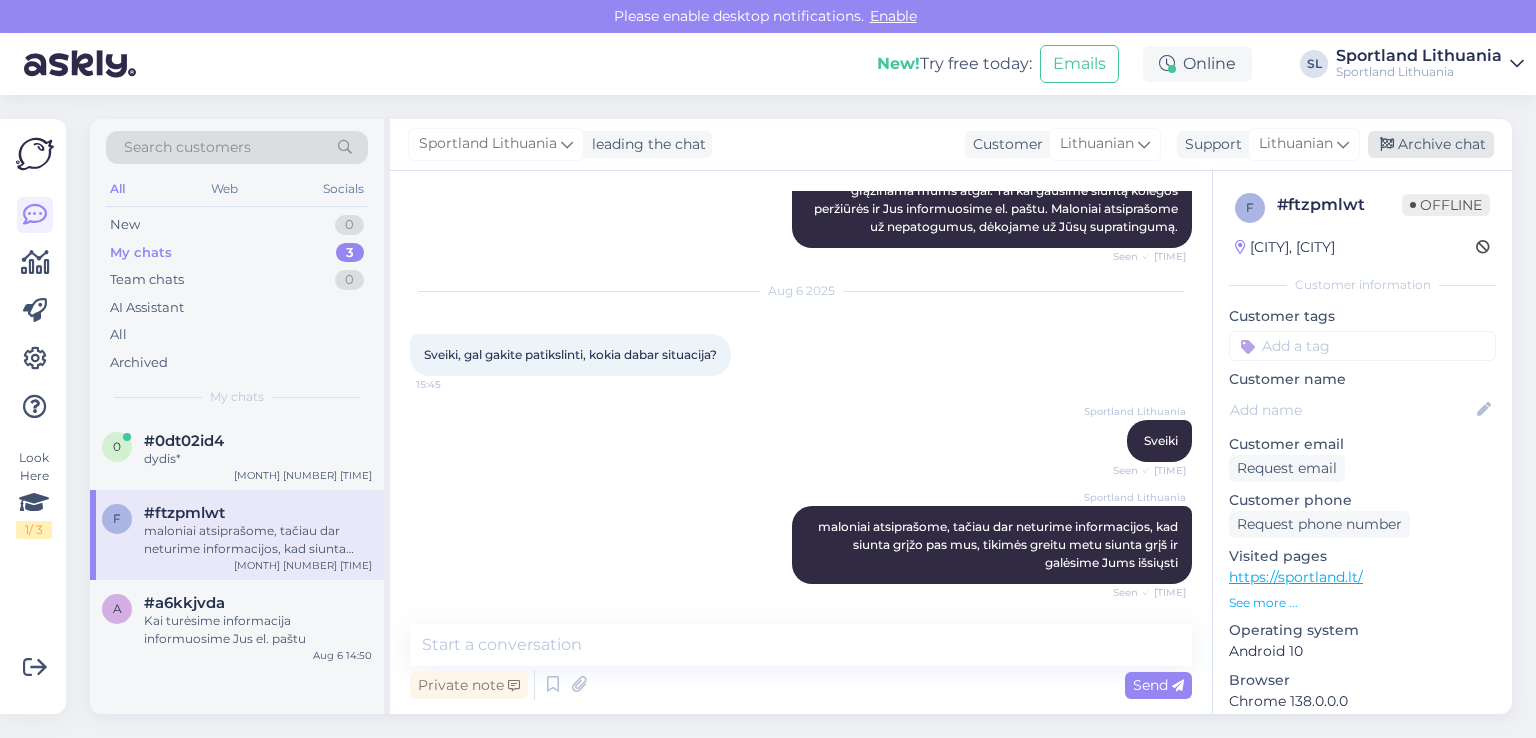 click at bounding box center [1387, 145] 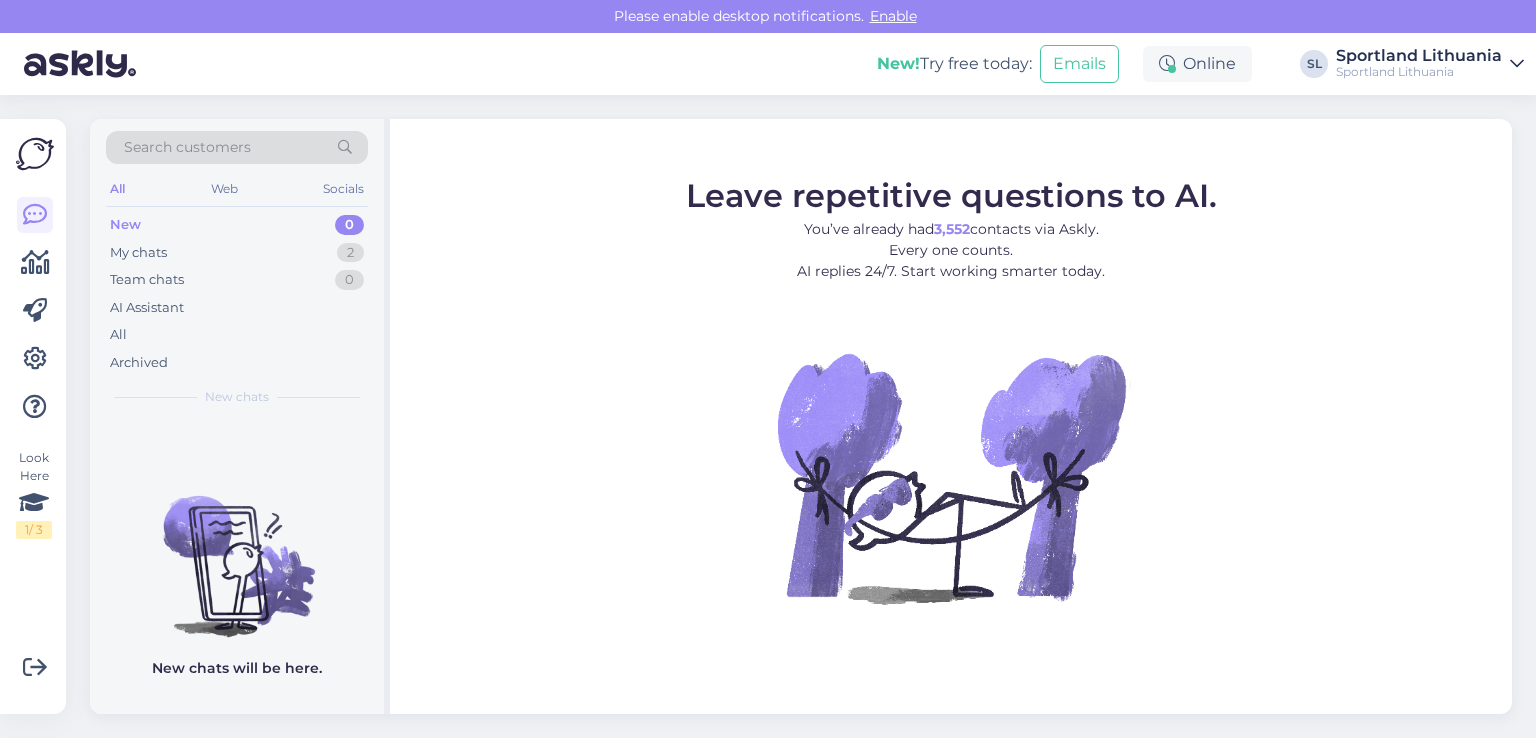 scroll, scrollTop: 0, scrollLeft: 0, axis: both 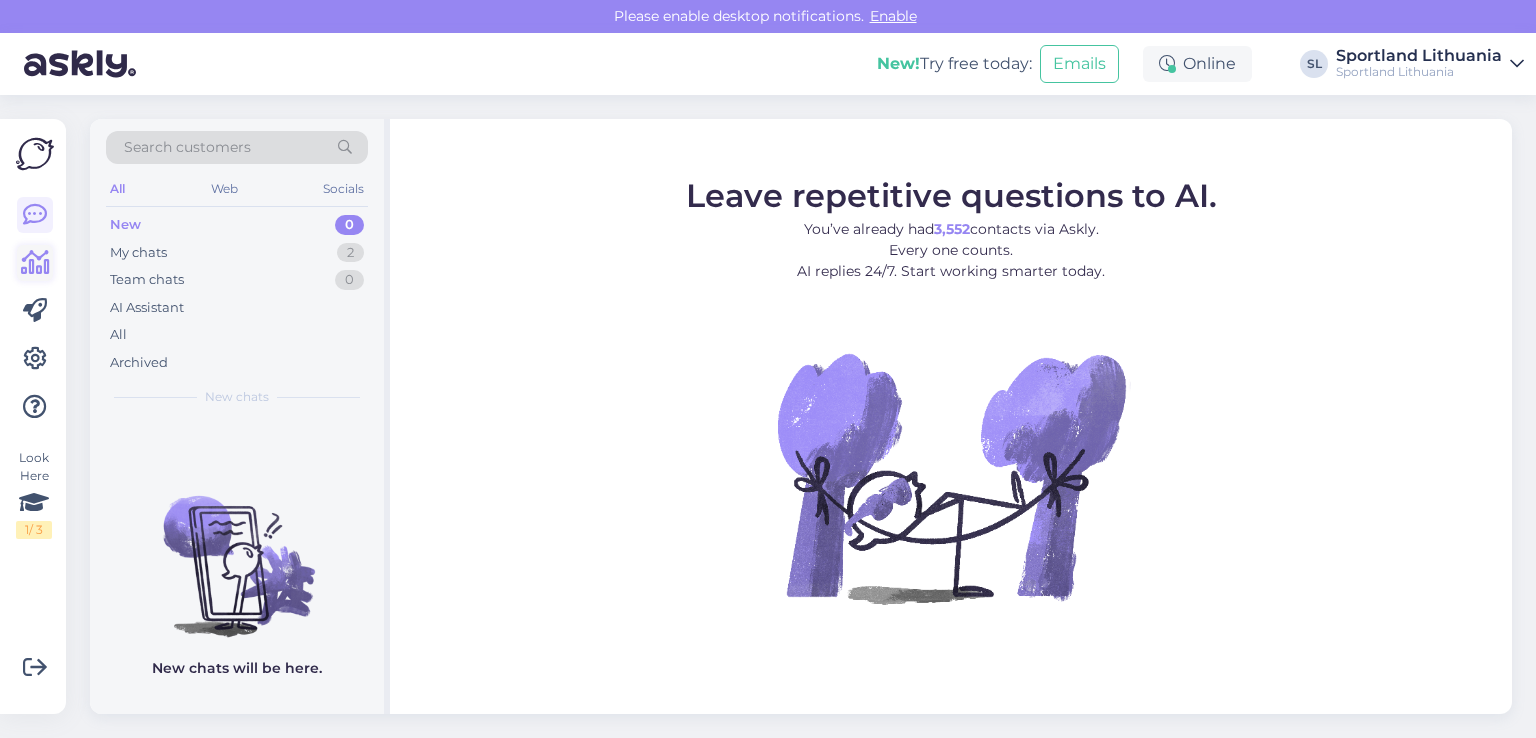 click at bounding box center (35, 263) 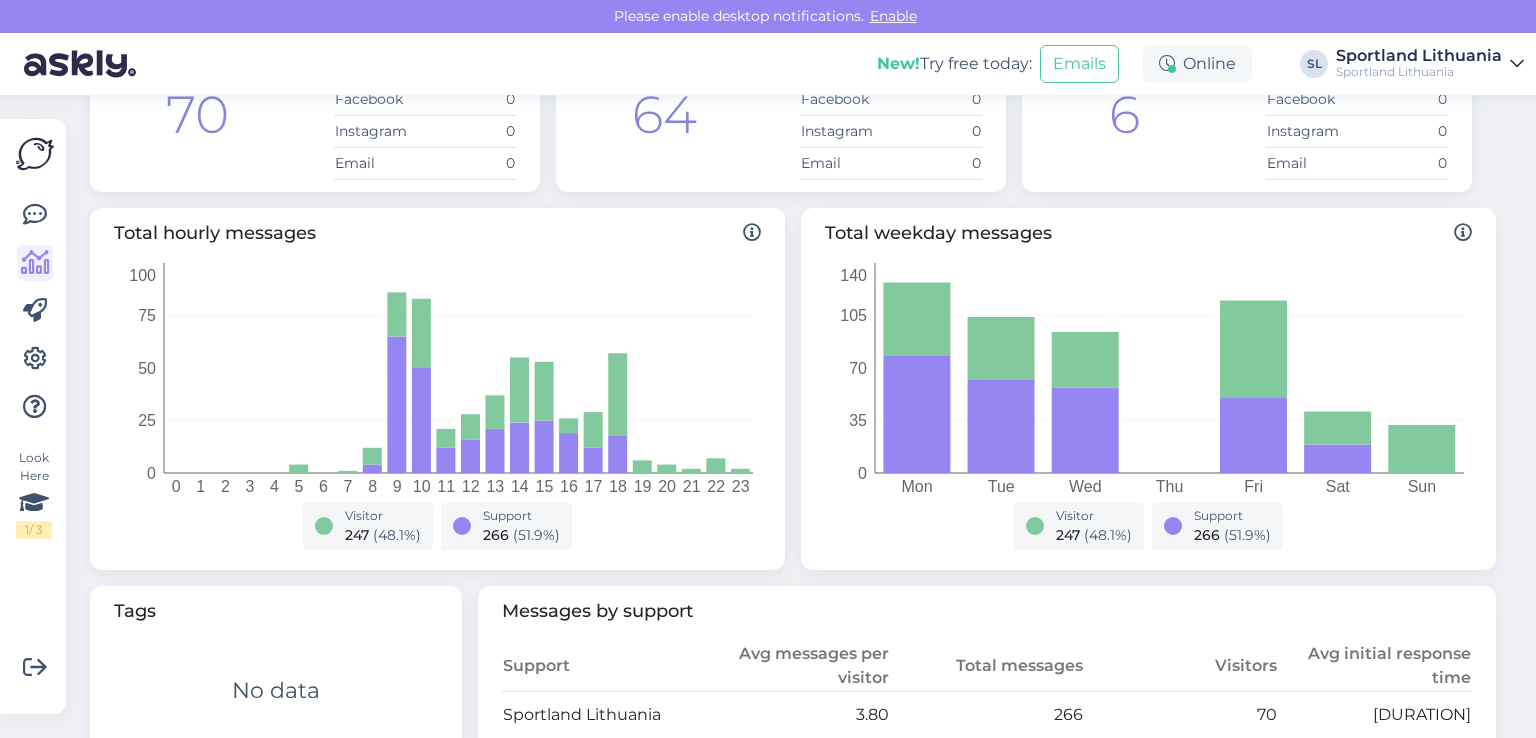 scroll, scrollTop: 0, scrollLeft: 0, axis: both 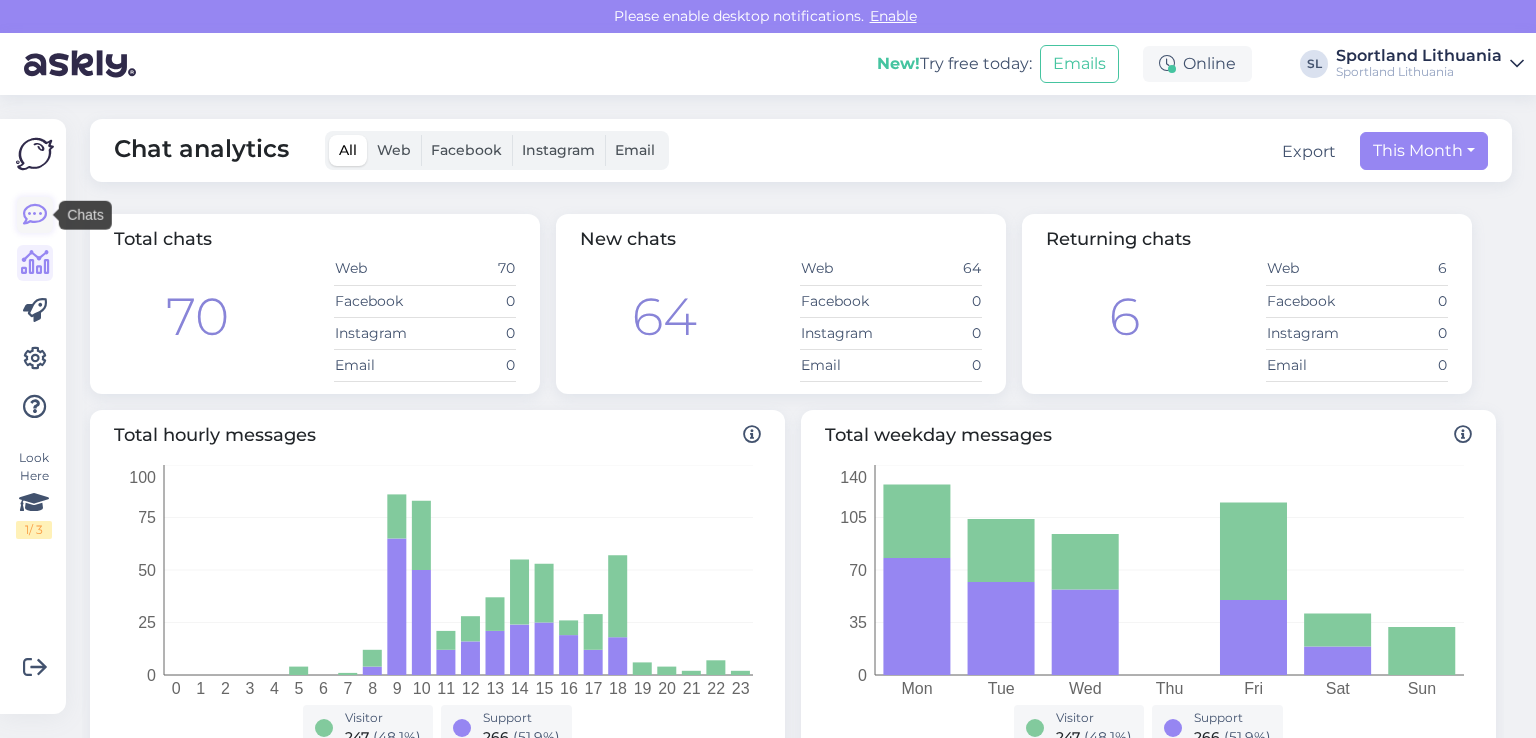 click at bounding box center (35, 215) 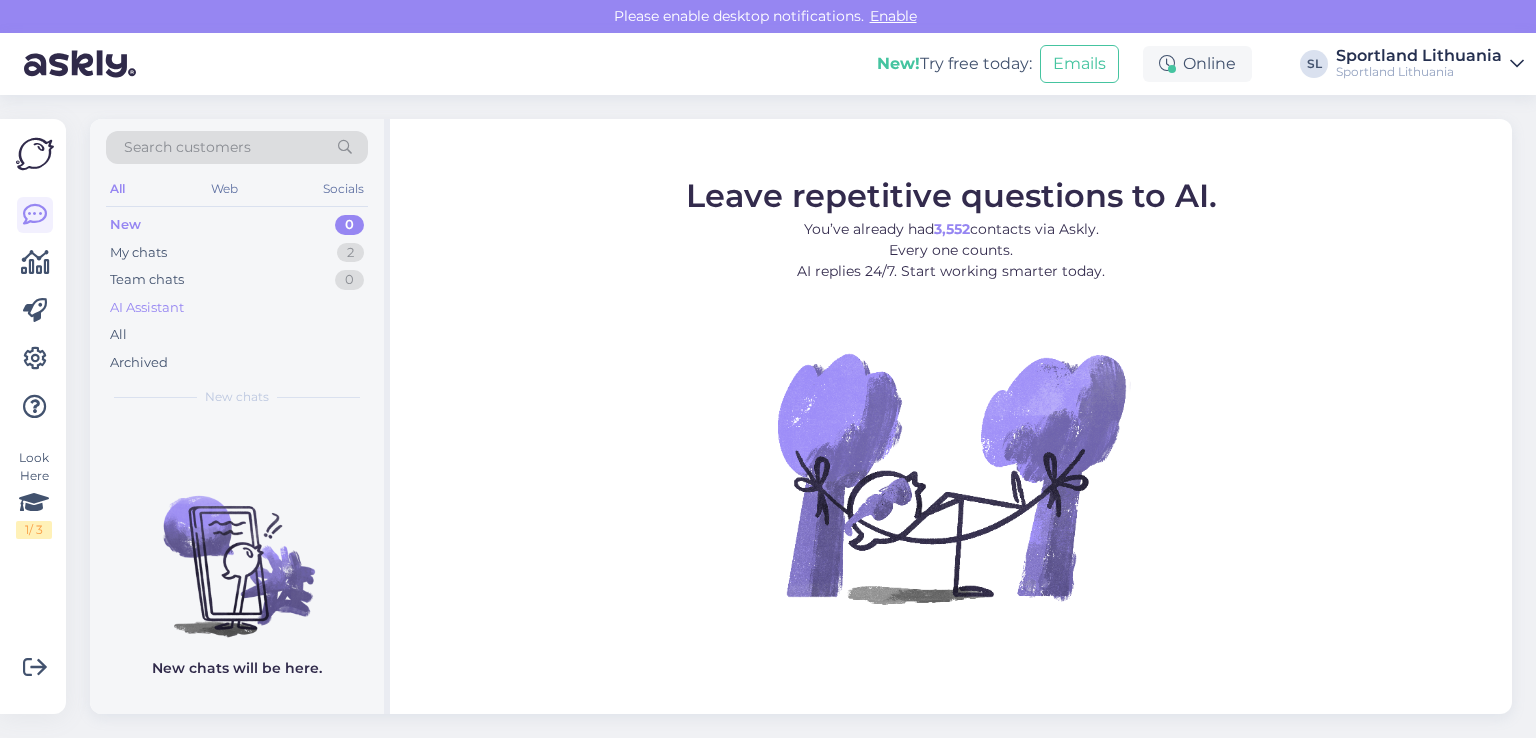 click on "AI Assistant" at bounding box center [147, 308] 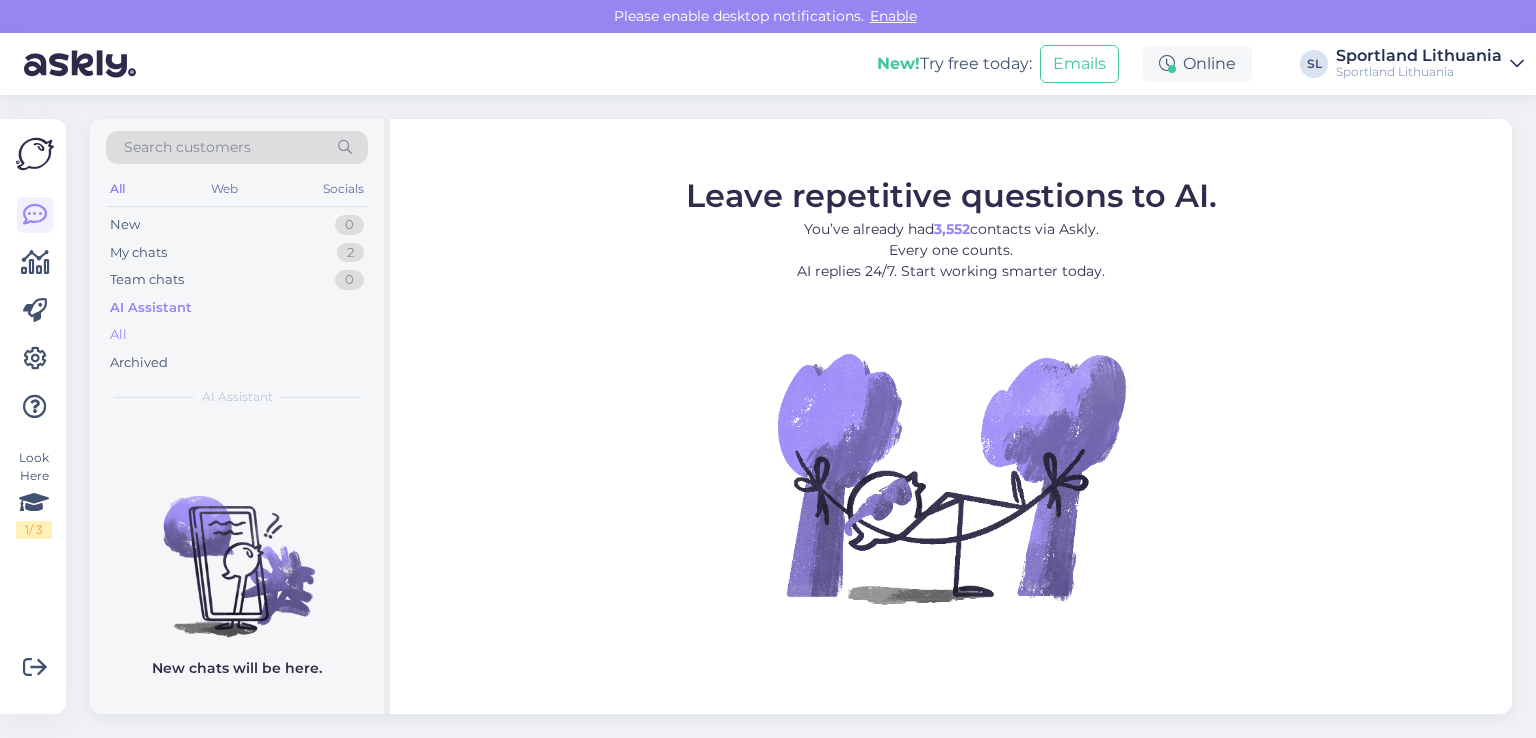 click on "All" at bounding box center (237, 335) 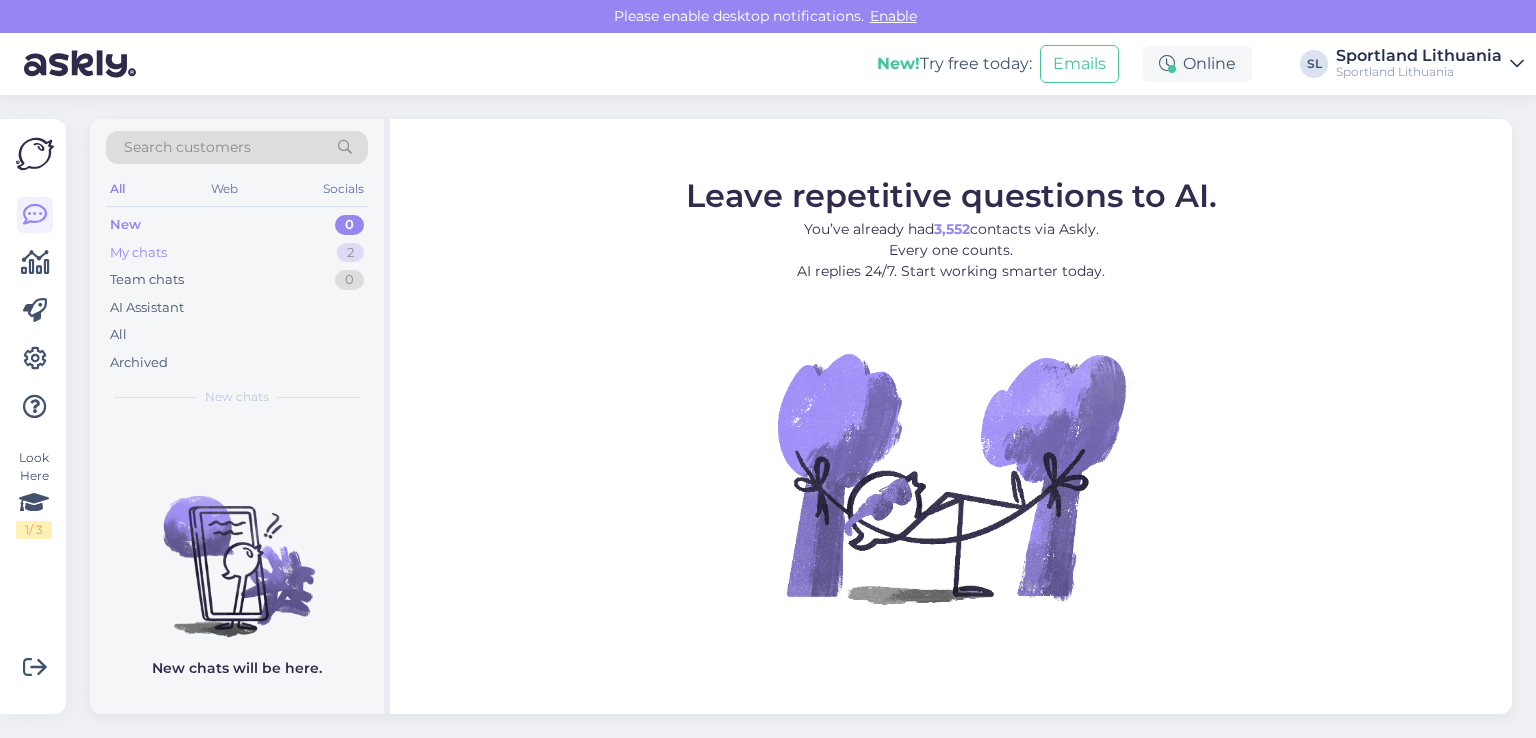 scroll, scrollTop: 0, scrollLeft: 0, axis: both 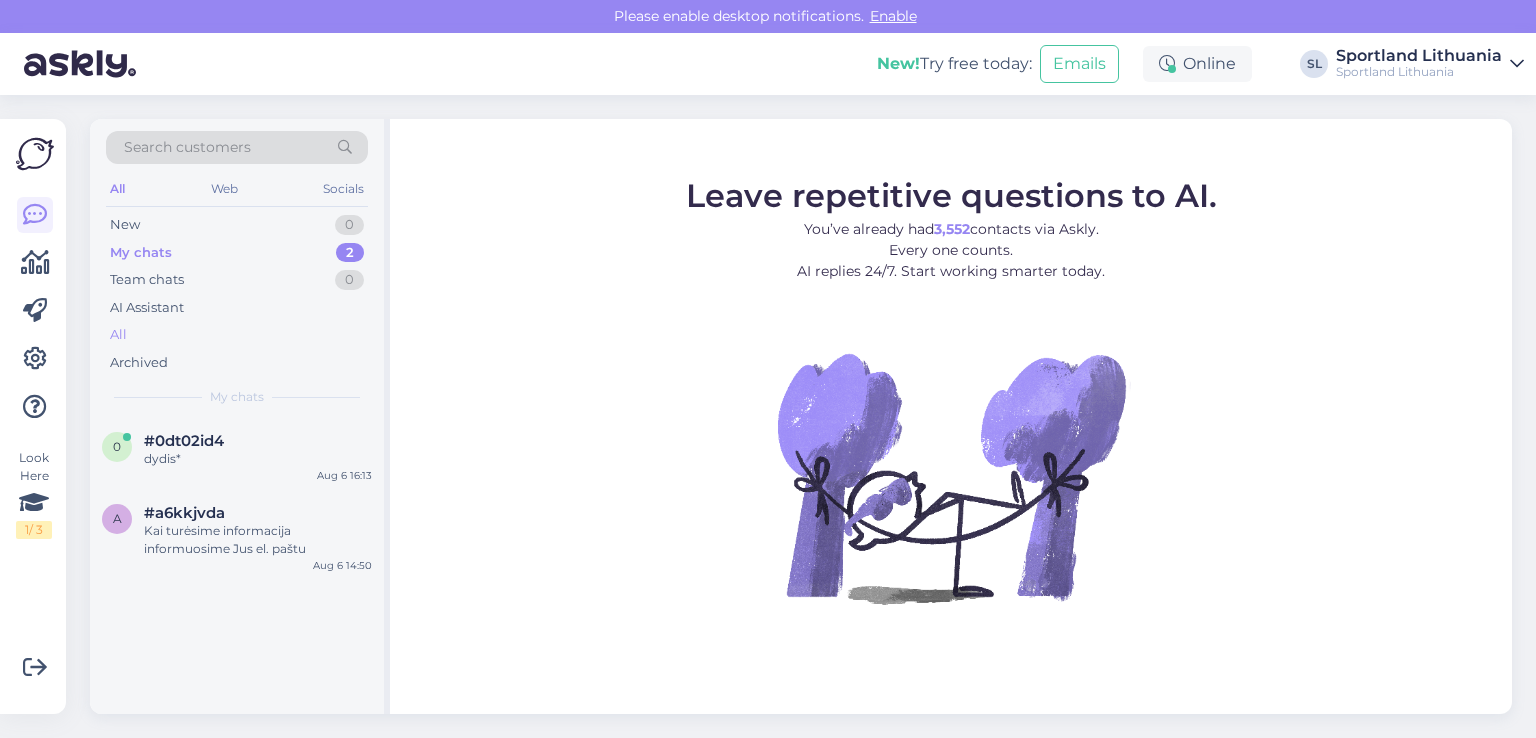 click on "All" at bounding box center [237, 335] 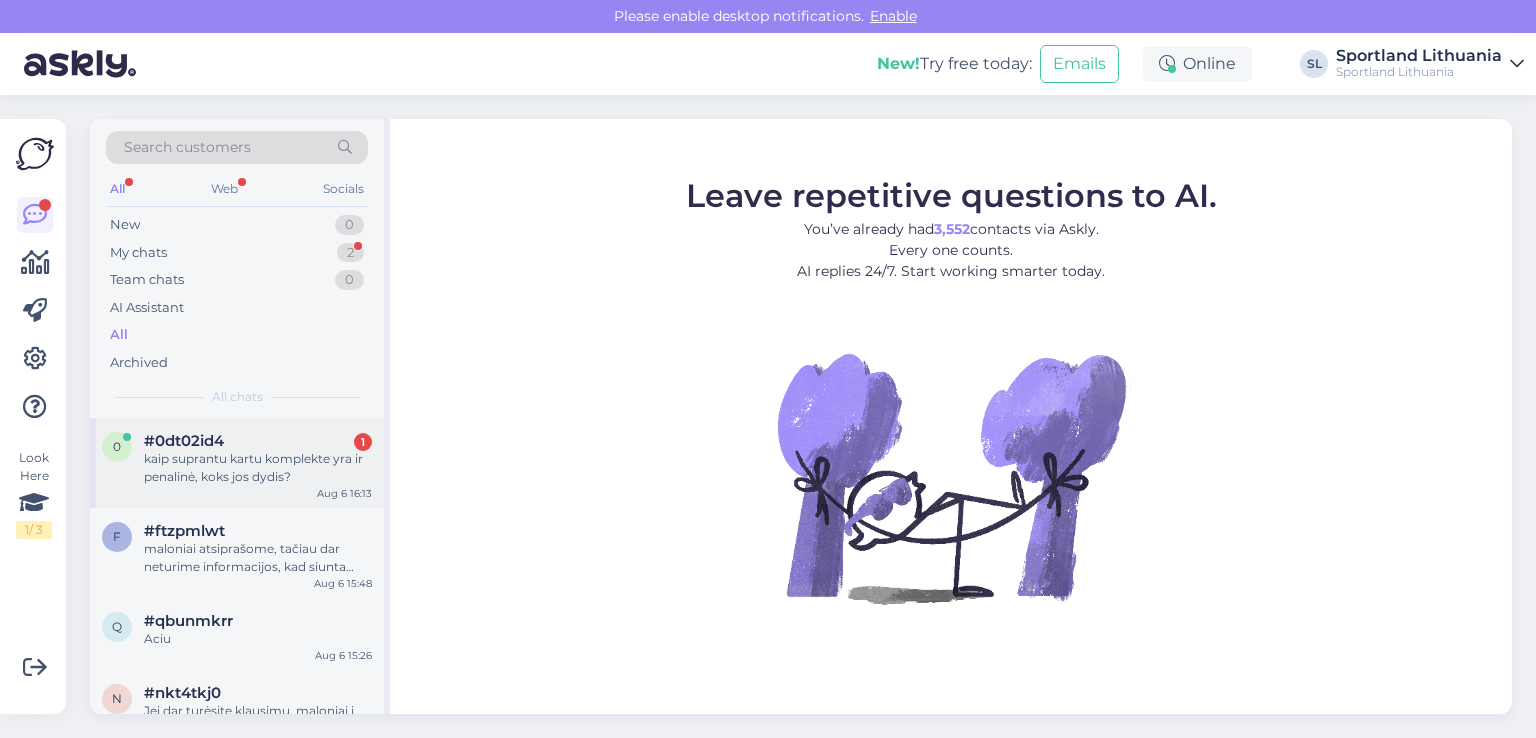 click on "#0dt02id4 1" at bounding box center (258, 441) 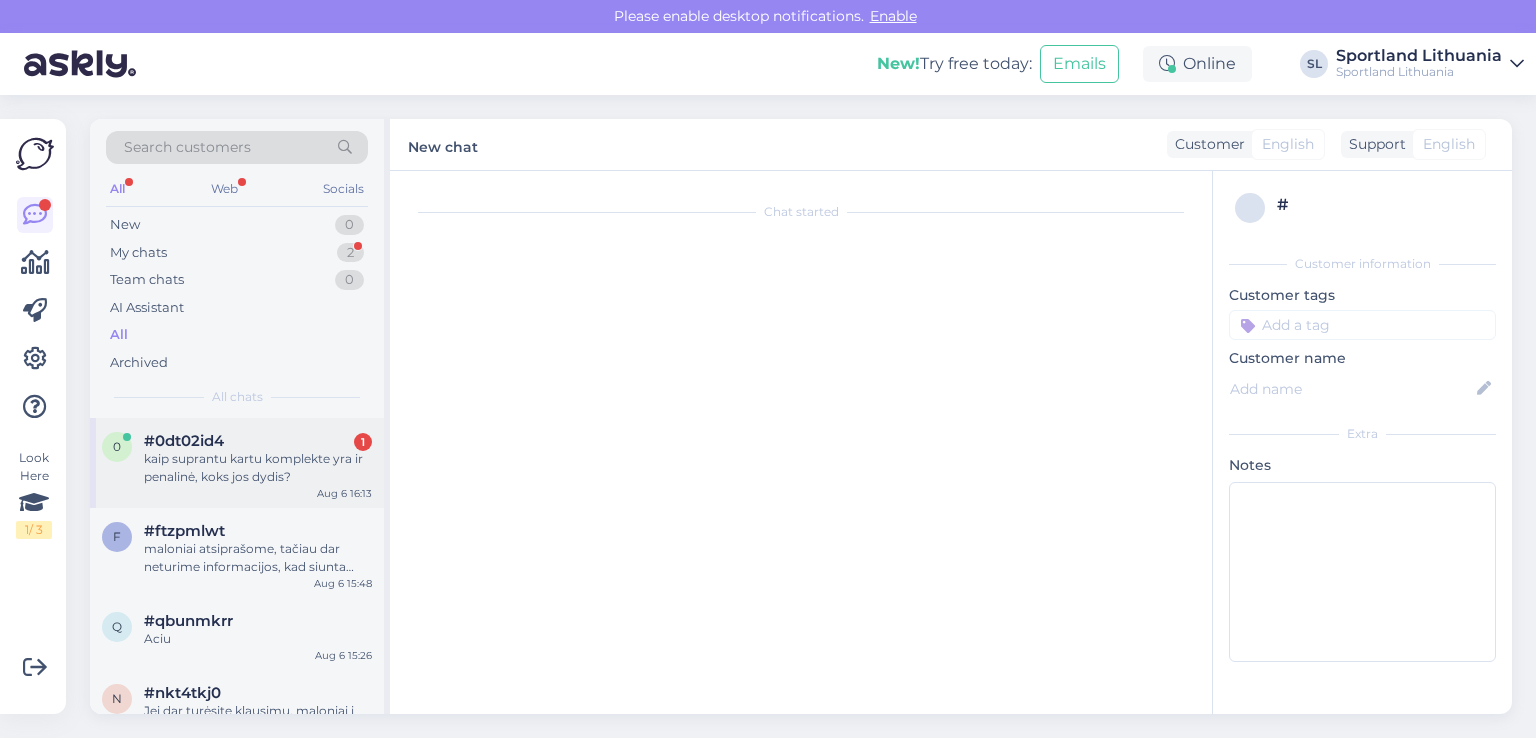 scroll, scrollTop: 153, scrollLeft: 0, axis: vertical 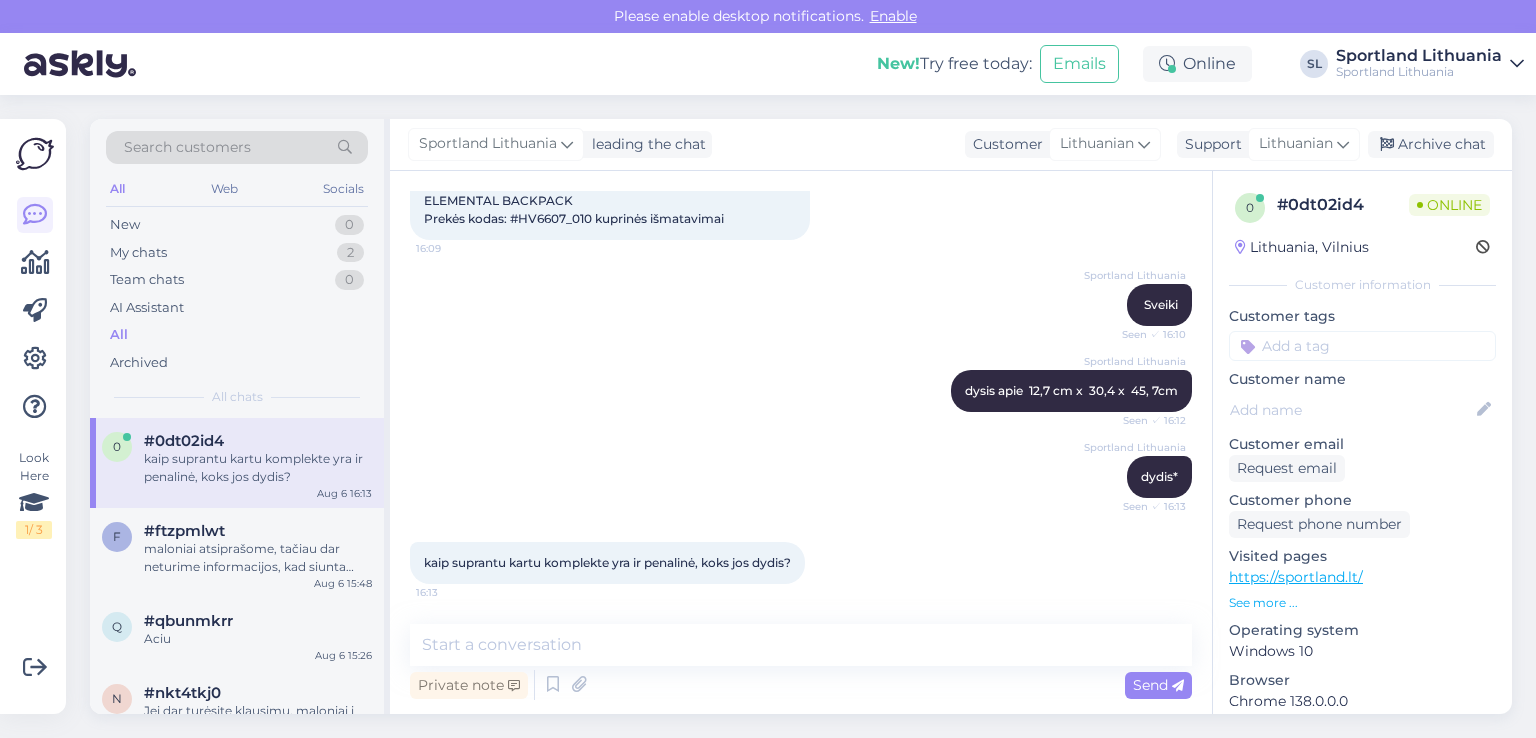 click on "Chat started Aug 6 2025 Laba diena, norėčiau sužinoti, kokie yra šios NIKE JUNIOR ELEMENTAL BACKPACK
Prekės kodas: #HV6607_010 kuprinės išmatavimai 16:09  Sportland Lithuania Sveiki  Seen ✓ 16:10  Sportland Lithuania dysis apie  12,7 cm x  30,4 x  45, 7cm Seen ✓ 16:12  Sportland Lithuania dydis* Seen ✓ 16:13  kaip suprantu kartu komplekte yra ir penalinė, koks jos dydis? 16:13  Private note Send" at bounding box center [801, 442] 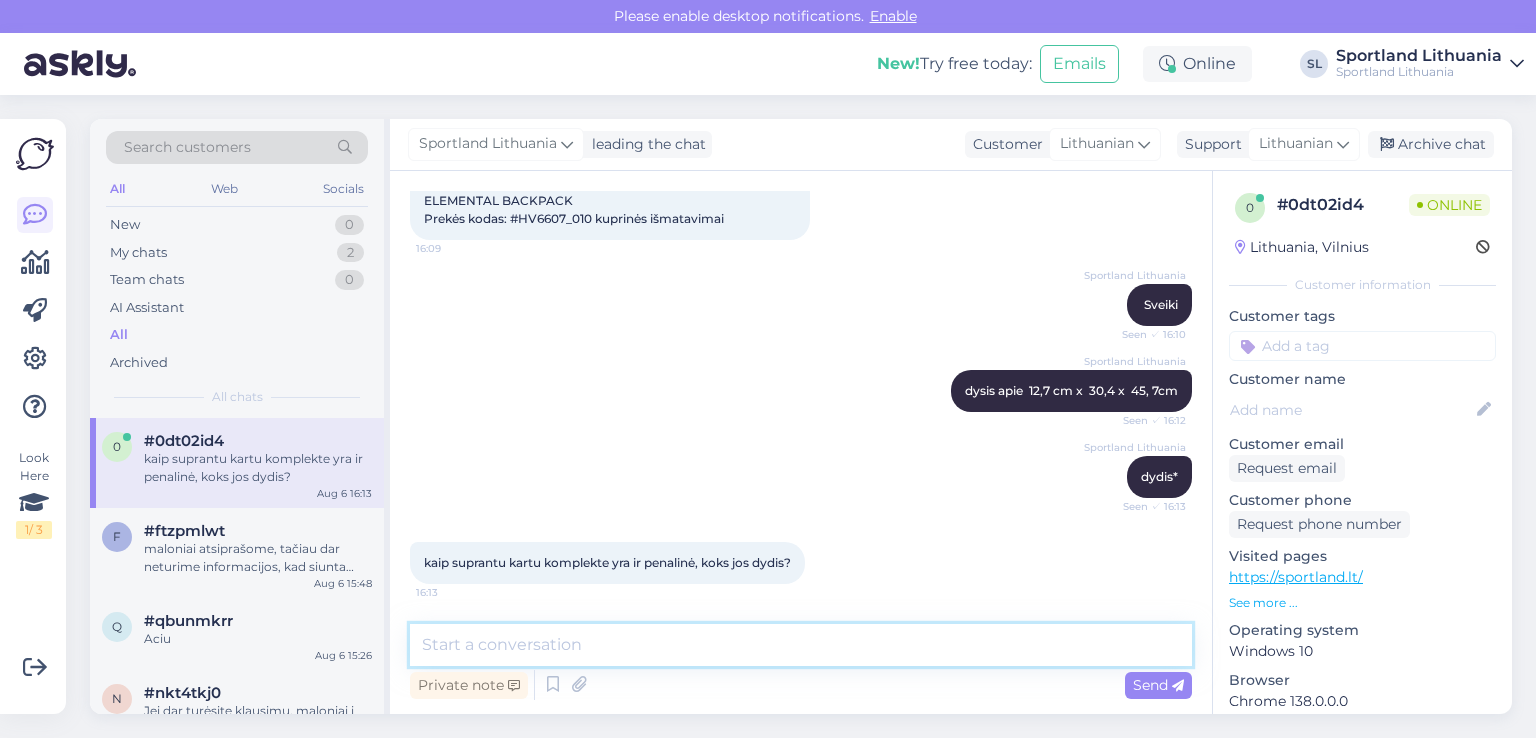 click at bounding box center (801, 645) 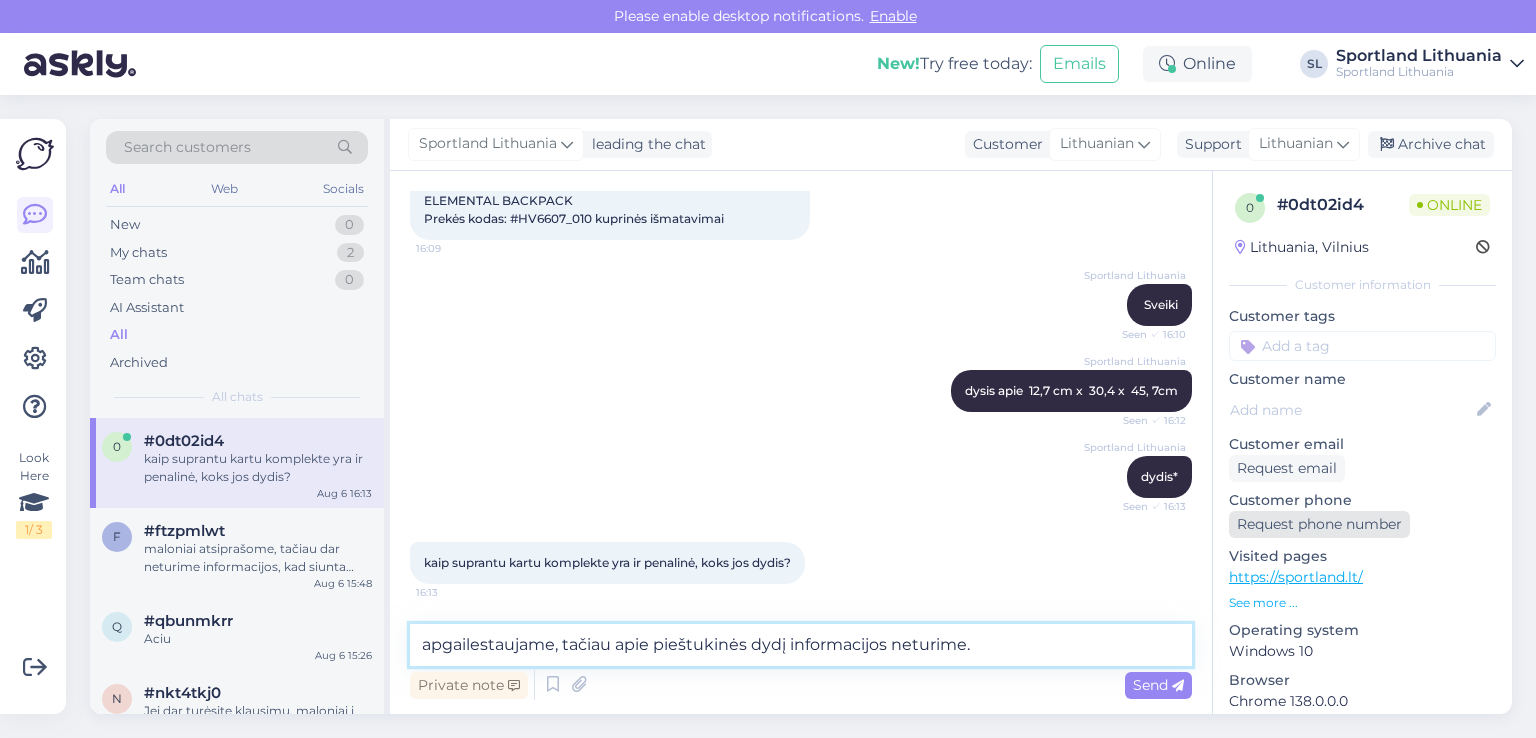 type on "apgailestaujame, tačiau apie pieštukinės dydį informacijos neturime." 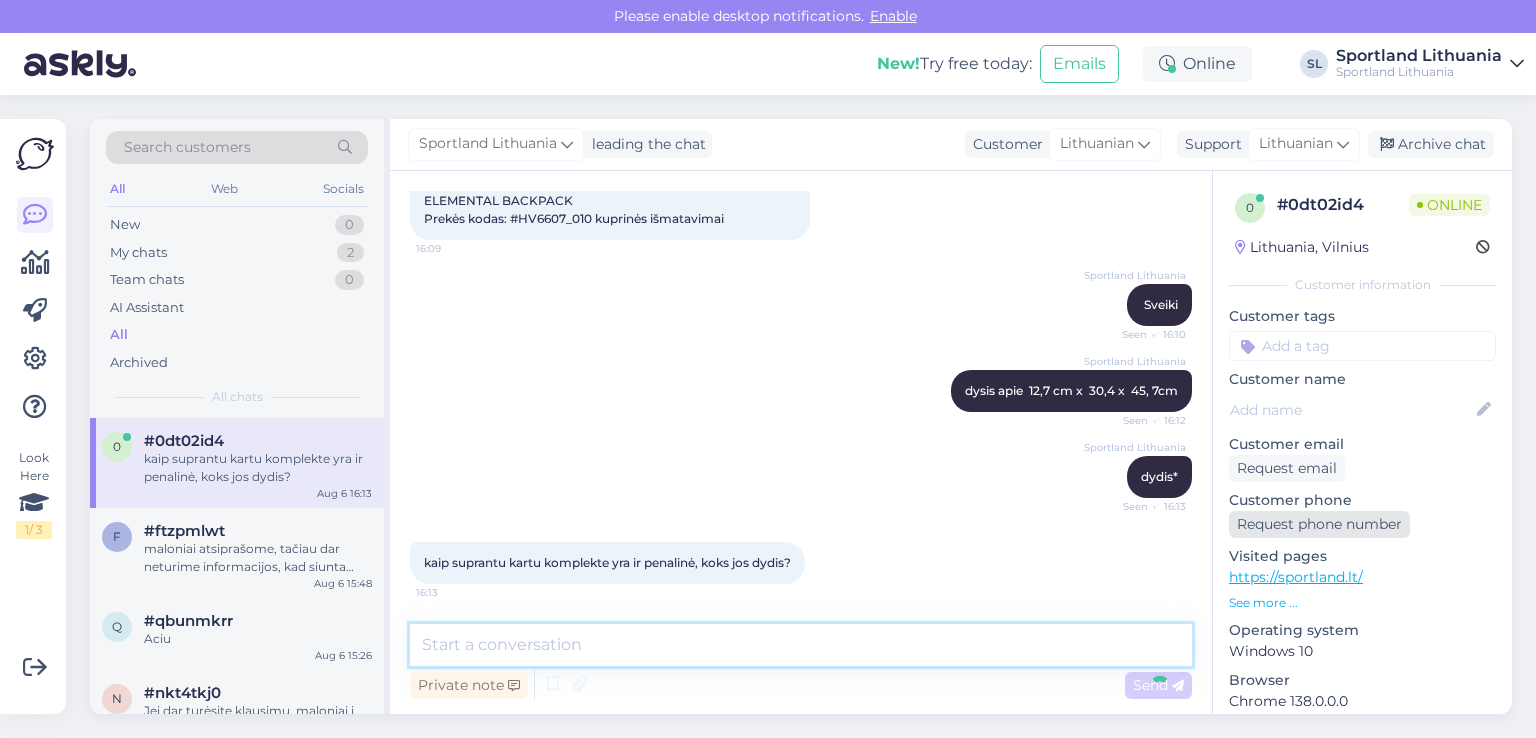 scroll, scrollTop: 257, scrollLeft: 0, axis: vertical 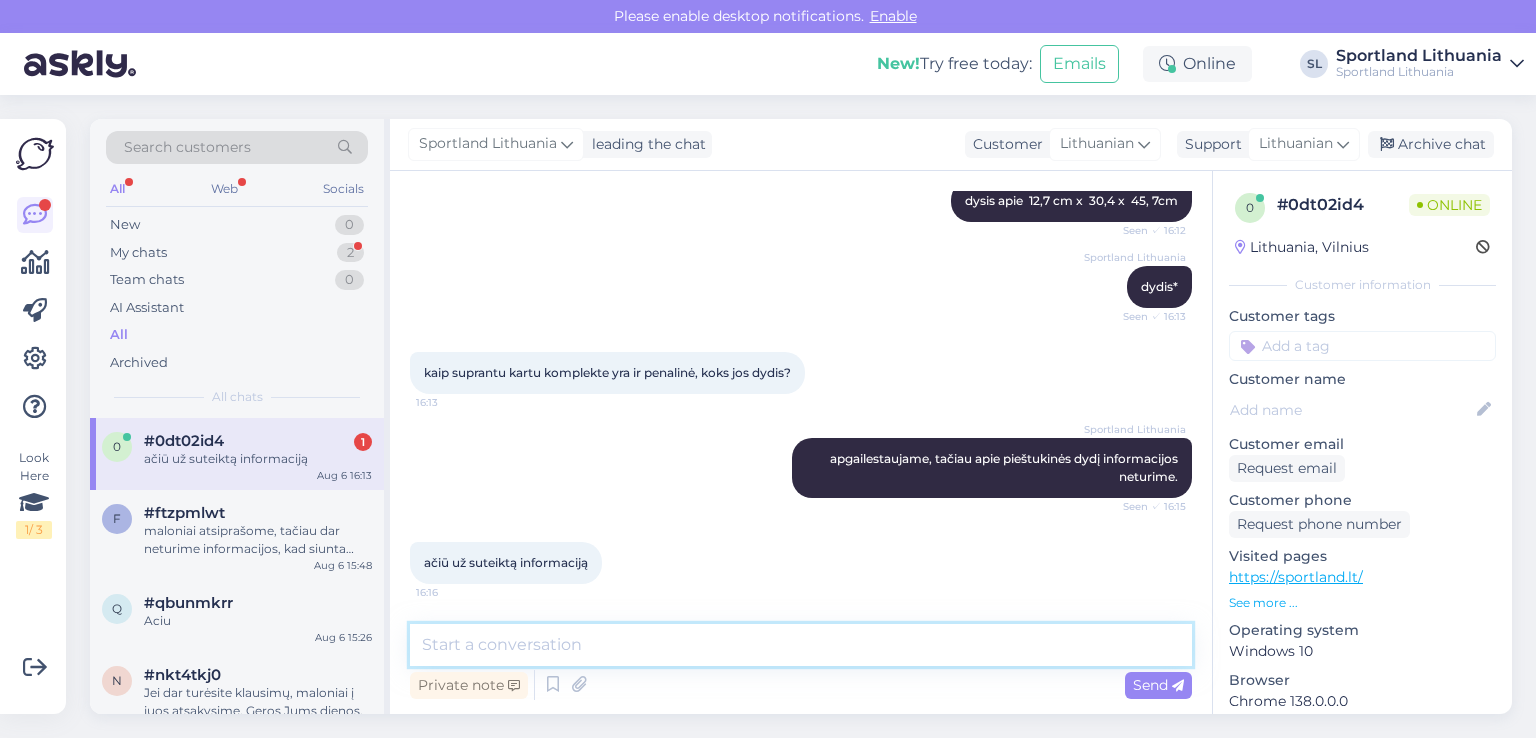 click at bounding box center [801, 645] 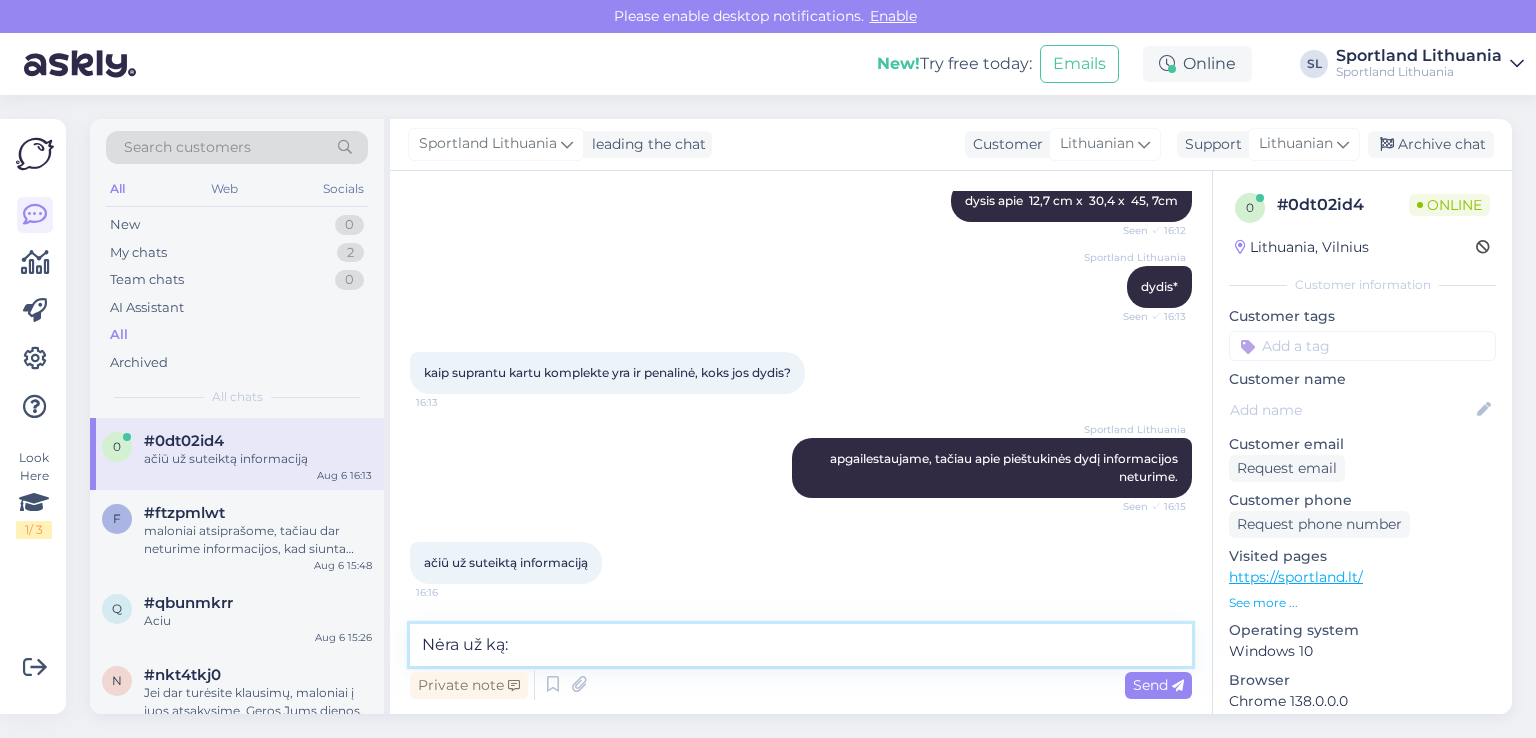 type on "Nėra už ką:)" 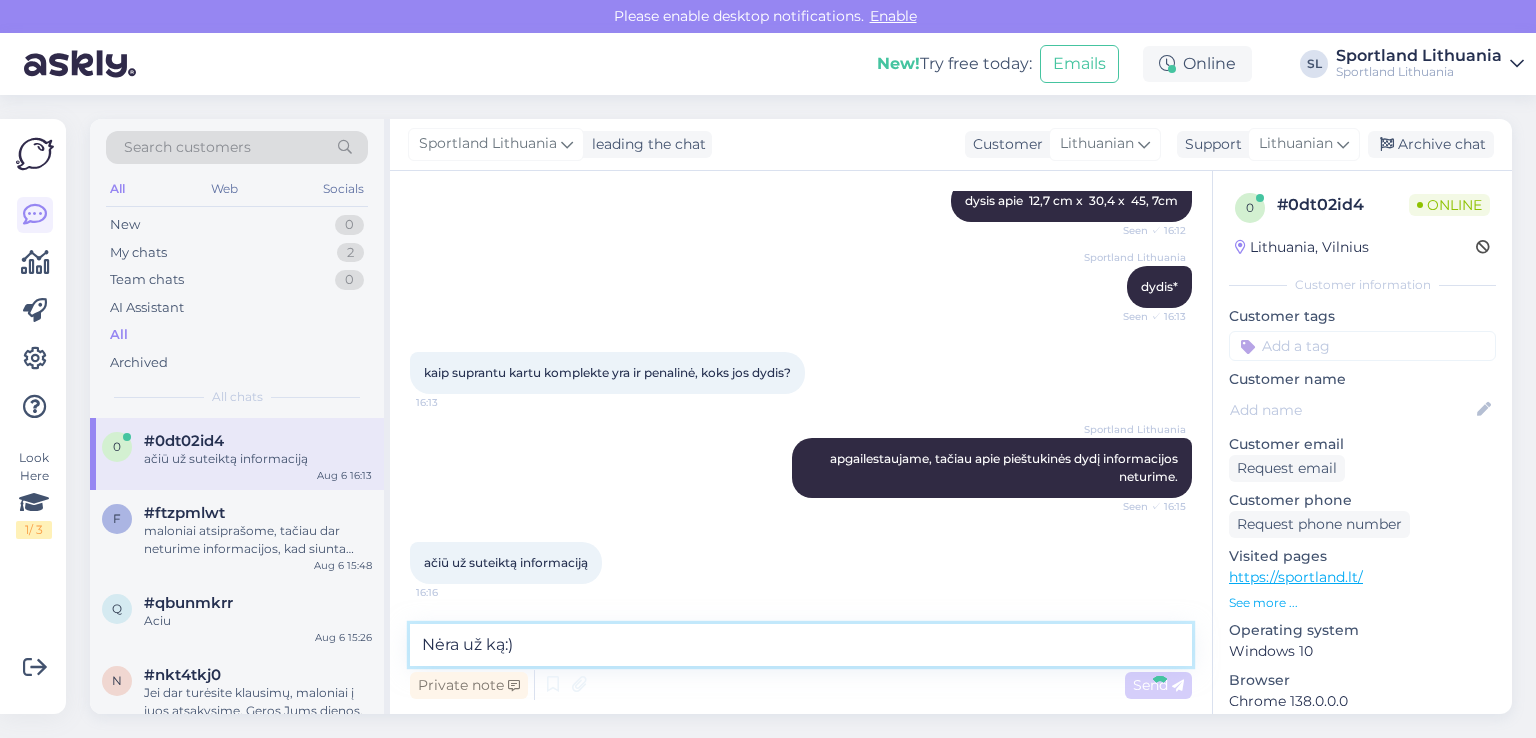 type 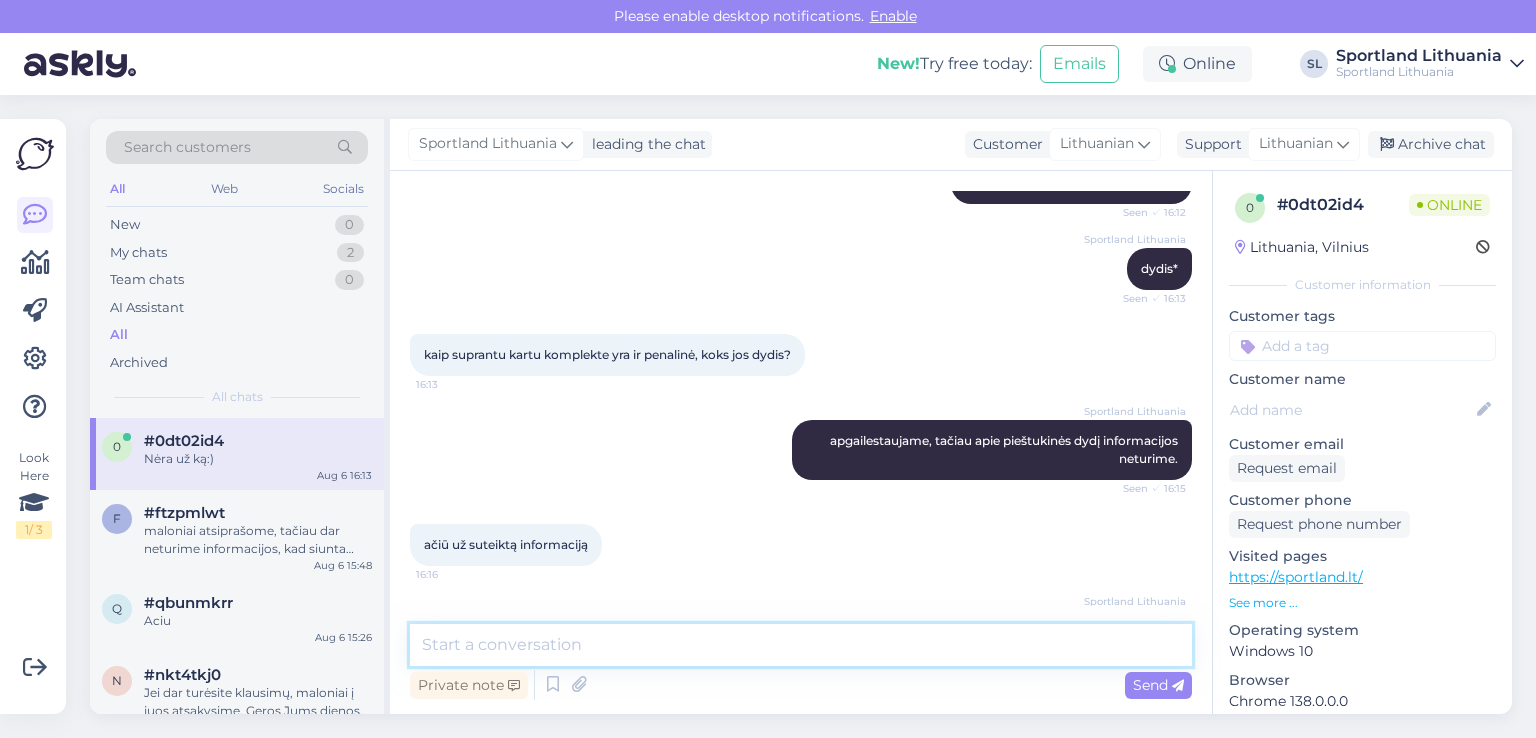 scroll, scrollTop: 429, scrollLeft: 0, axis: vertical 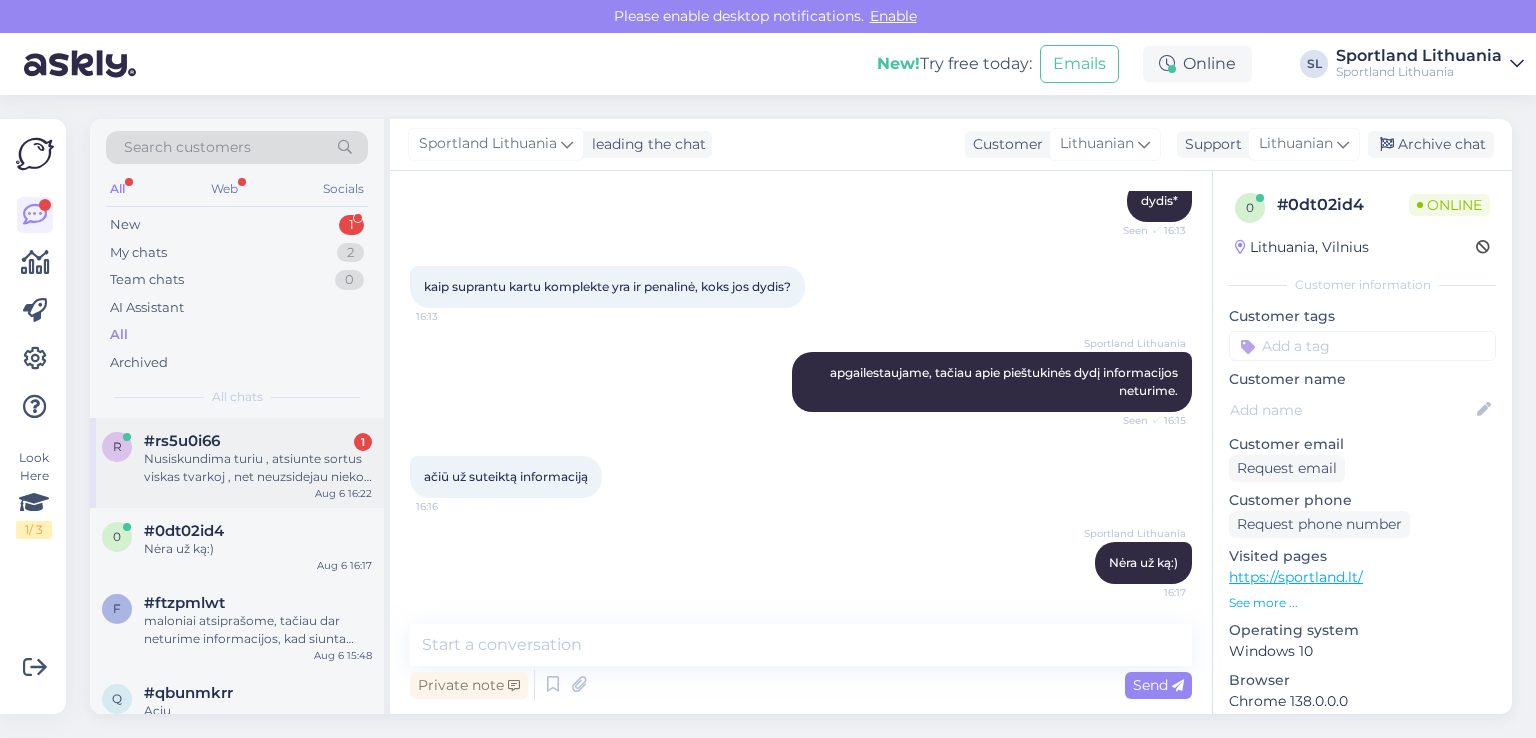 click on "r #rs5u0i66 1 Nusiskundima turiu , atsiunte sortus viskas tvarkoj , net neuzsidejau nieko, ir dvi demez ant sortu kaip suprasti Aug 6 16:22" at bounding box center (237, 463) 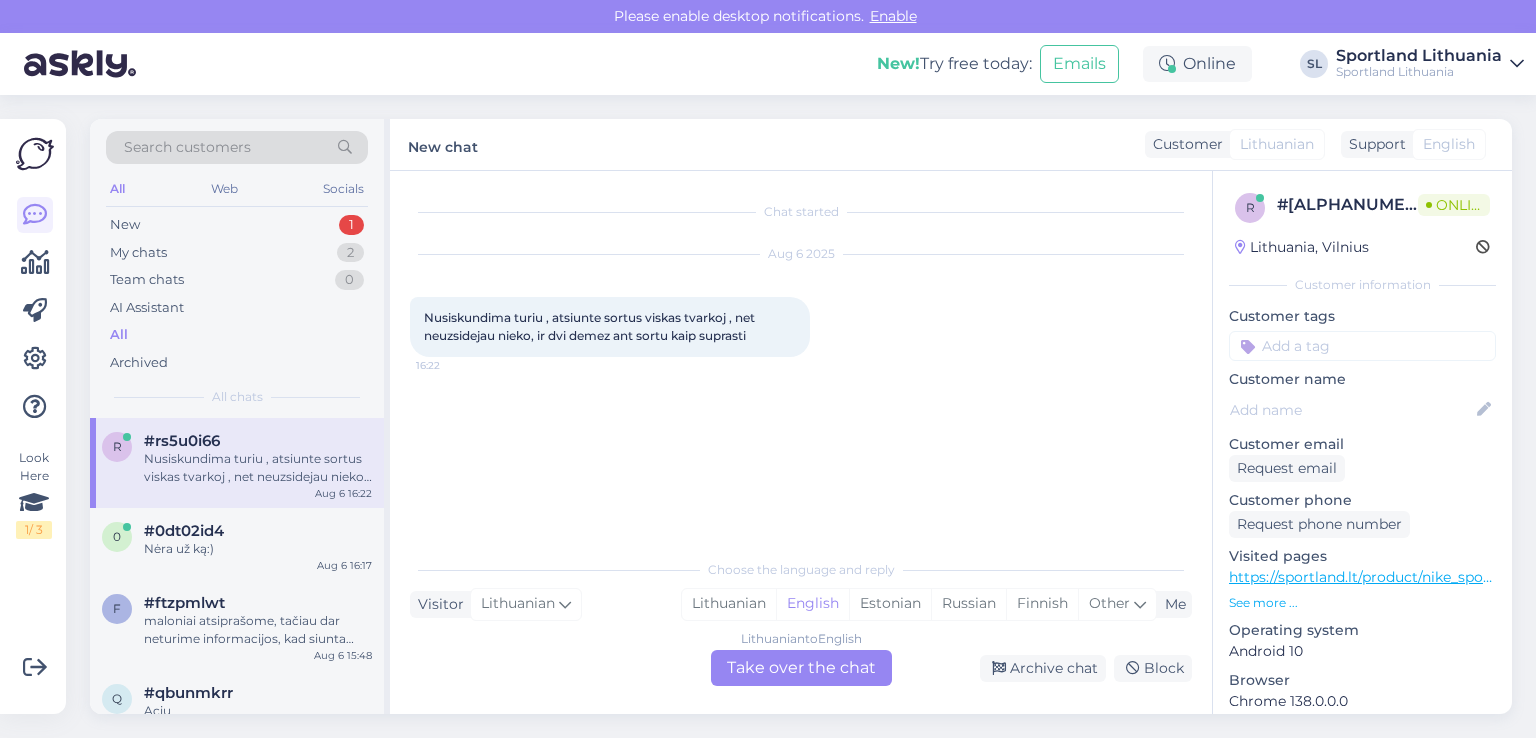 scroll, scrollTop: 0, scrollLeft: 0, axis: both 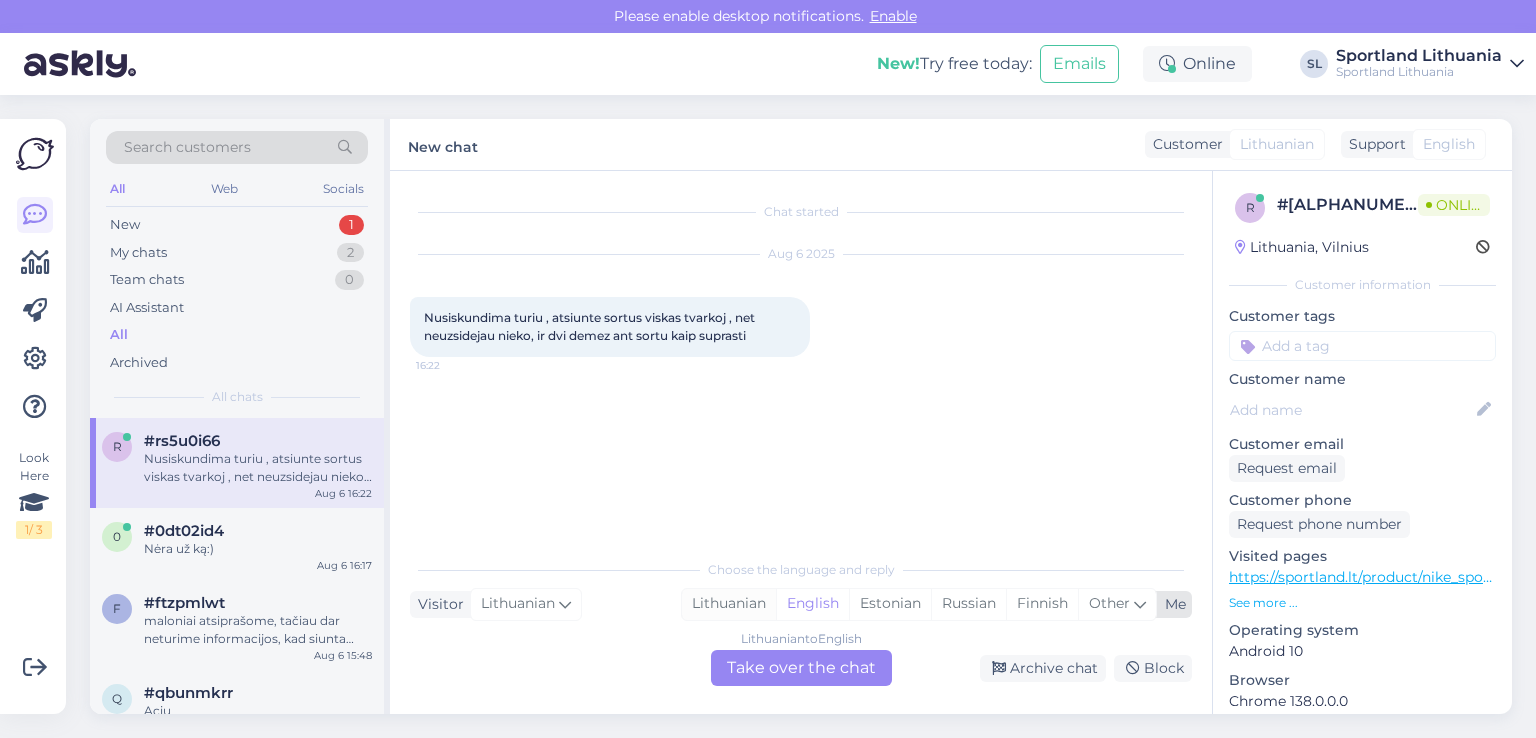 click on "Lithuanian" at bounding box center [729, 604] 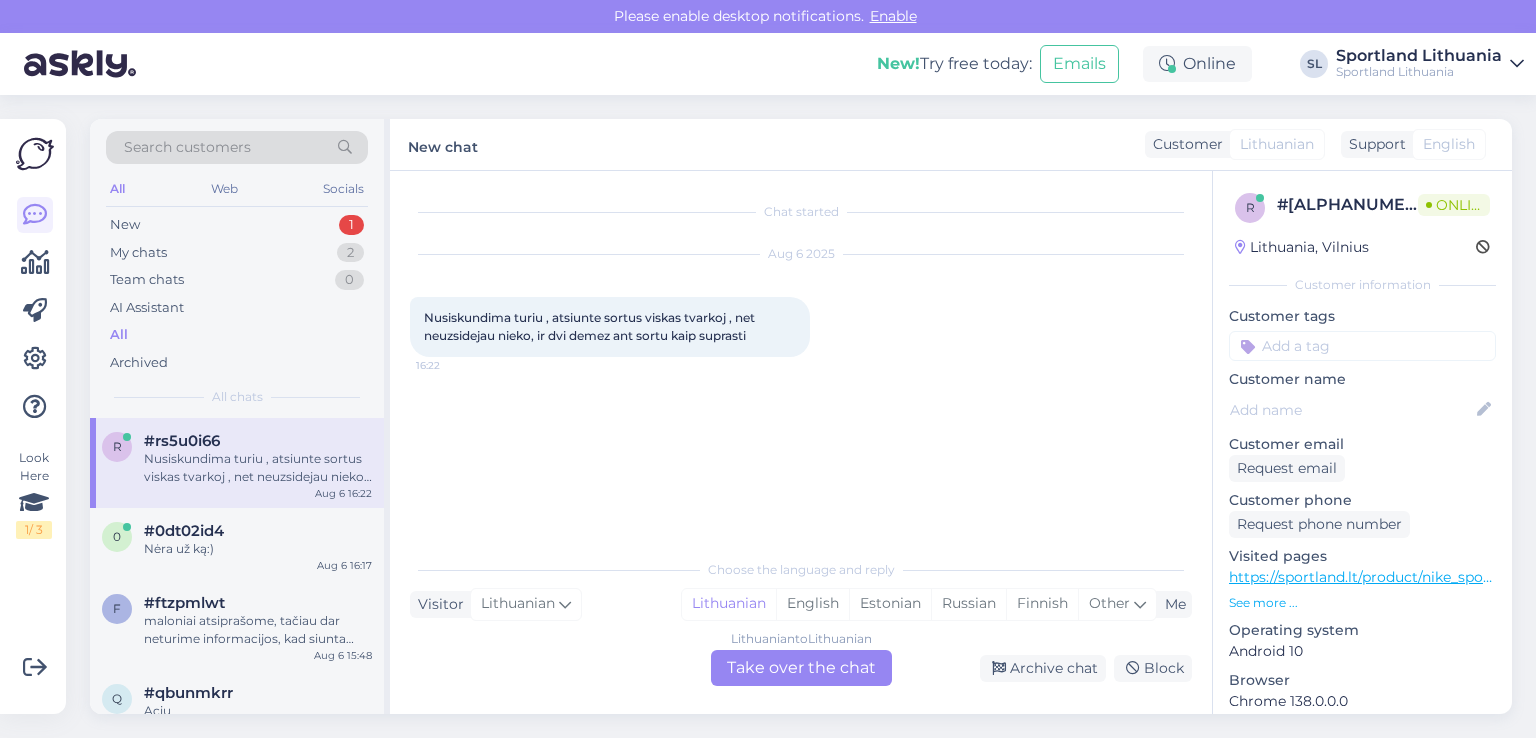 click on "Lithuanian  to  Lithuanian Take over the chat" at bounding box center (801, 668) 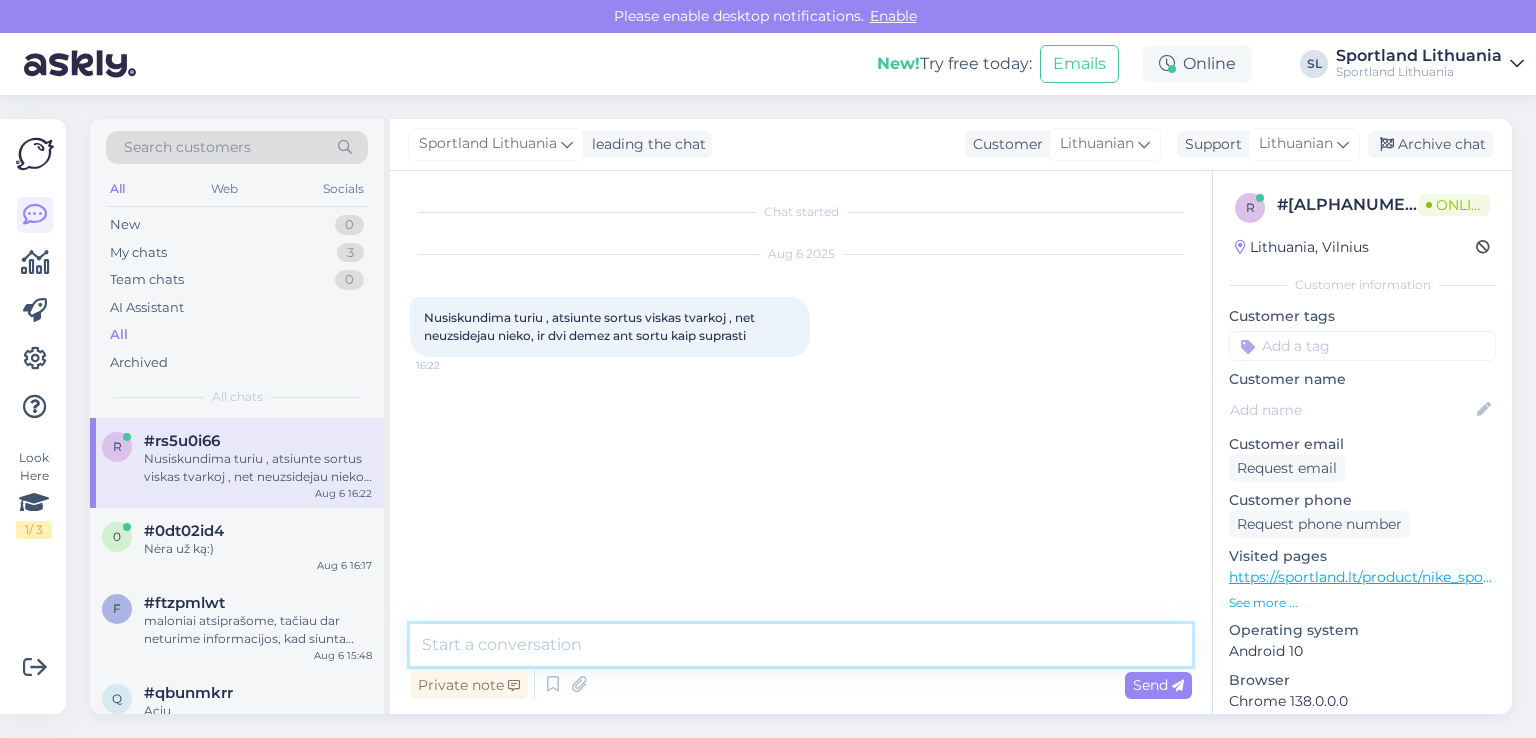 click at bounding box center [801, 645] 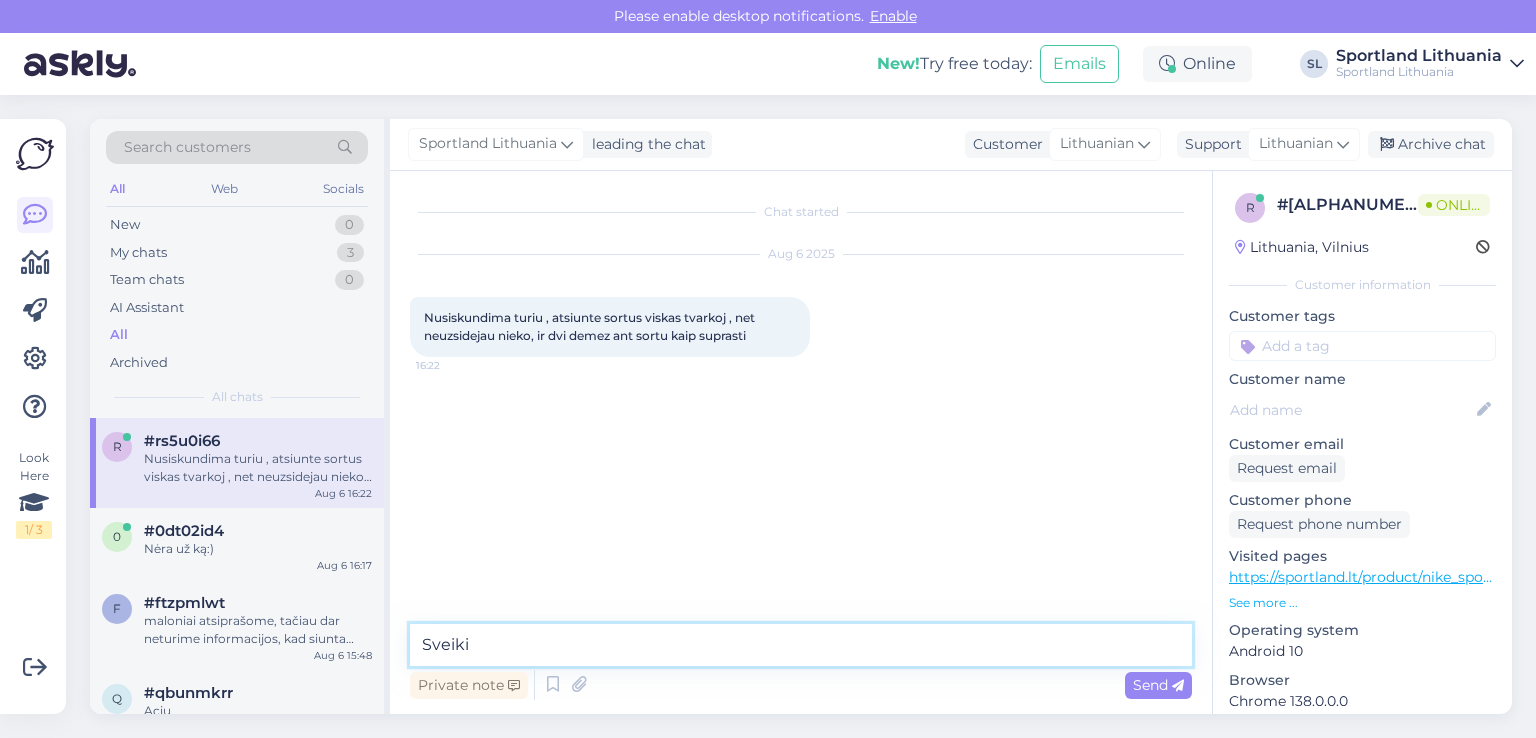 type on "Sveiki" 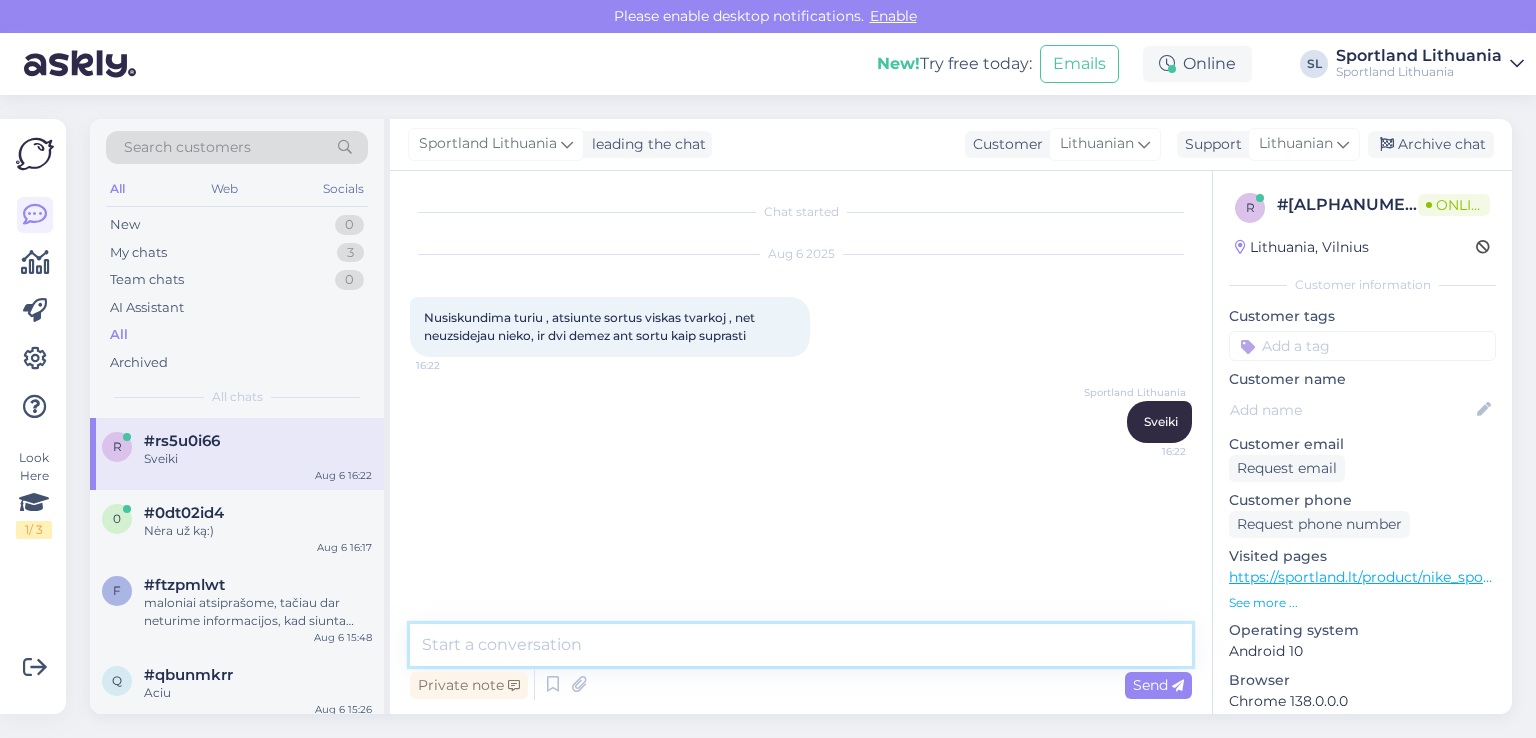click at bounding box center (801, 645) 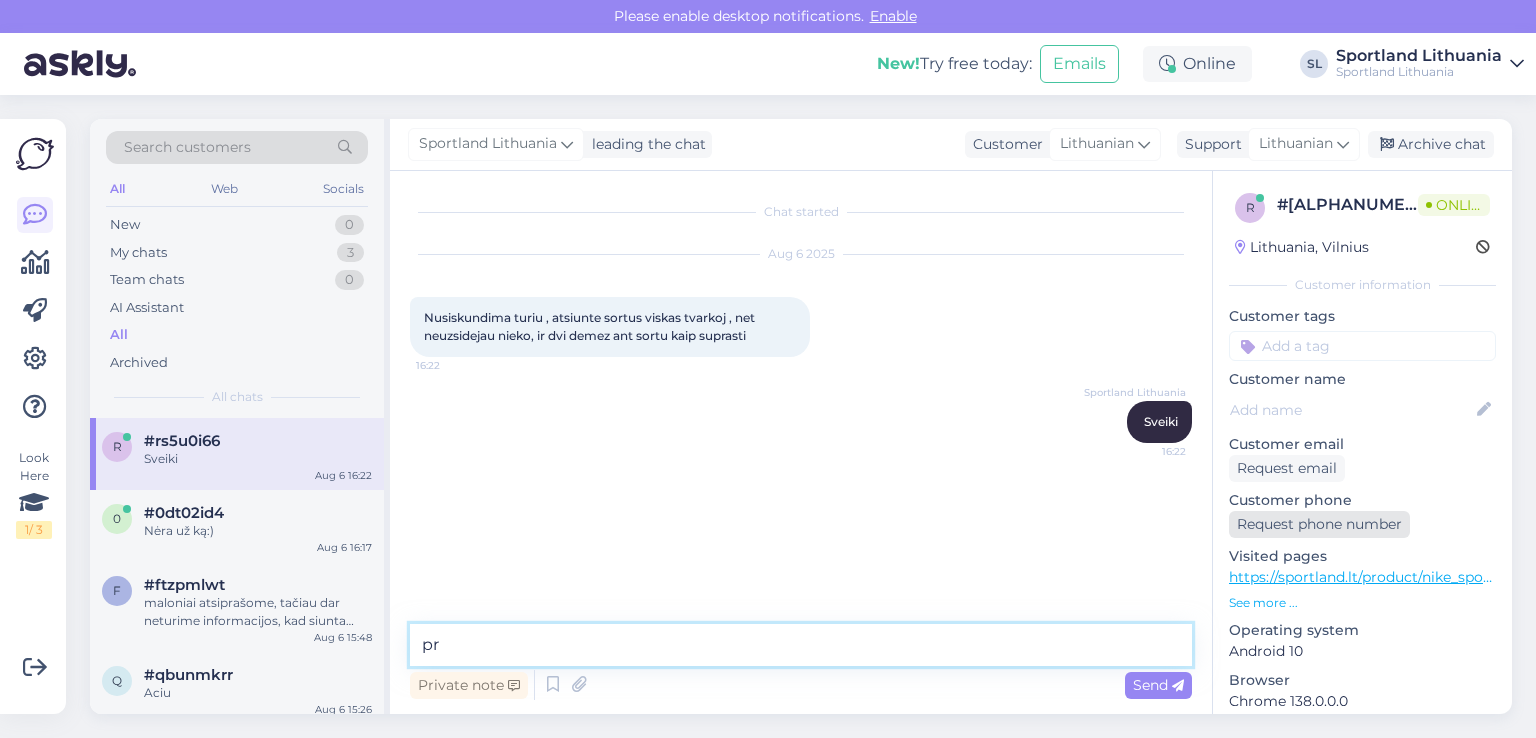 type on "p" 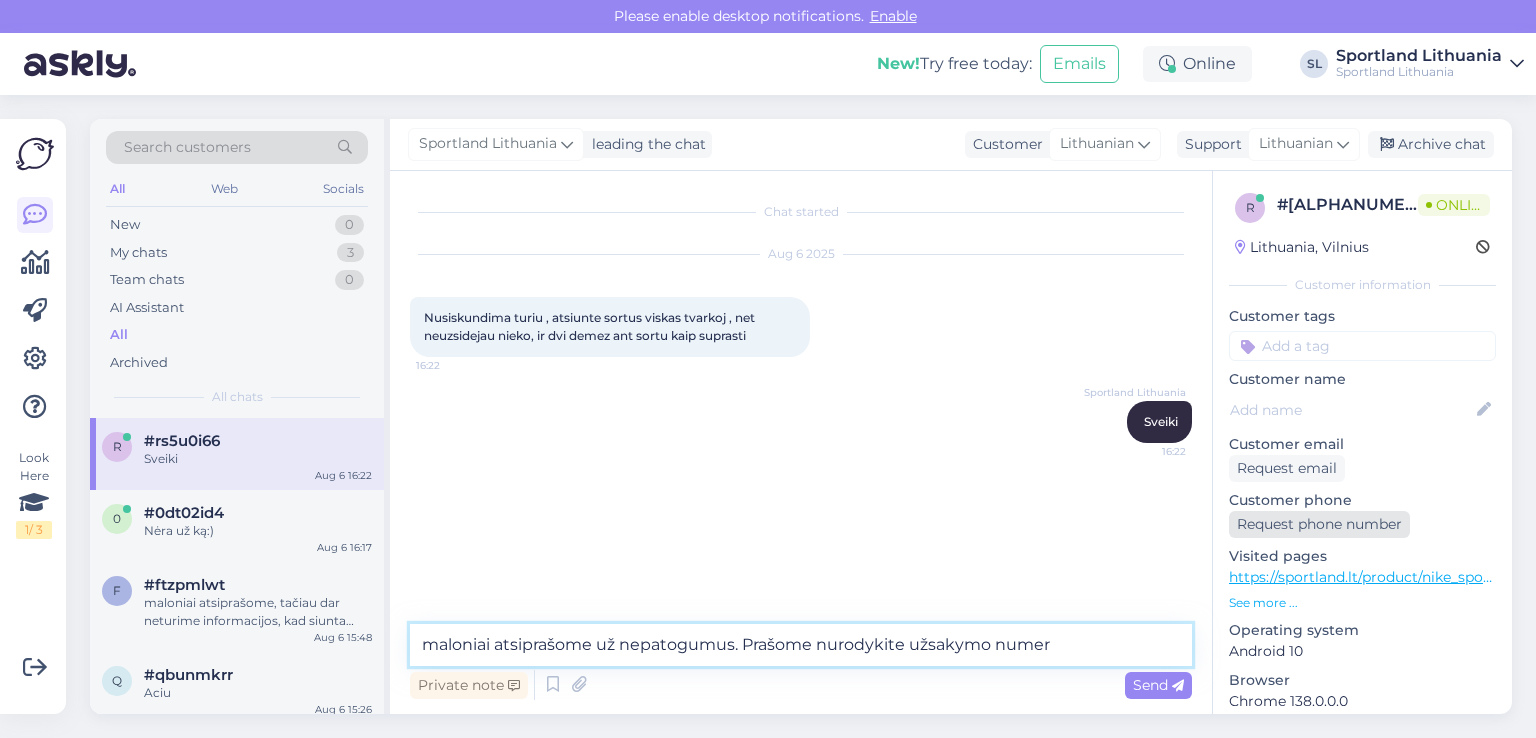 type on "maloniai atsiprašome už nepatogumus. Prašome nurodykite užsakymo numerį" 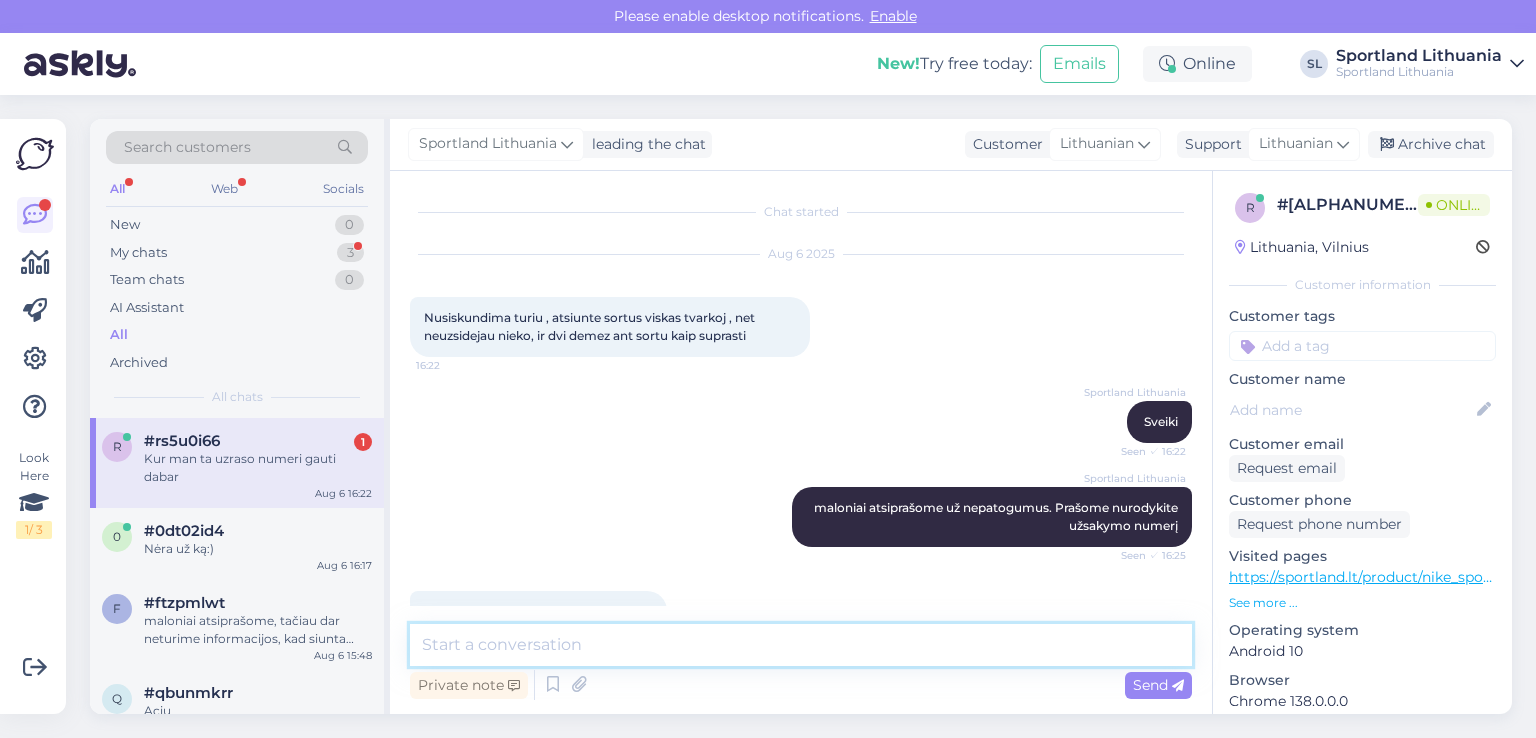 scroll, scrollTop: 49, scrollLeft: 0, axis: vertical 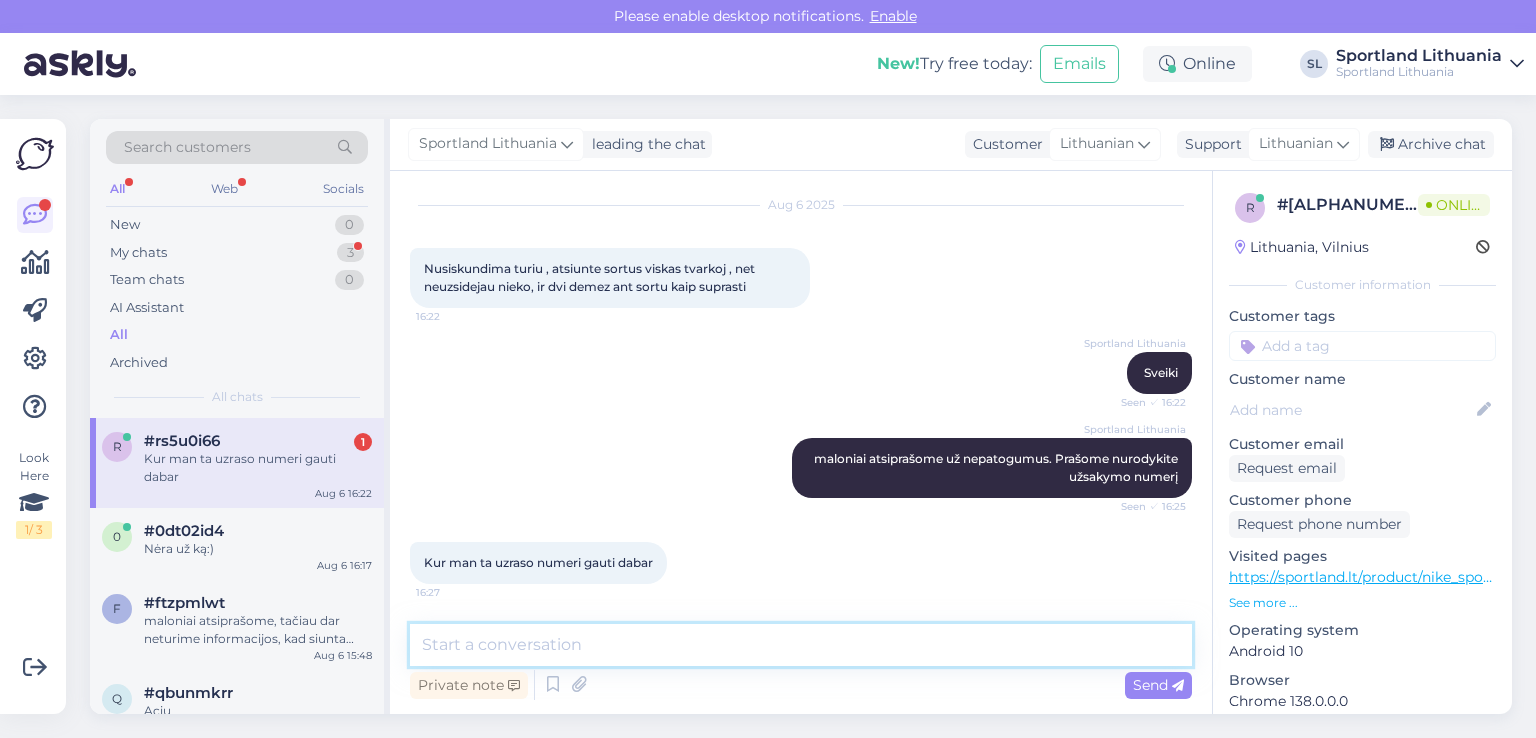 click at bounding box center (801, 645) 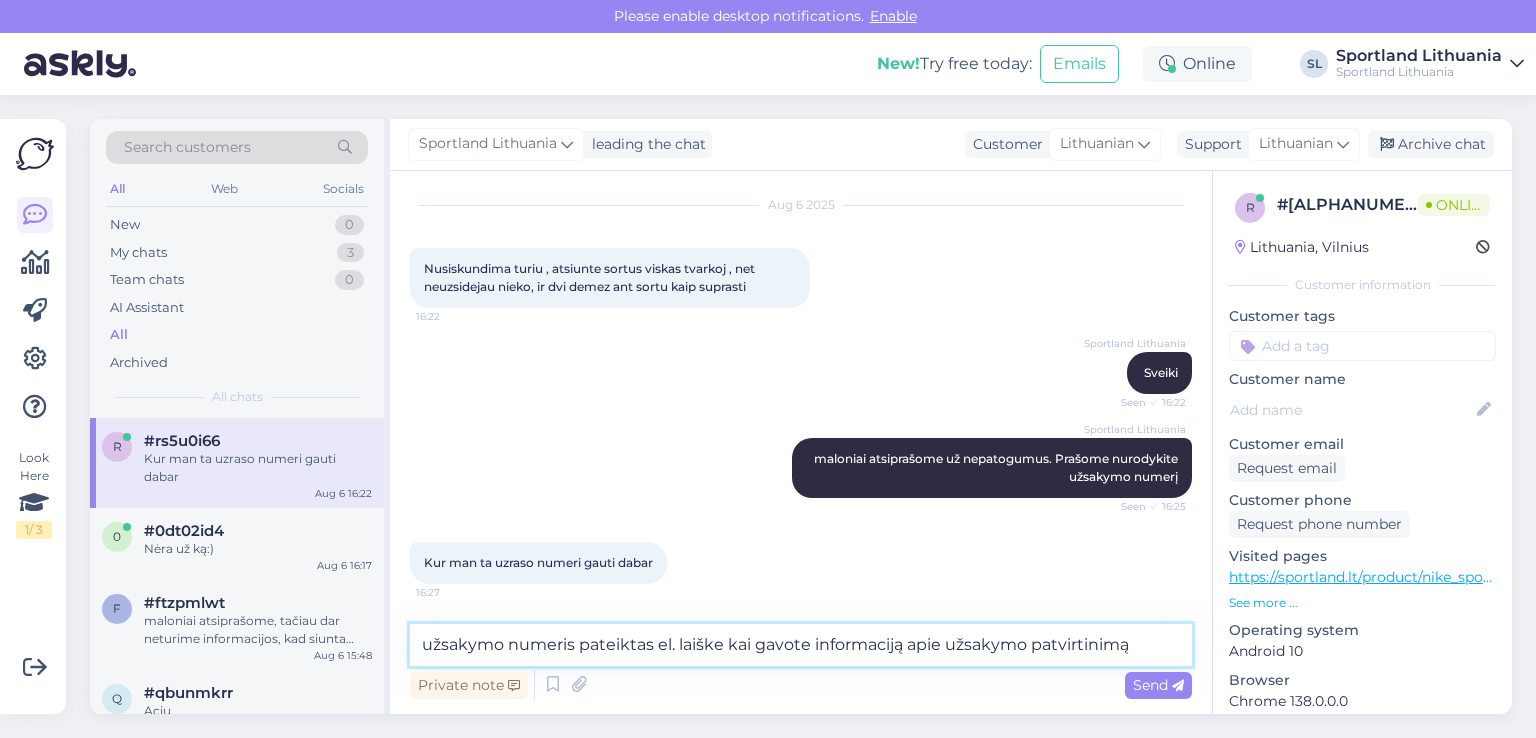 type on "užsakymo numeris pateiktas el. laiške kai gavote informaciją apie užsakymo patvirtinimą" 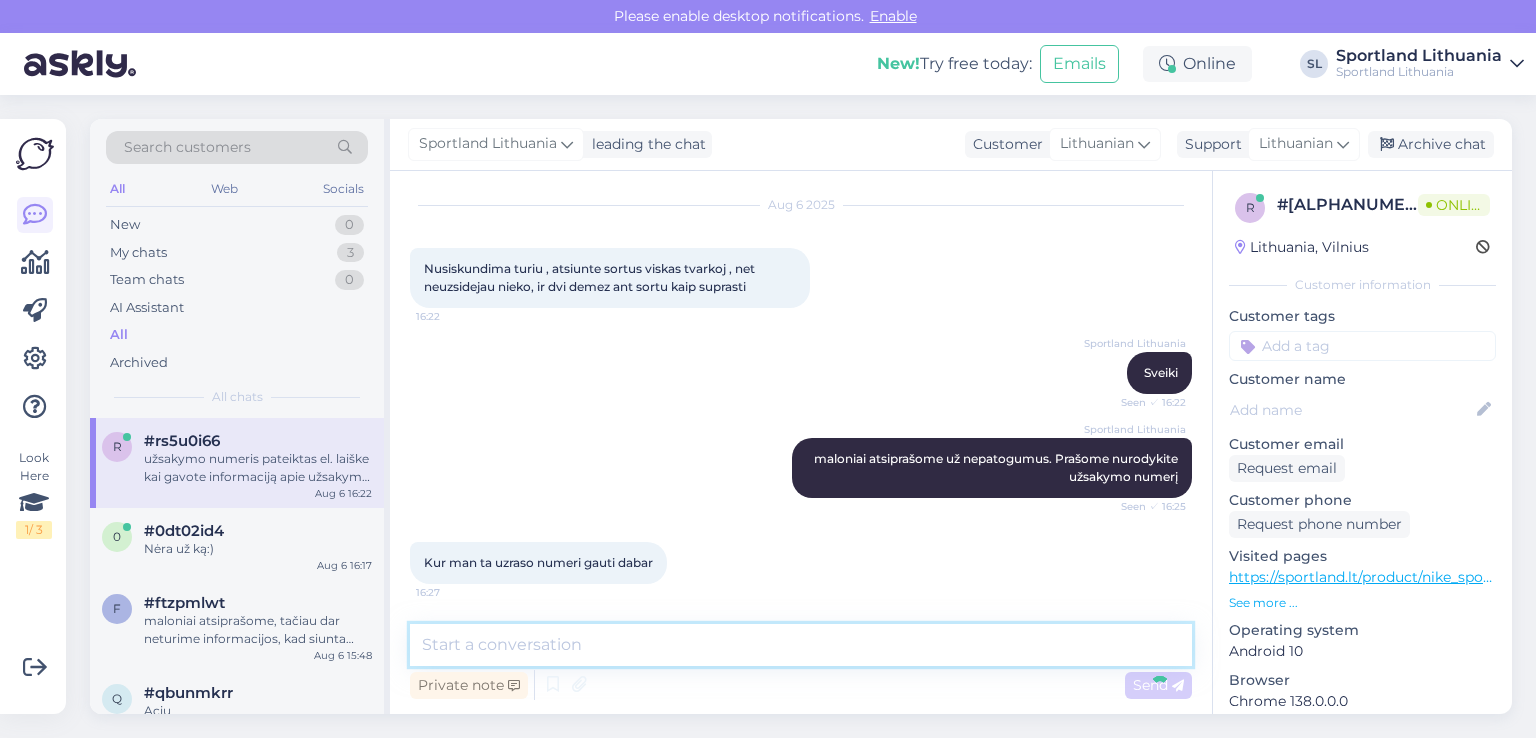 scroll, scrollTop: 153, scrollLeft: 0, axis: vertical 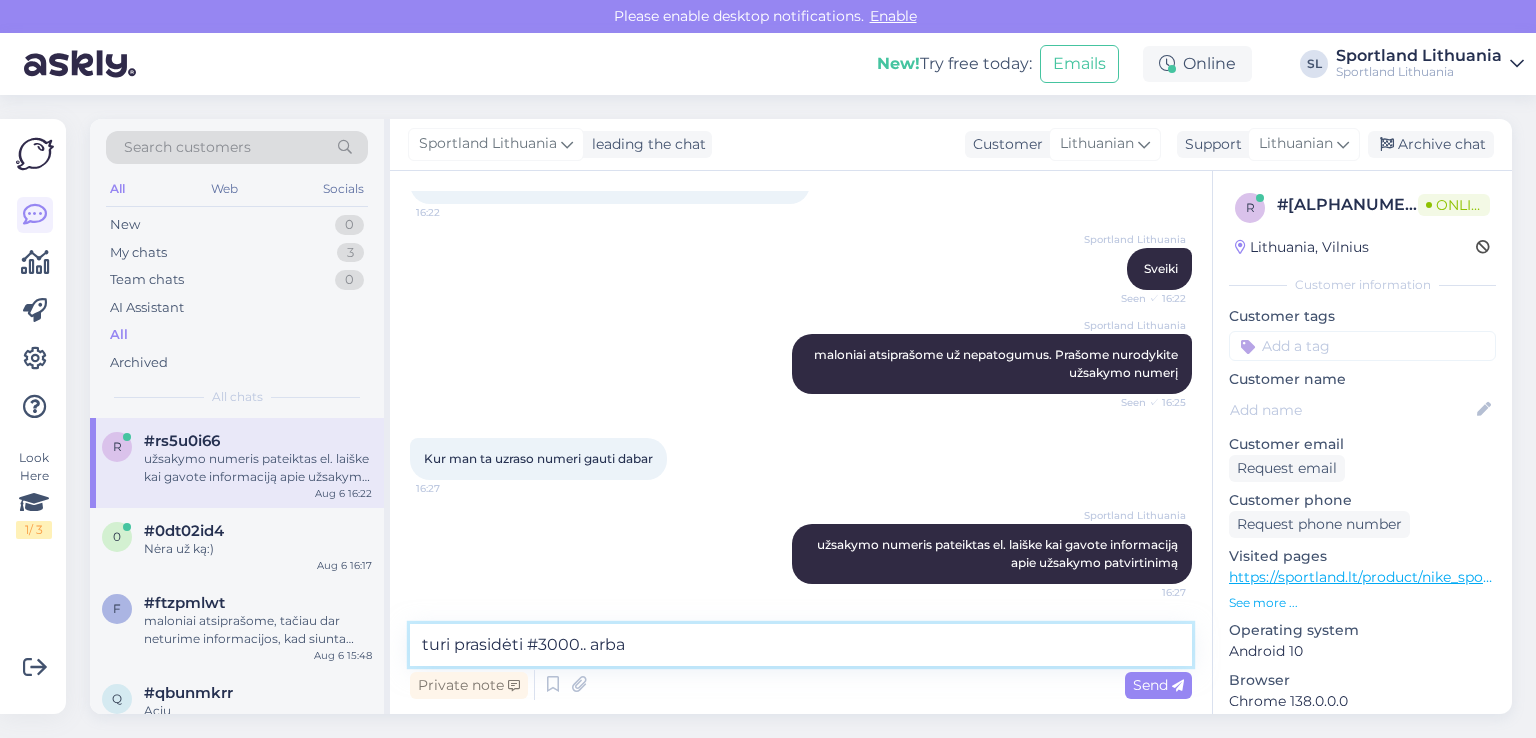 click on "turi prasidėti #3000.. arba" at bounding box center [801, 645] 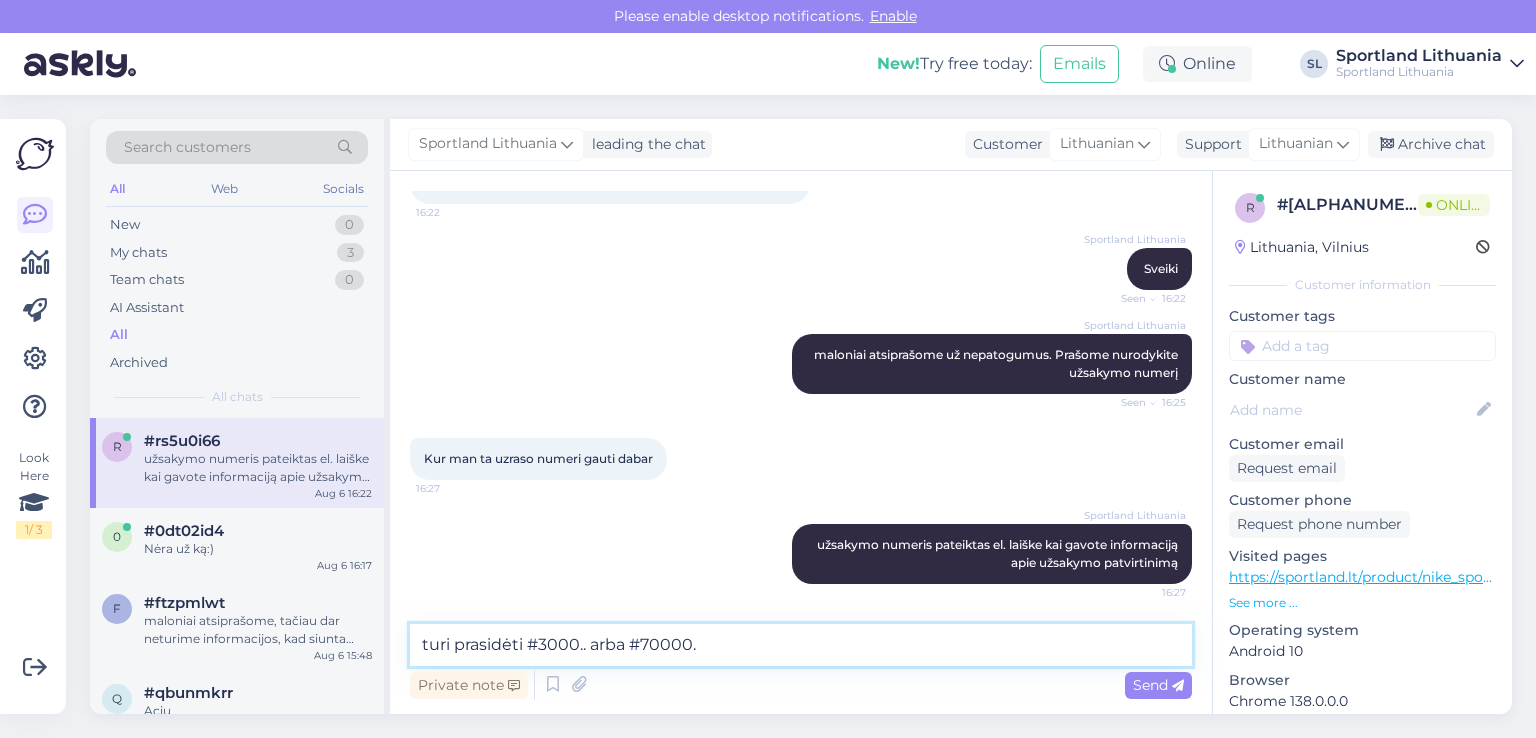type on "turi prasidėti #3000.. arba #70000.." 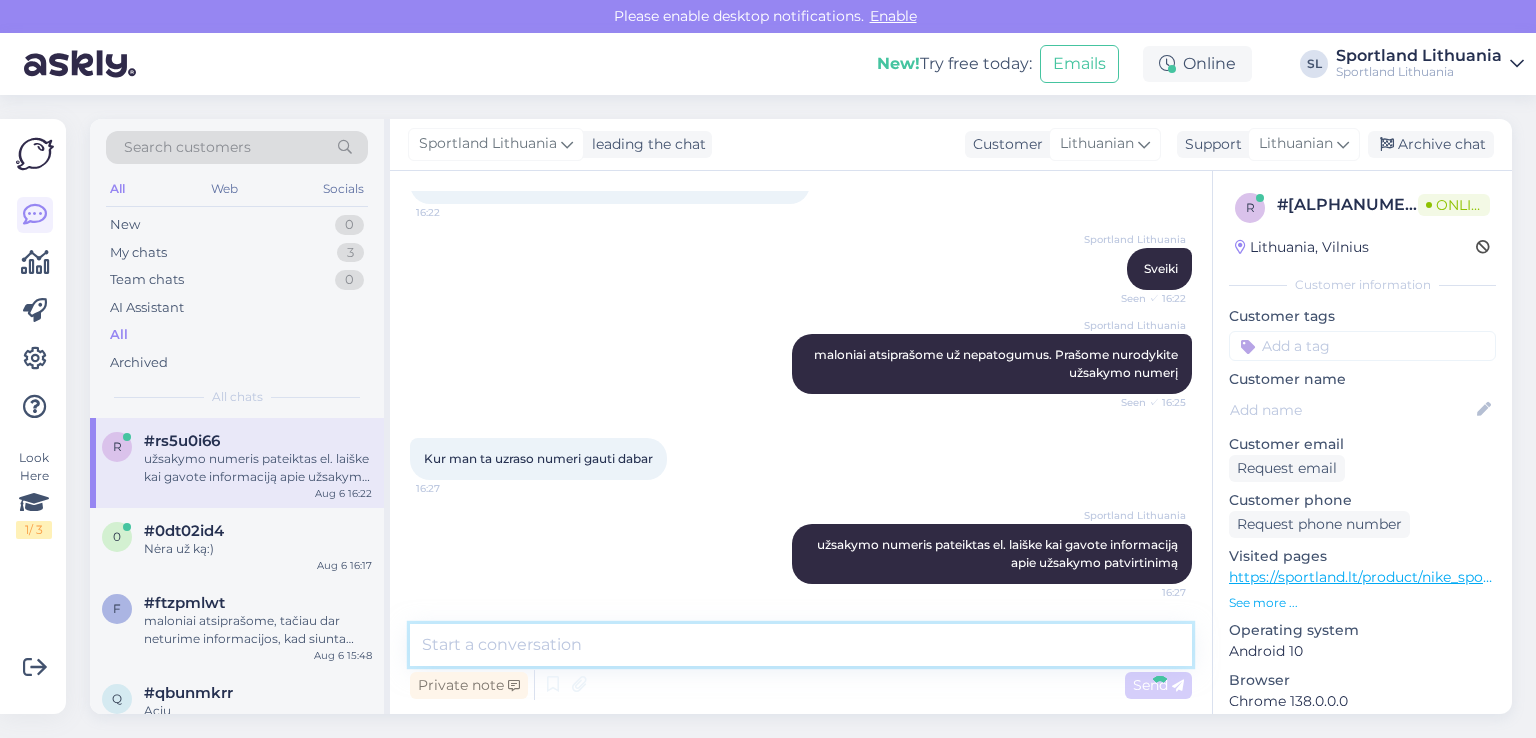 scroll, scrollTop: 240, scrollLeft: 0, axis: vertical 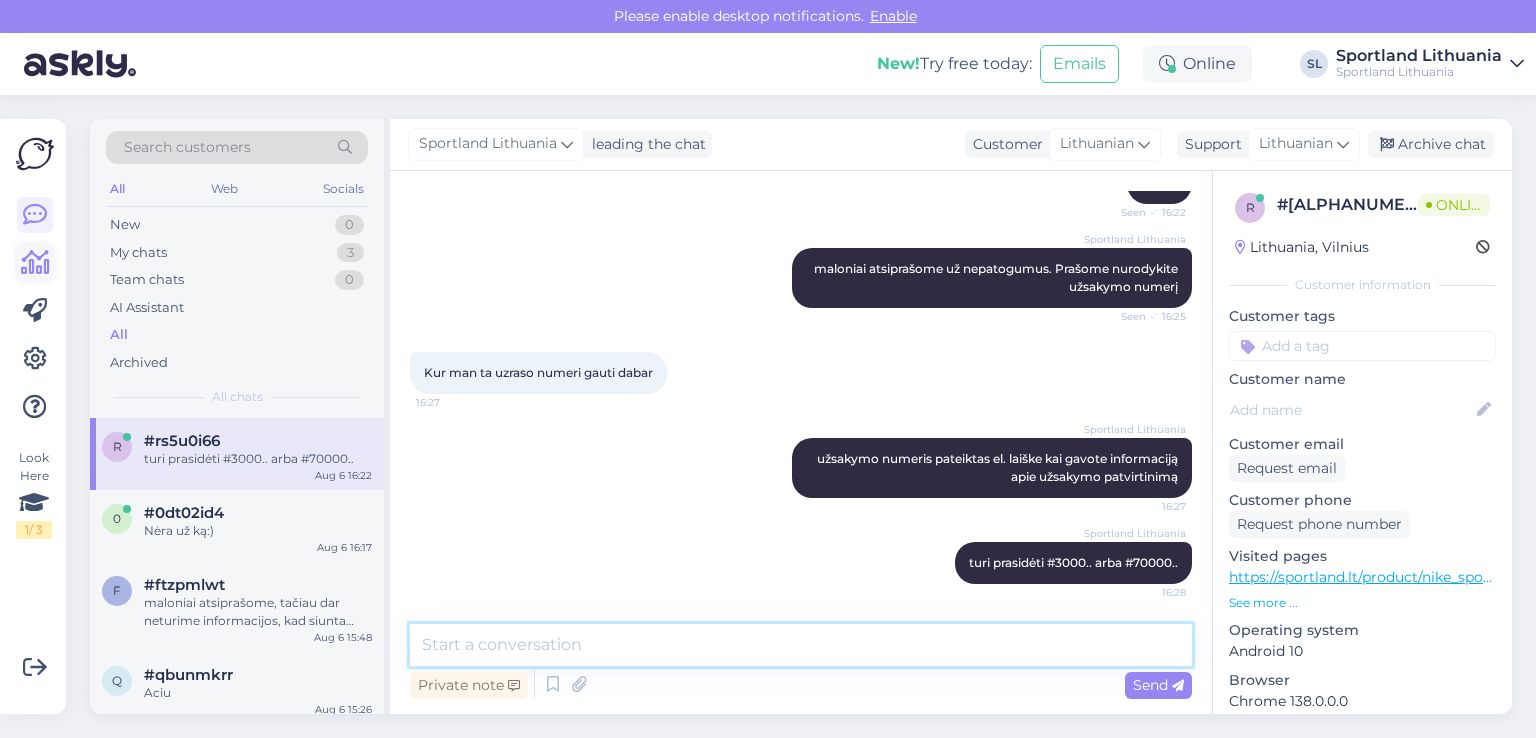 type 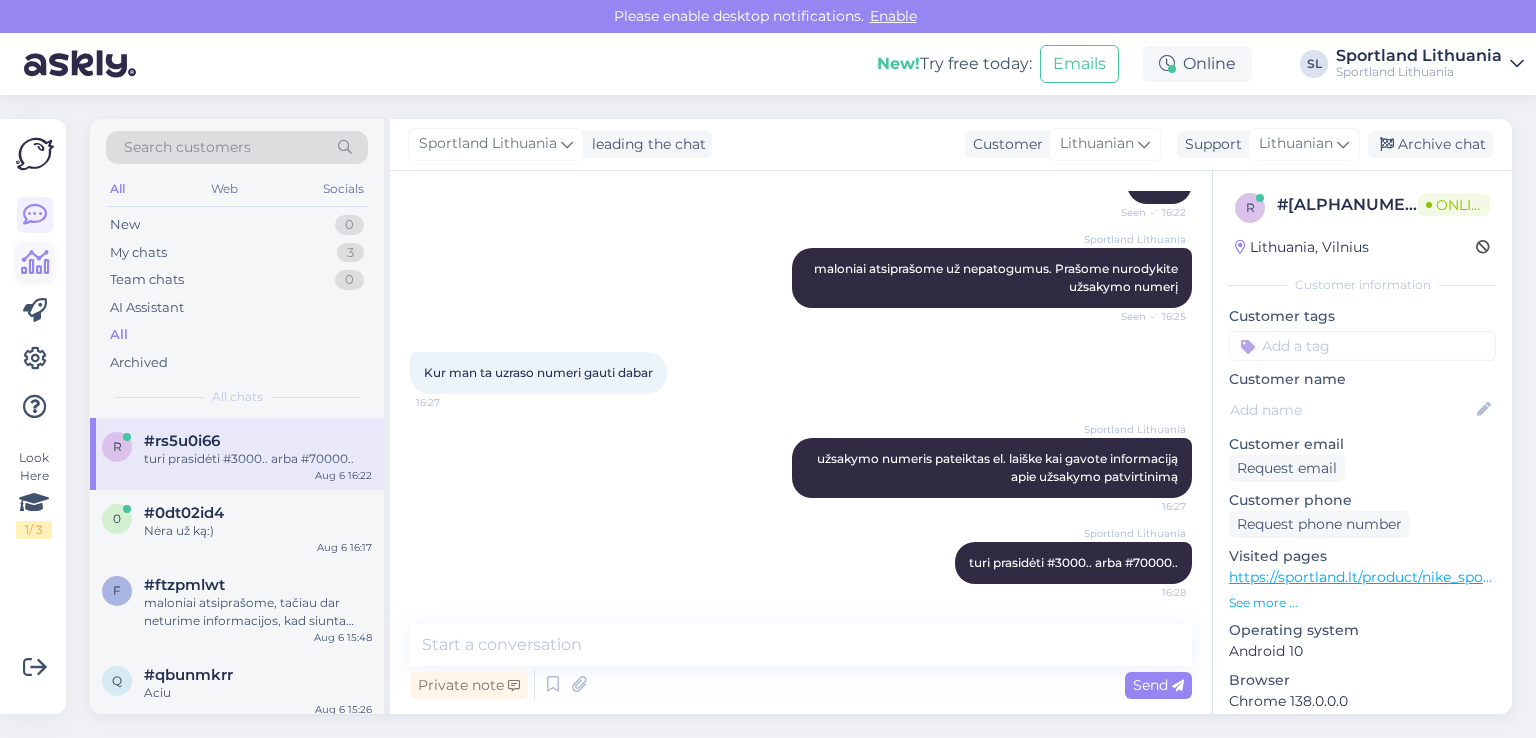 click at bounding box center (35, 263) 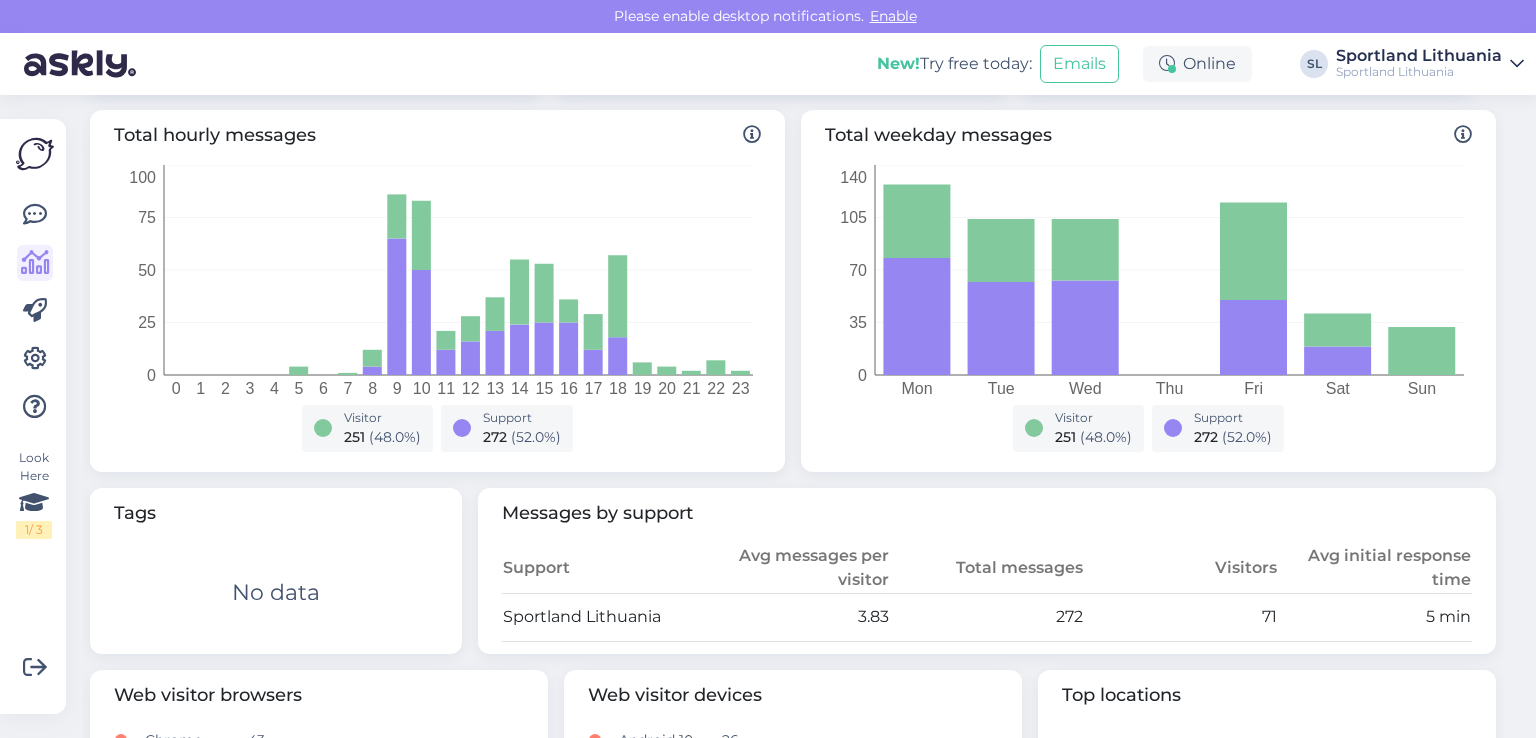 scroll, scrollTop: 0, scrollLeft: 0, axis: both 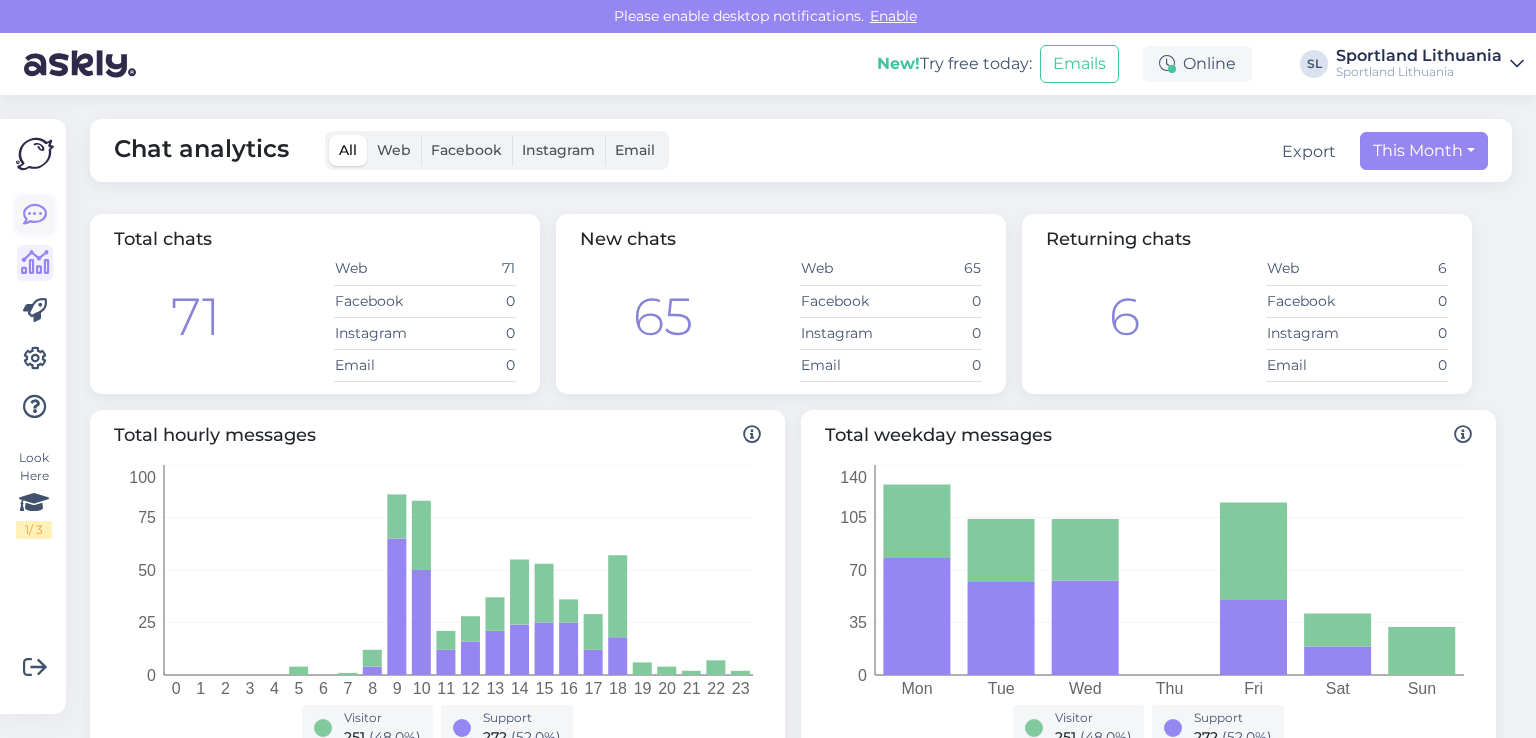 click at bounding box center [35, 215] 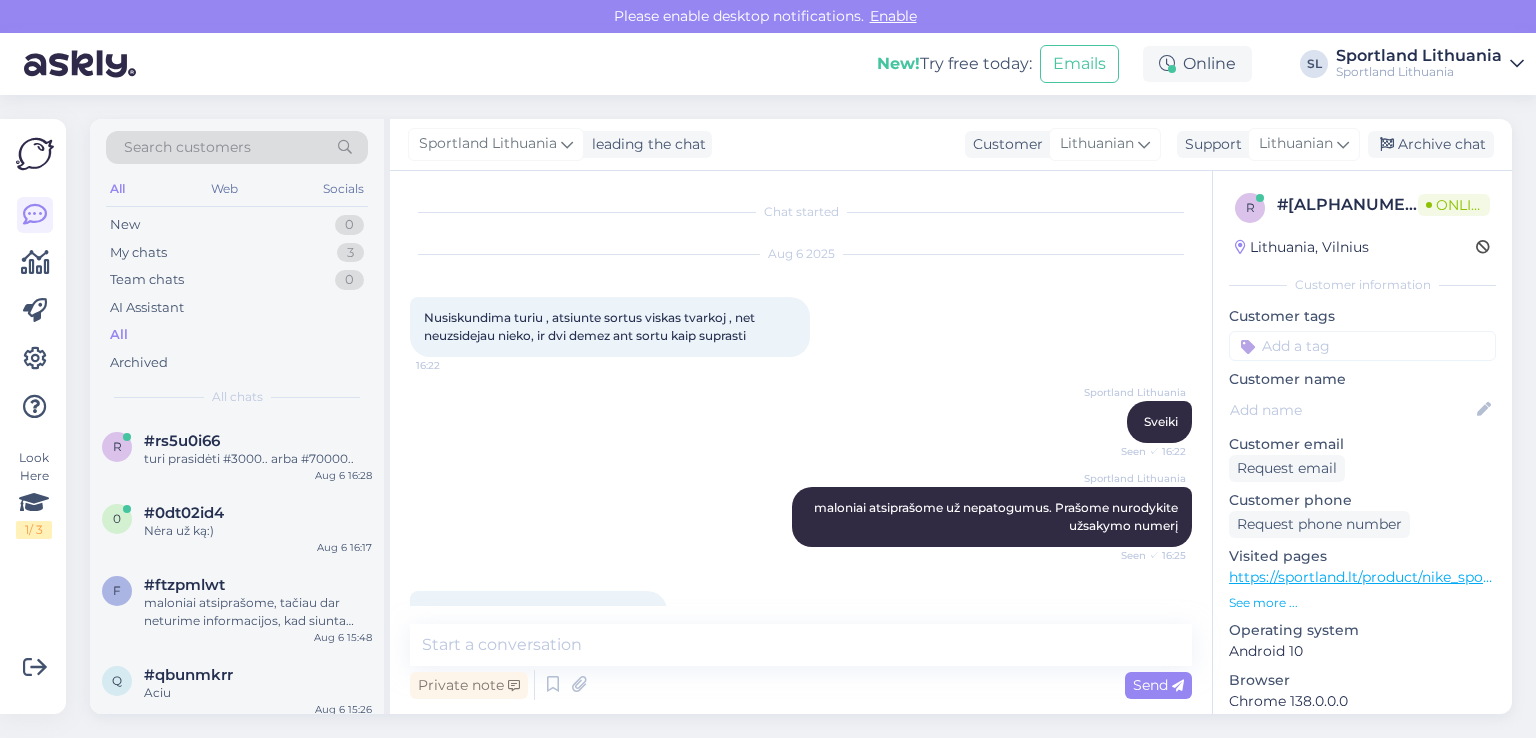 scroll, scrollTop: 42, scrollLeft: 0, axis: vertical 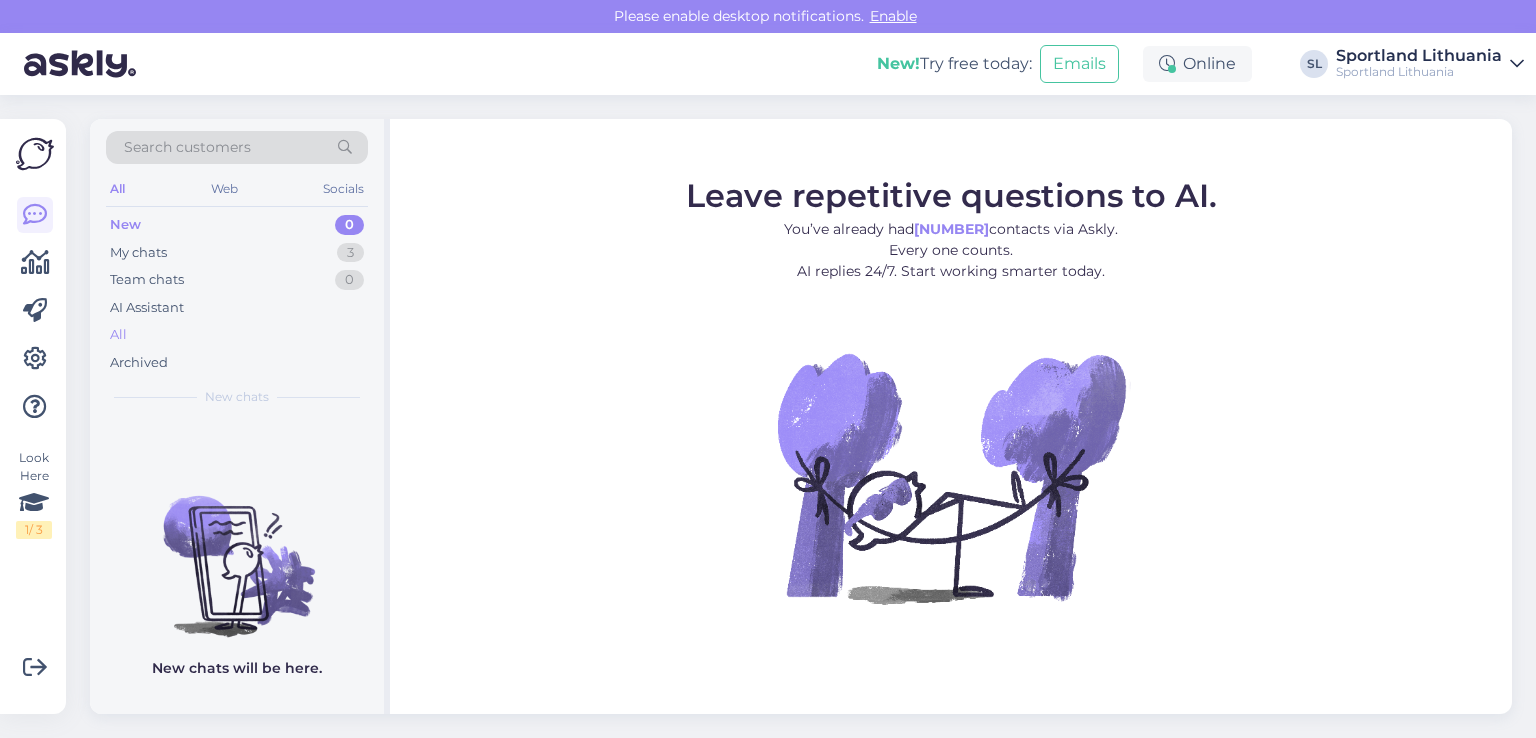 click on "All" at bounding box center [237, 335] 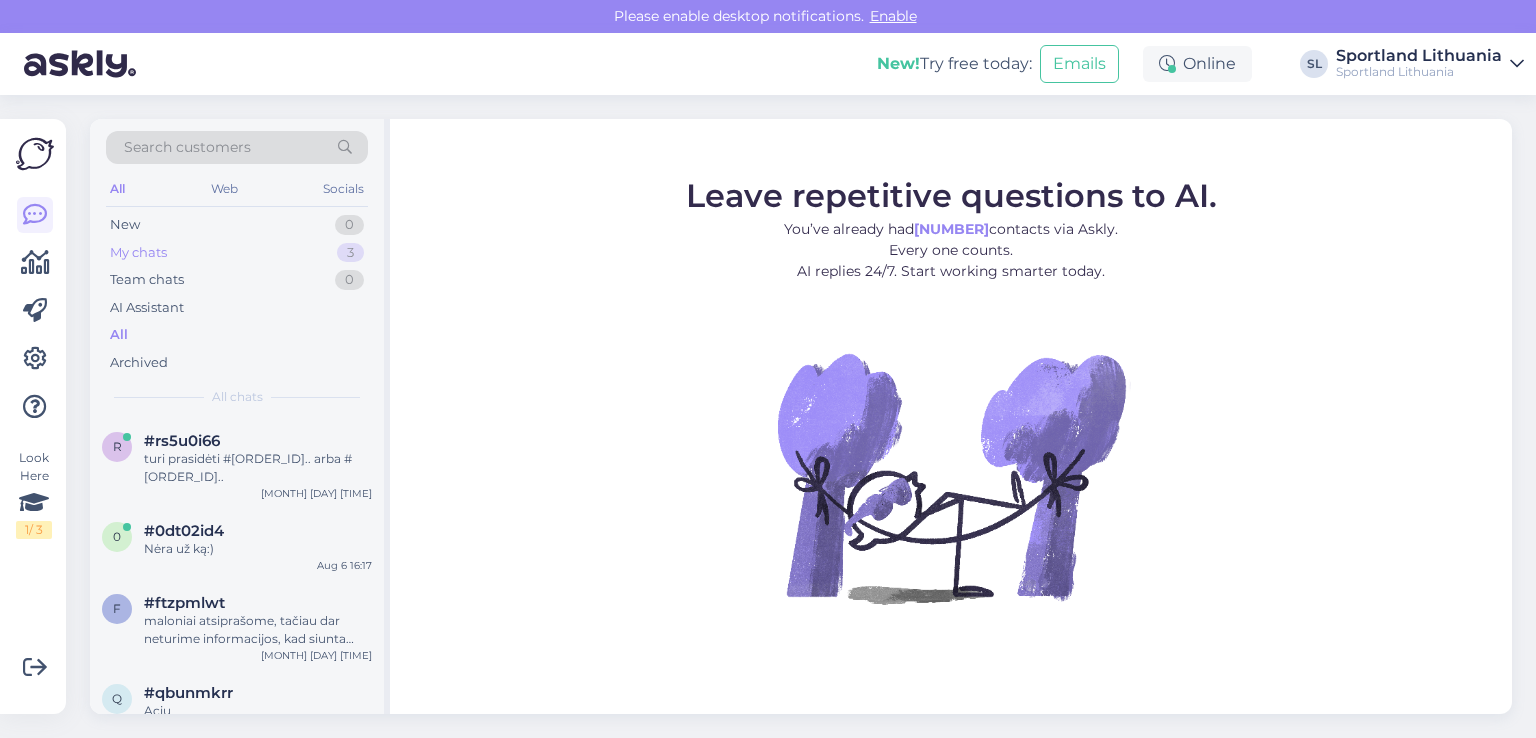 click on "My chats" at bounding box center [138, 253] 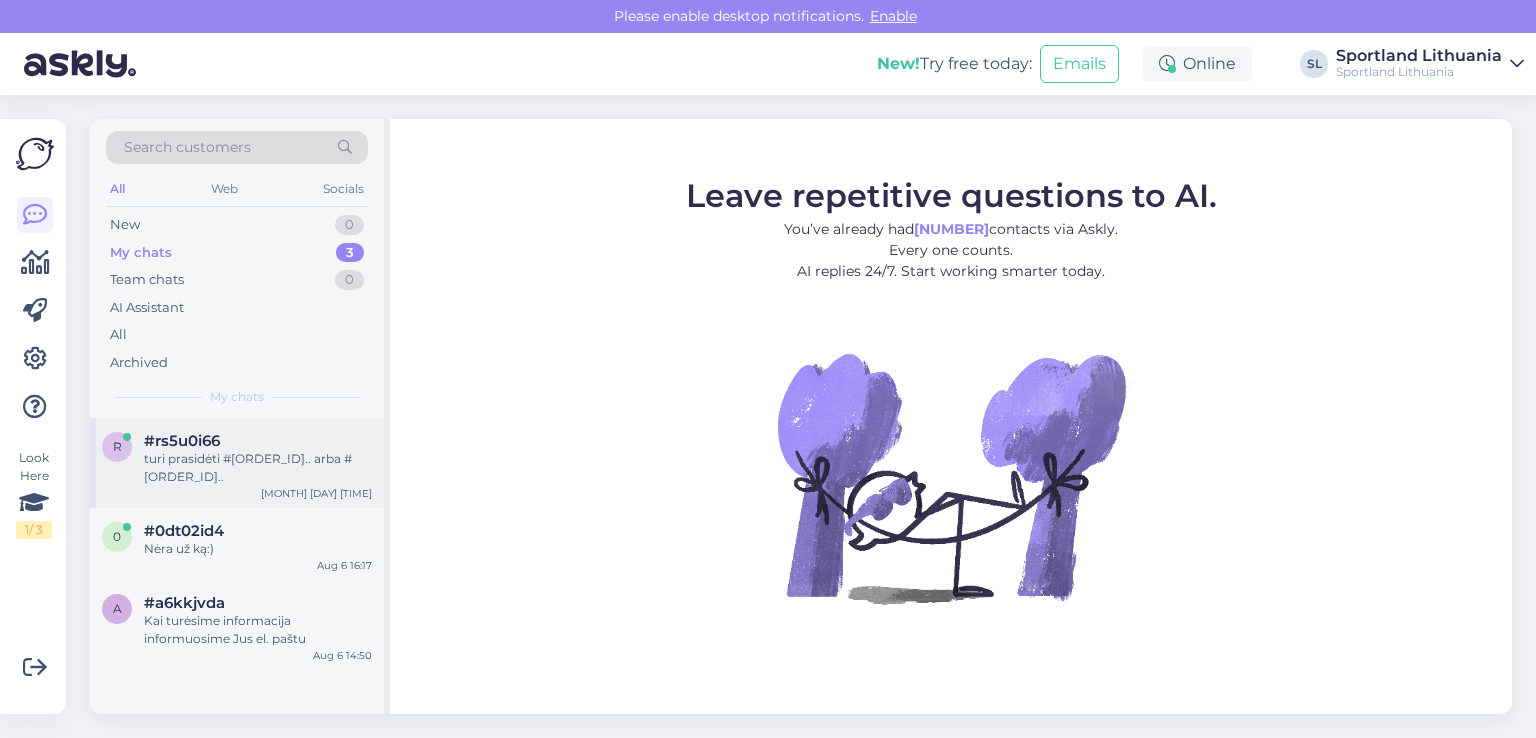 click on "turi prasidėti #[ORDER_ID].. arba #[ORDER_ID].." at bounding box center [258, 468] 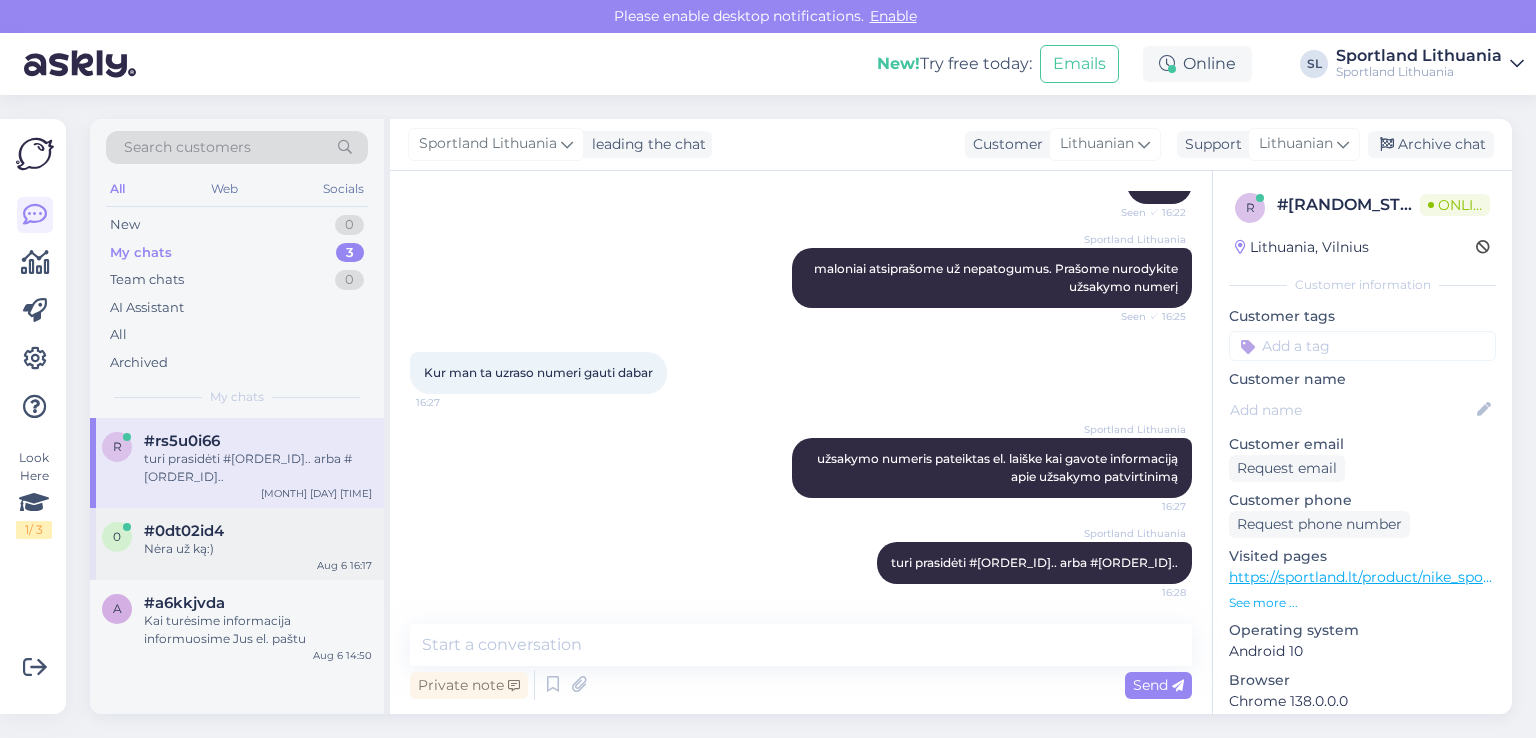 click on "#0dt02id4" at bounding box center (258, 531) 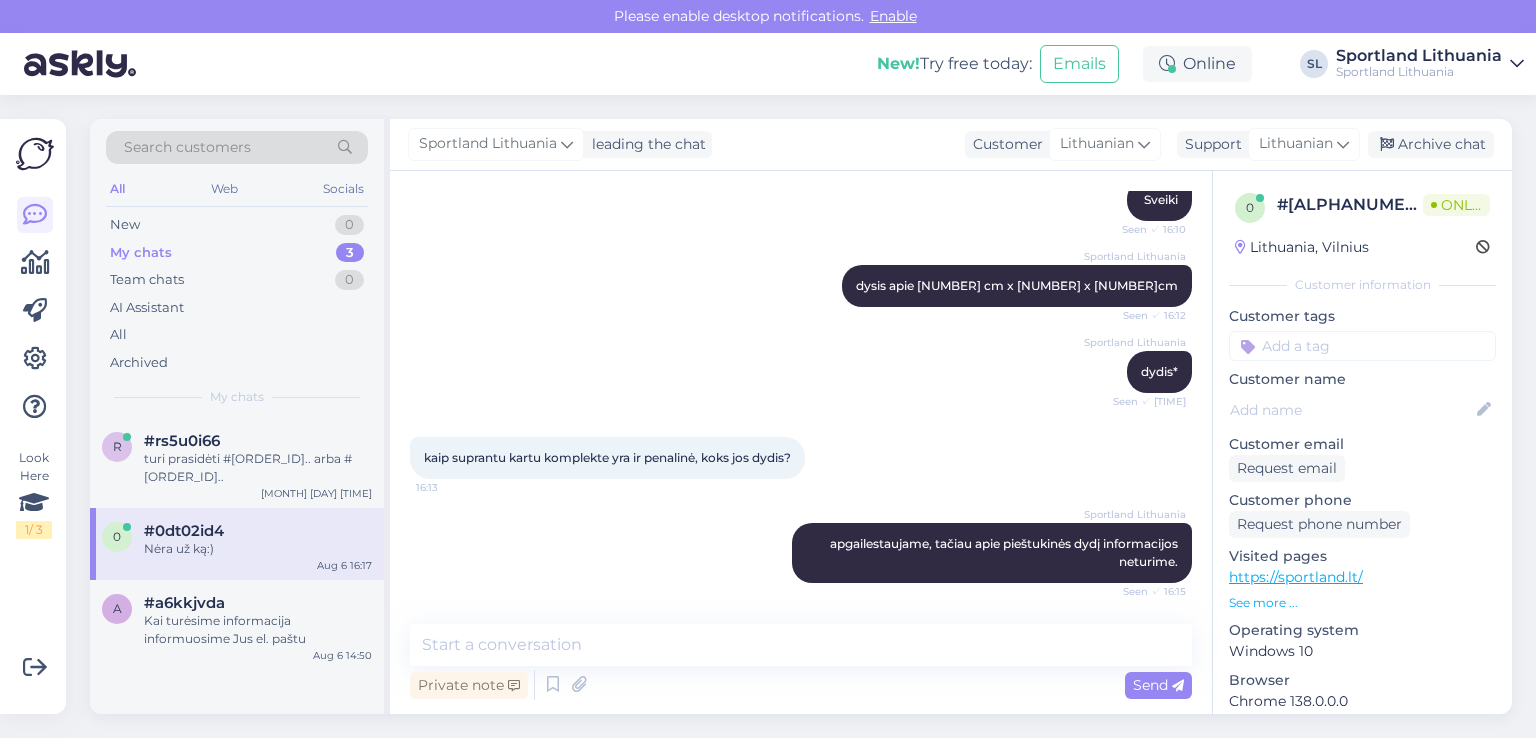 scroll, scrollTop: 429, scrollLeft: 0, axis: vertical 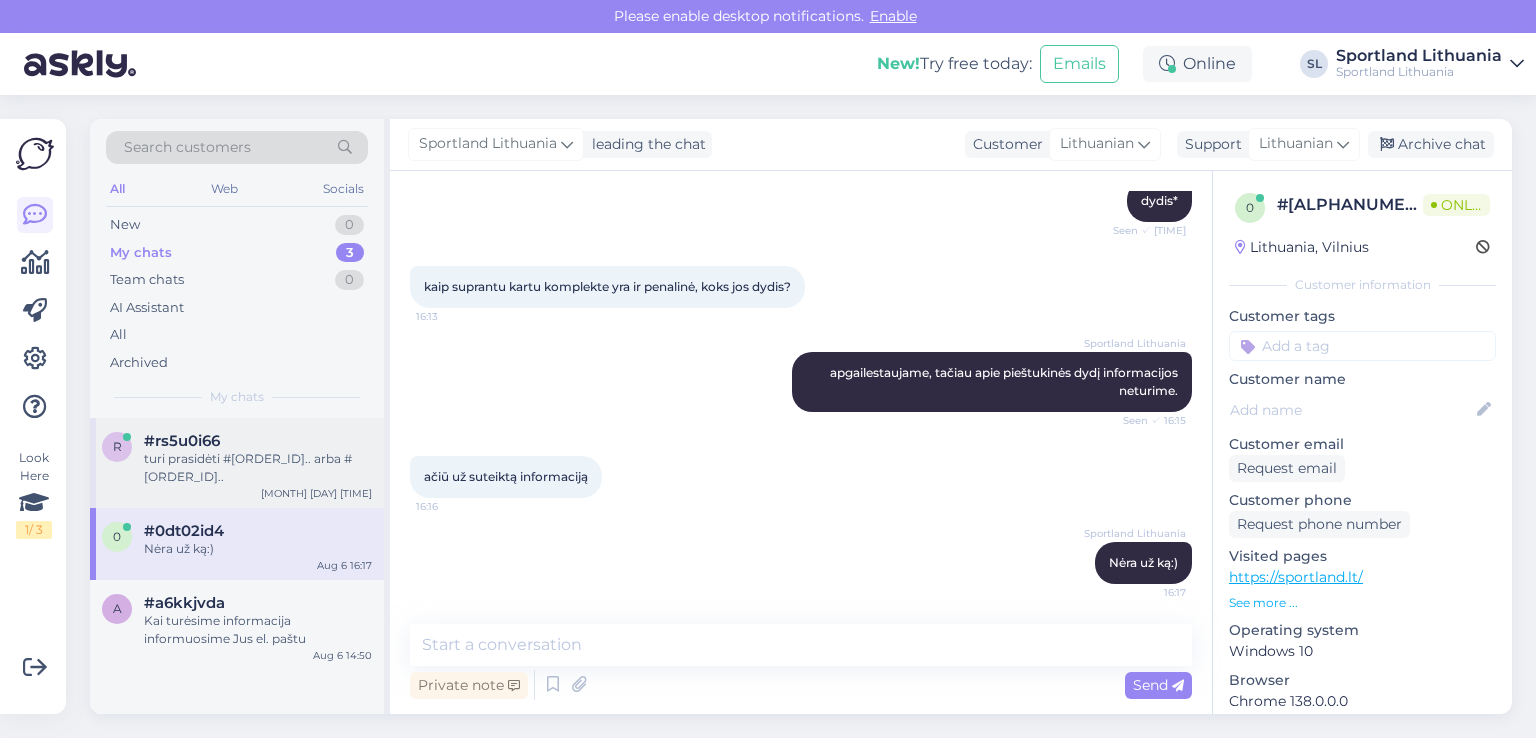 click on "turi prasidėti #[ORDER_ID].. arba #[ORDER_ID].." at bounding box center [258, 468] 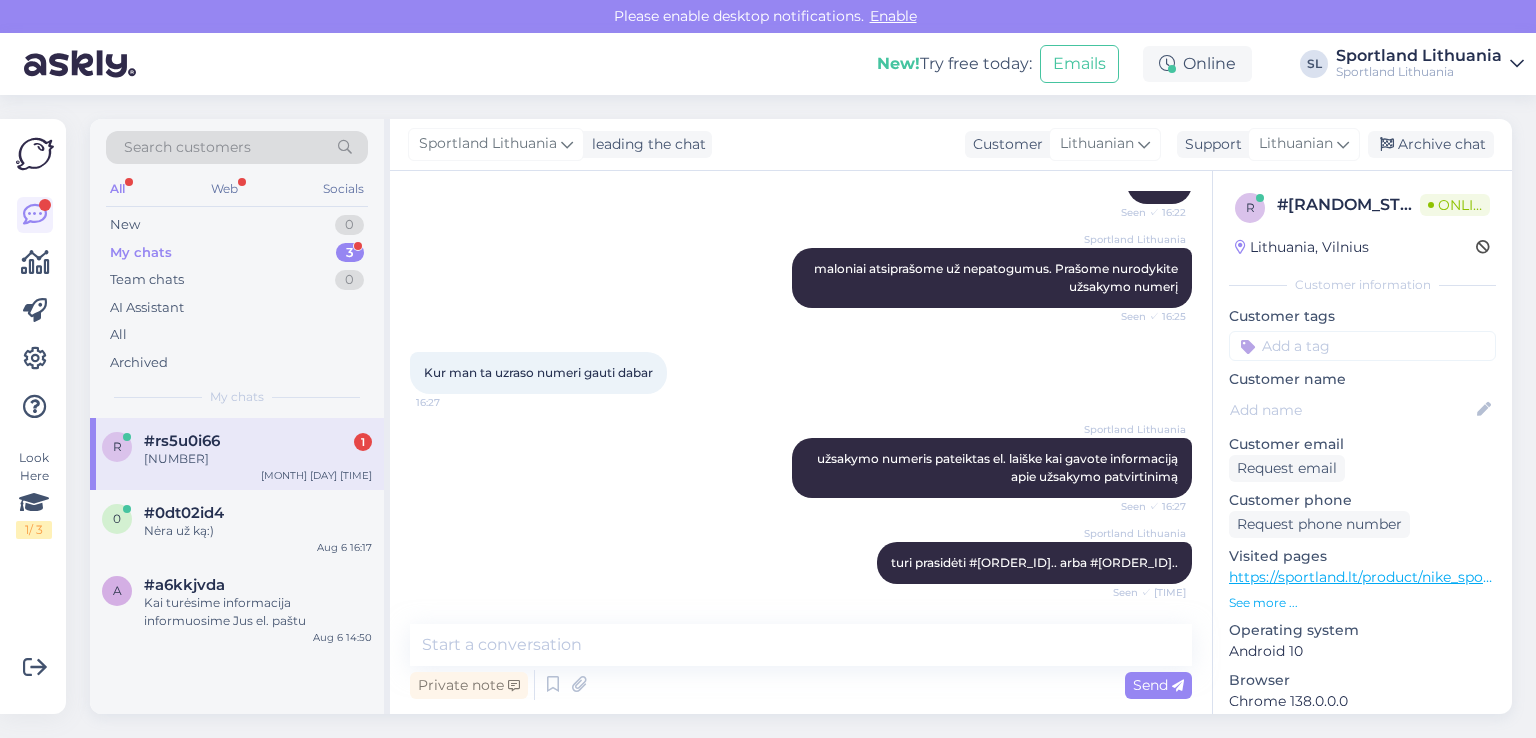 scroll, scrollTop: 325, scrollLeft: 0, axis: vertical 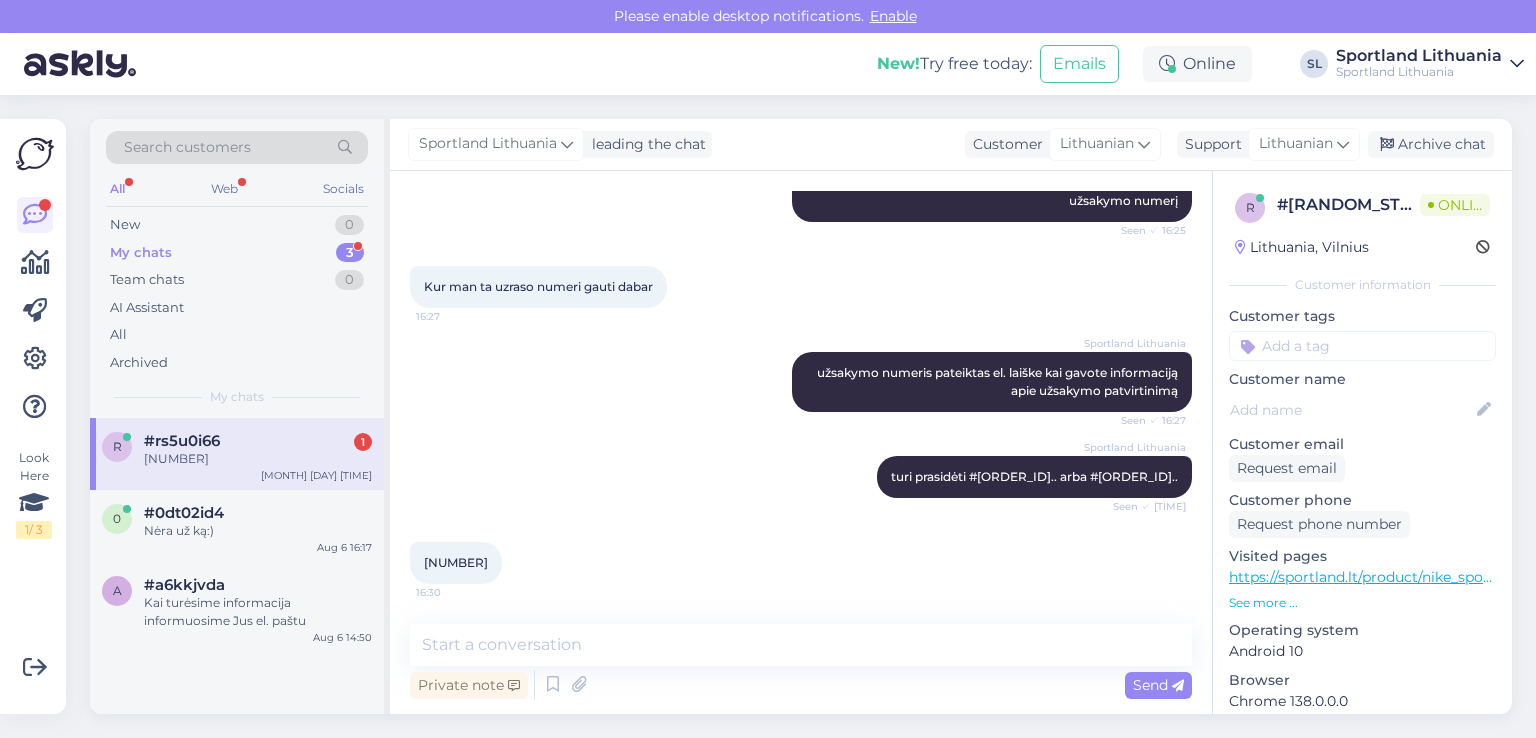 click on "[NUMBER]" at bounding box center (456, 562) 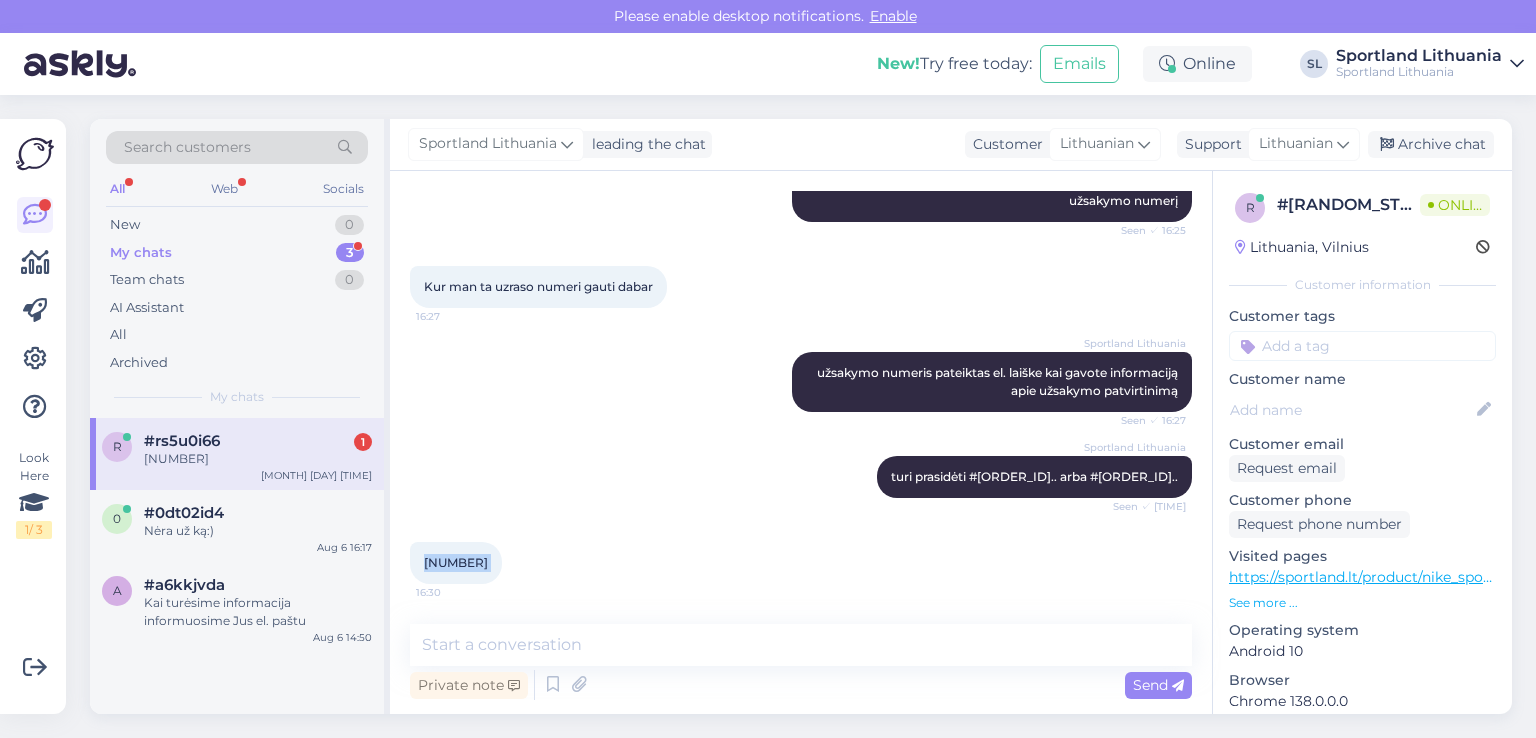click on "[NUMBER]" at bounding box center (456, 562) 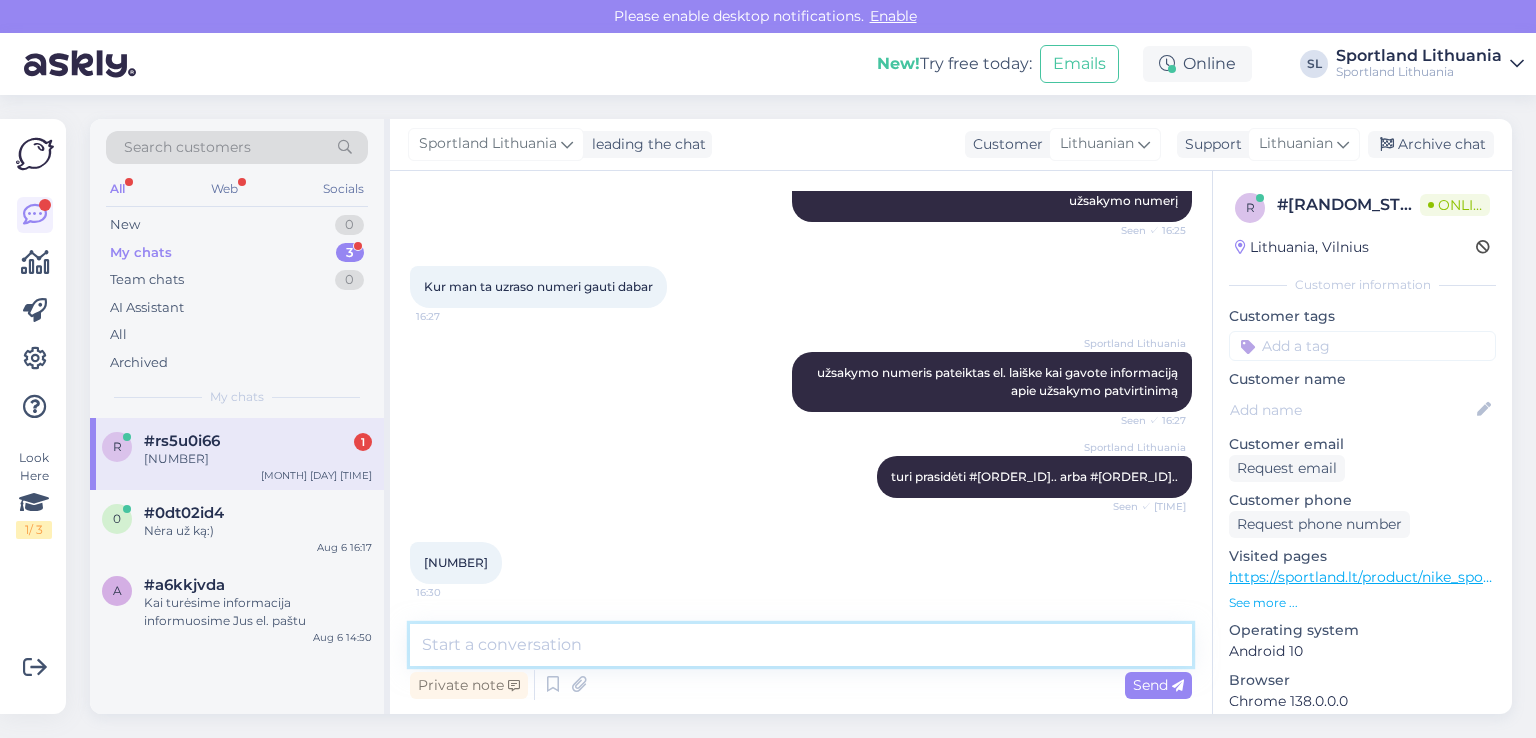 click at bounding box center (801, 645) 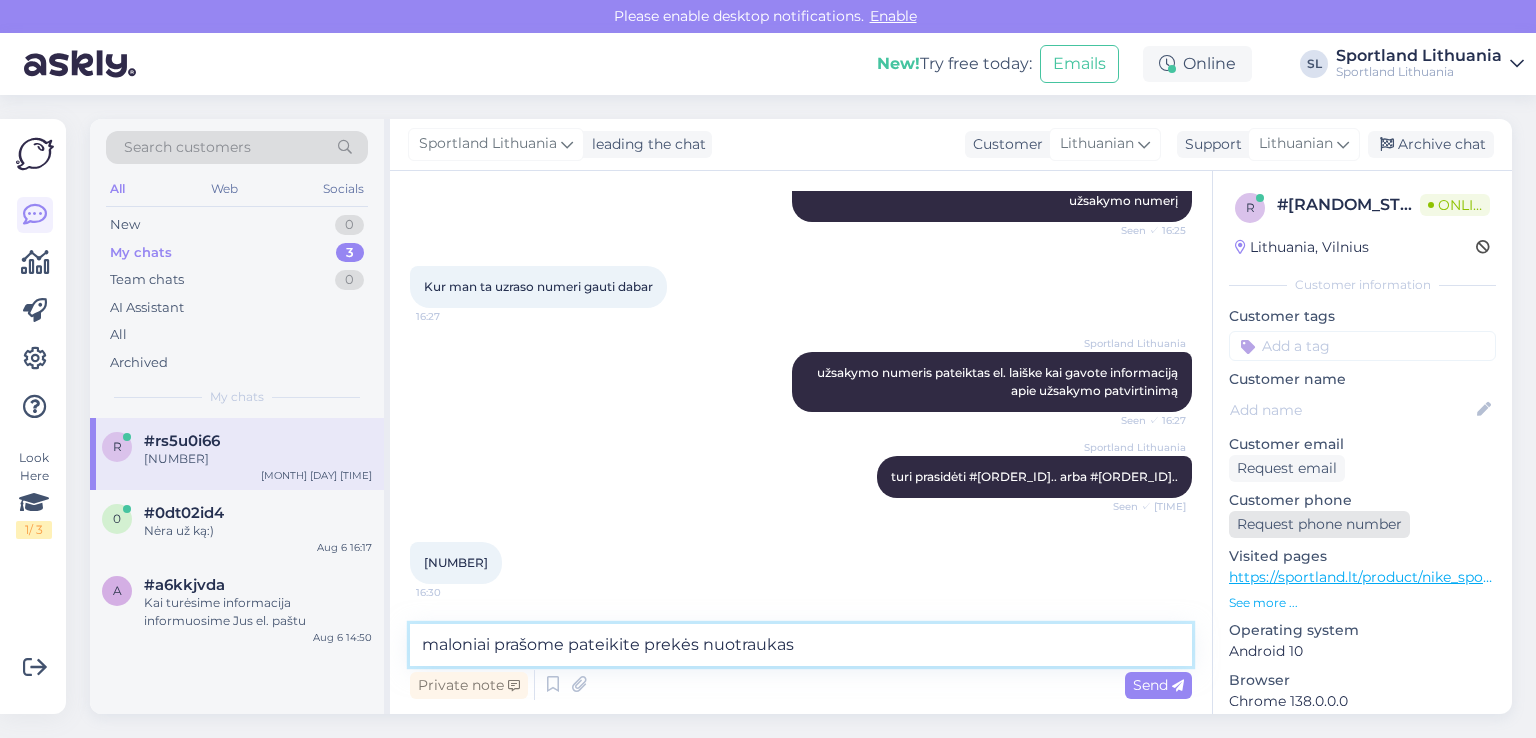 type on "maloniai prašome pateikite prekės nuotraukas" 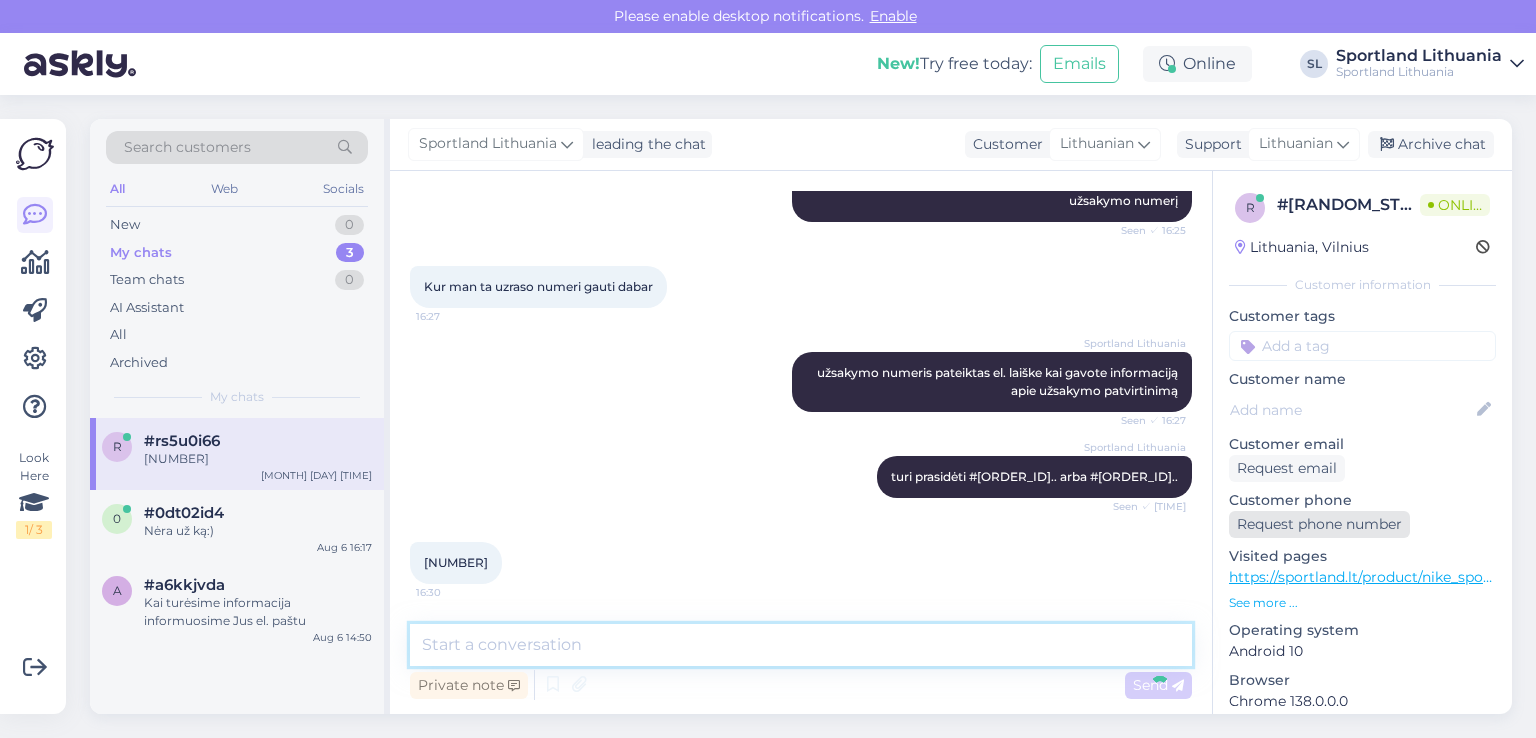 scroll, scrollTop: 412, scrollLeft: 0, axis: vertical 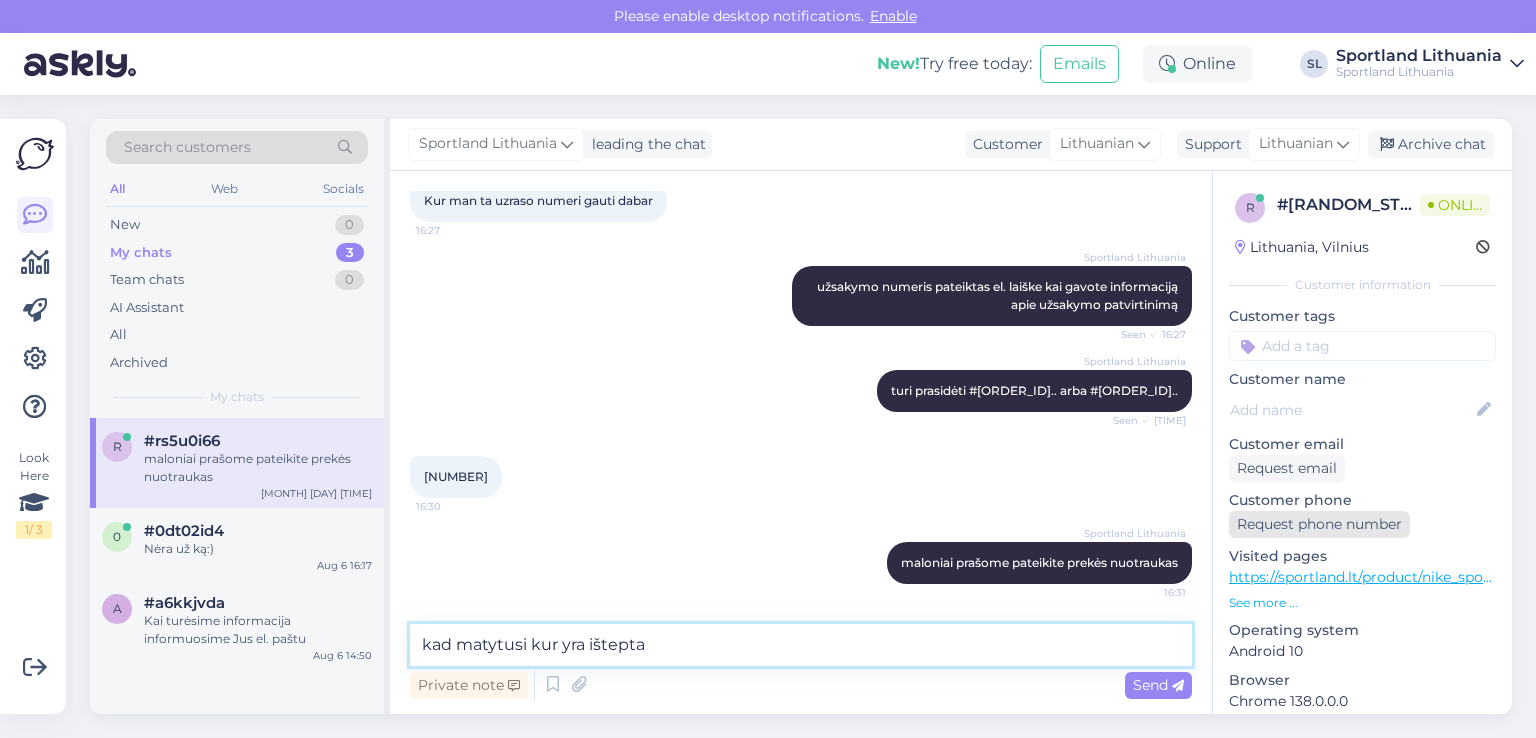 type on "kad matytusi kur yra ištepta" 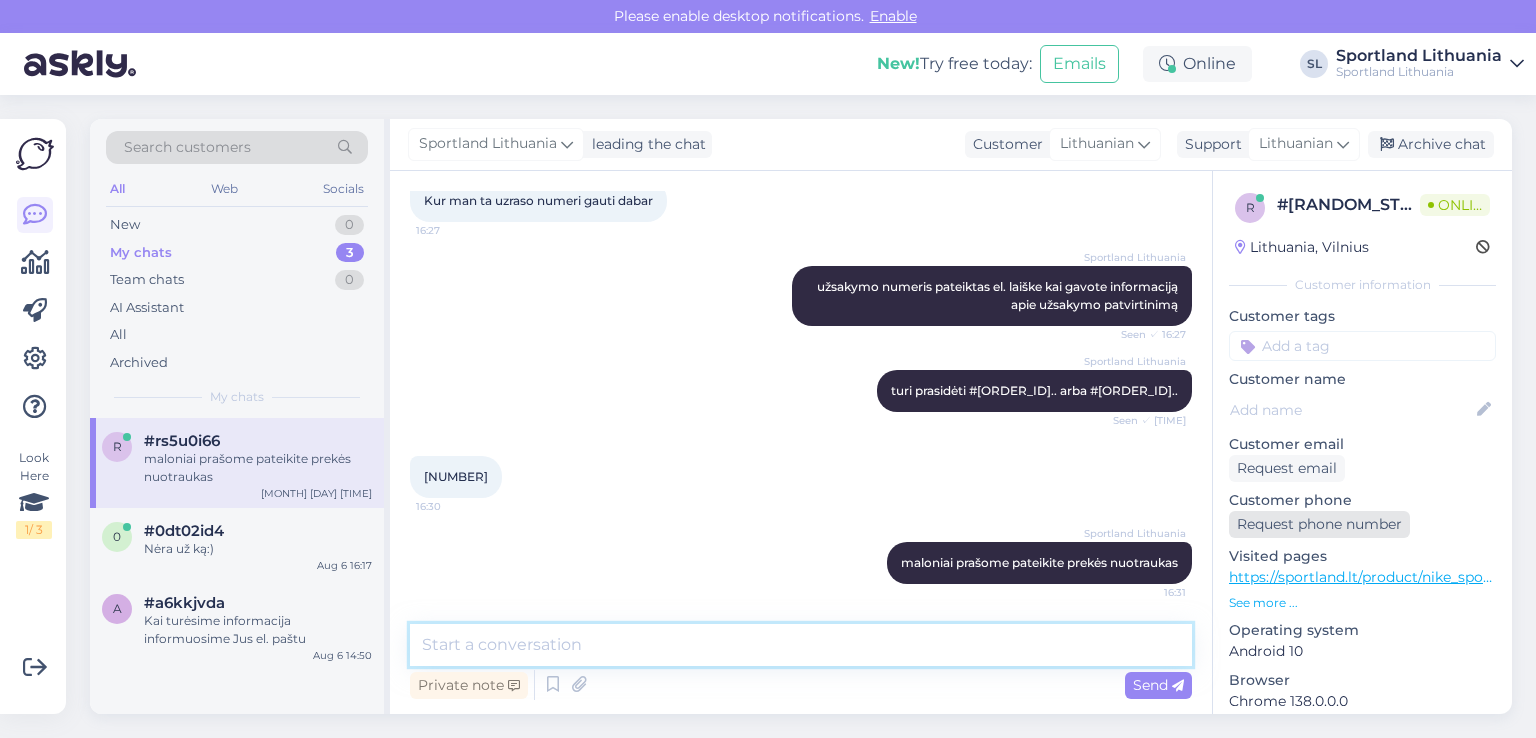 scroll, scrollTop: 497, scrollLeft: 0, axis: vertical 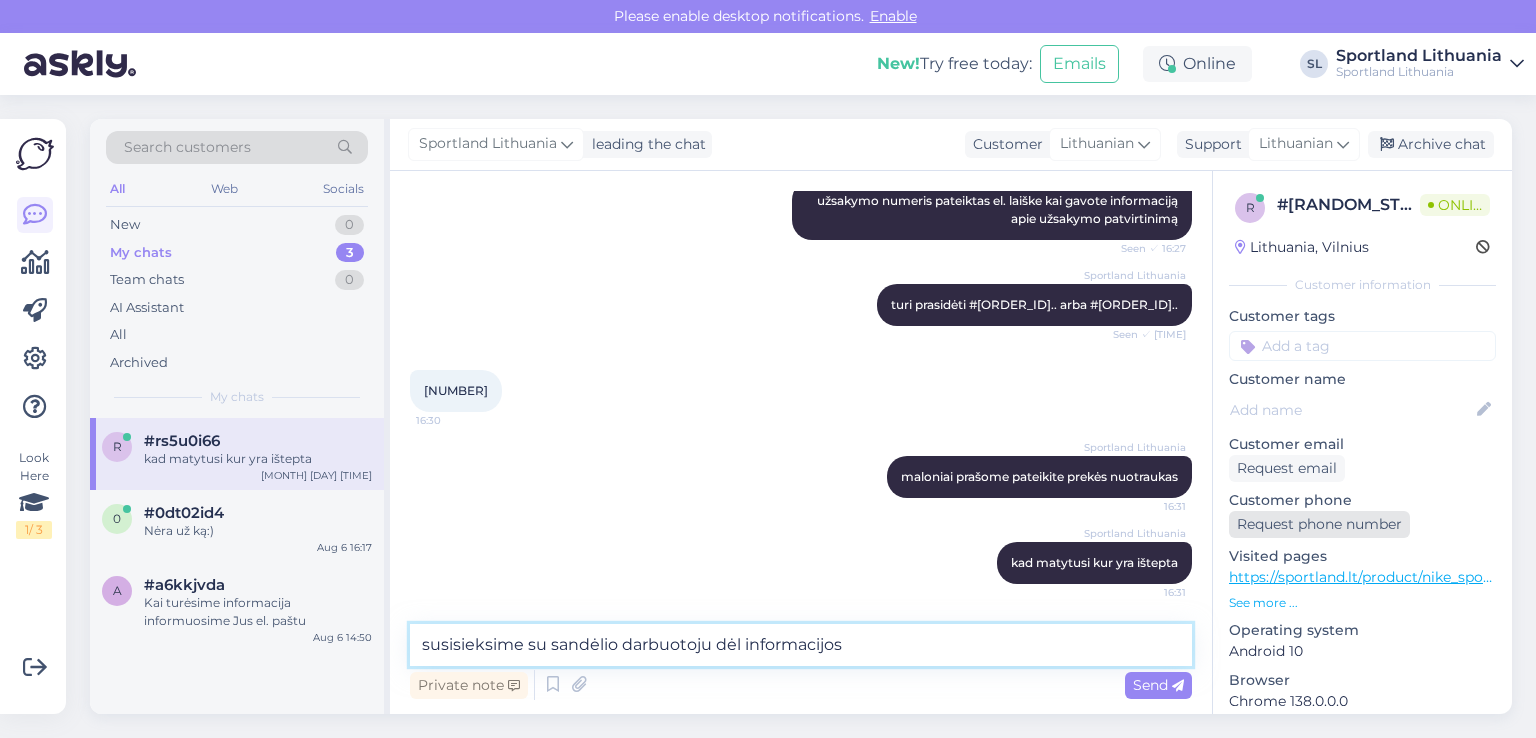 type on "susisieksime su sandėlio darbuotoju dėl informacijos" 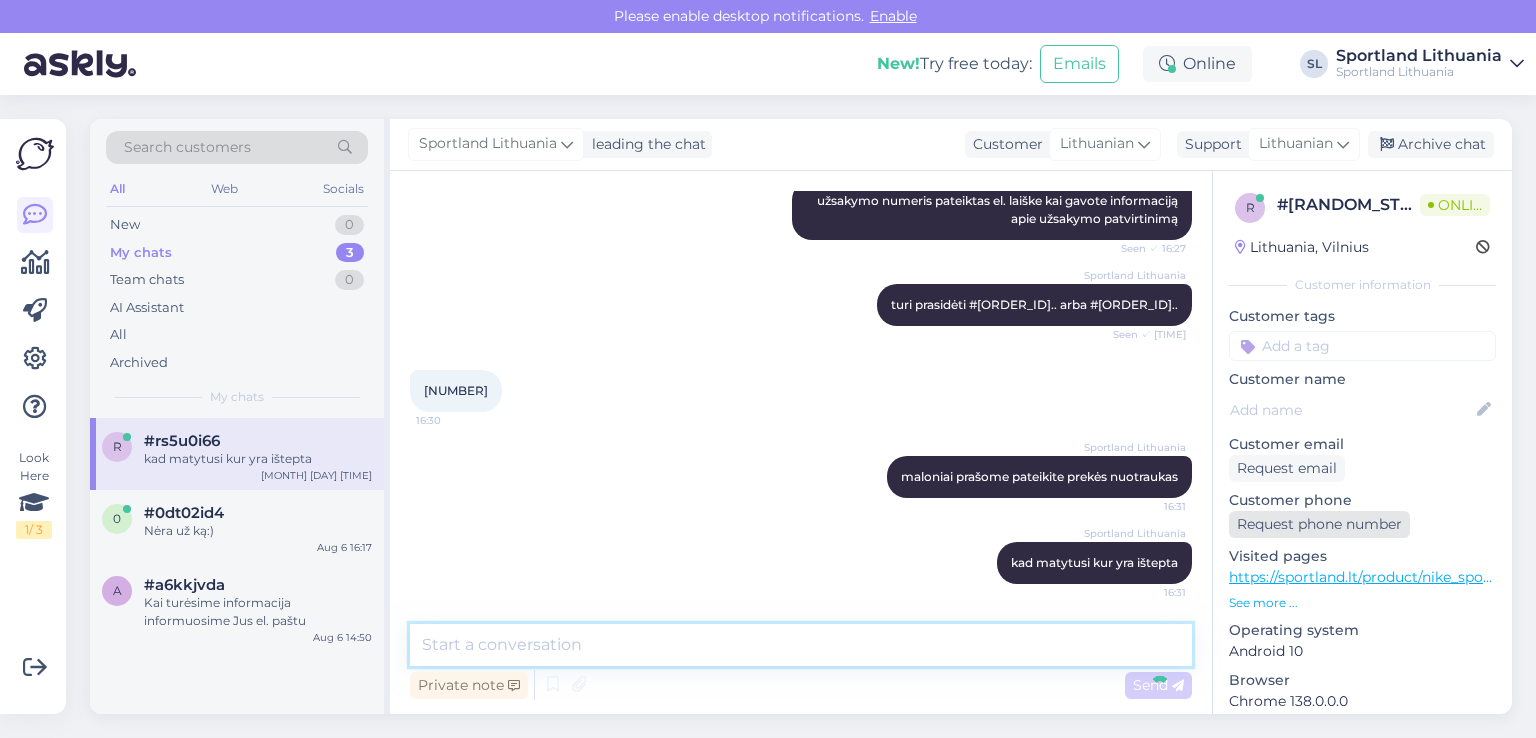 scroll, scrollTop: 584, scrollLeft: 0, axis: vertical 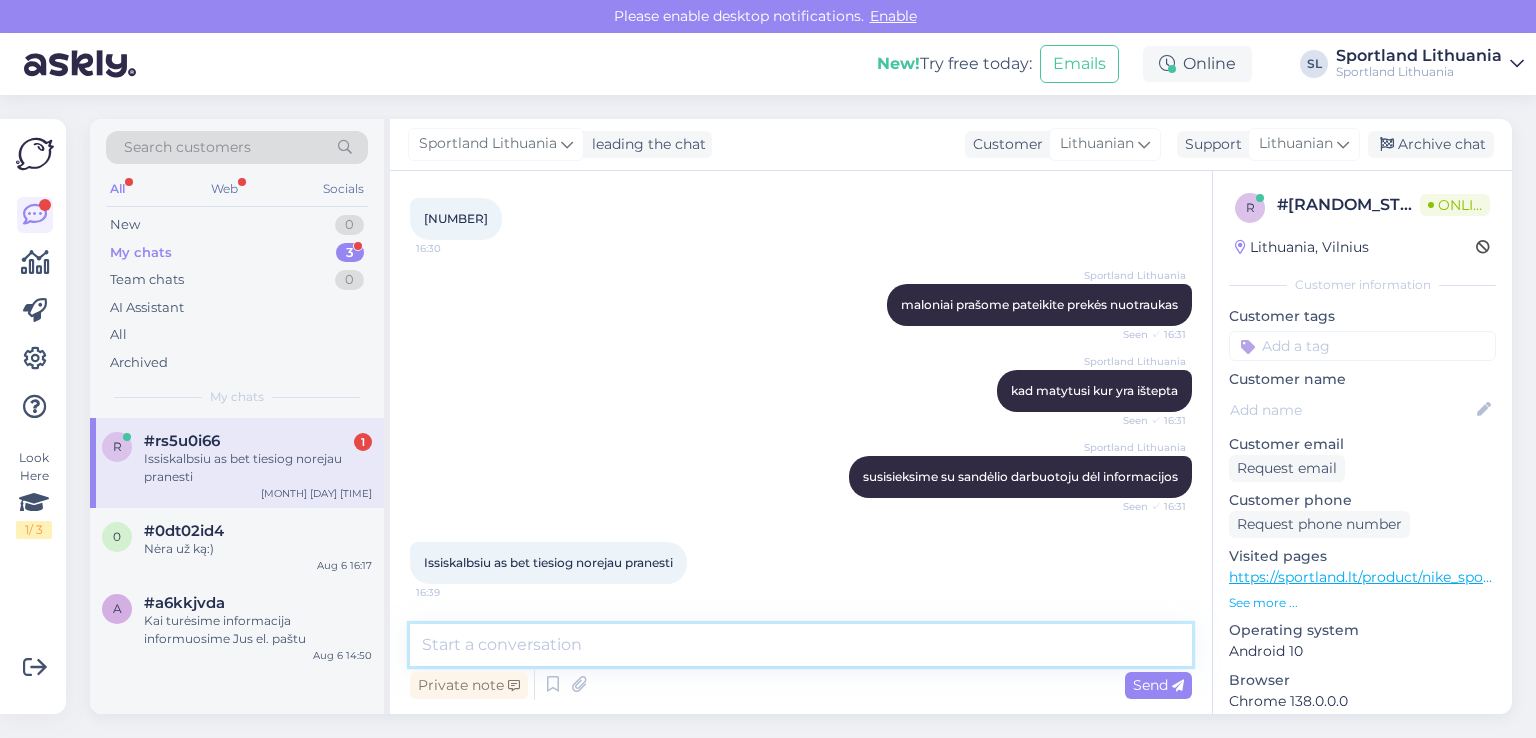 click at bounding box center [801, 645] 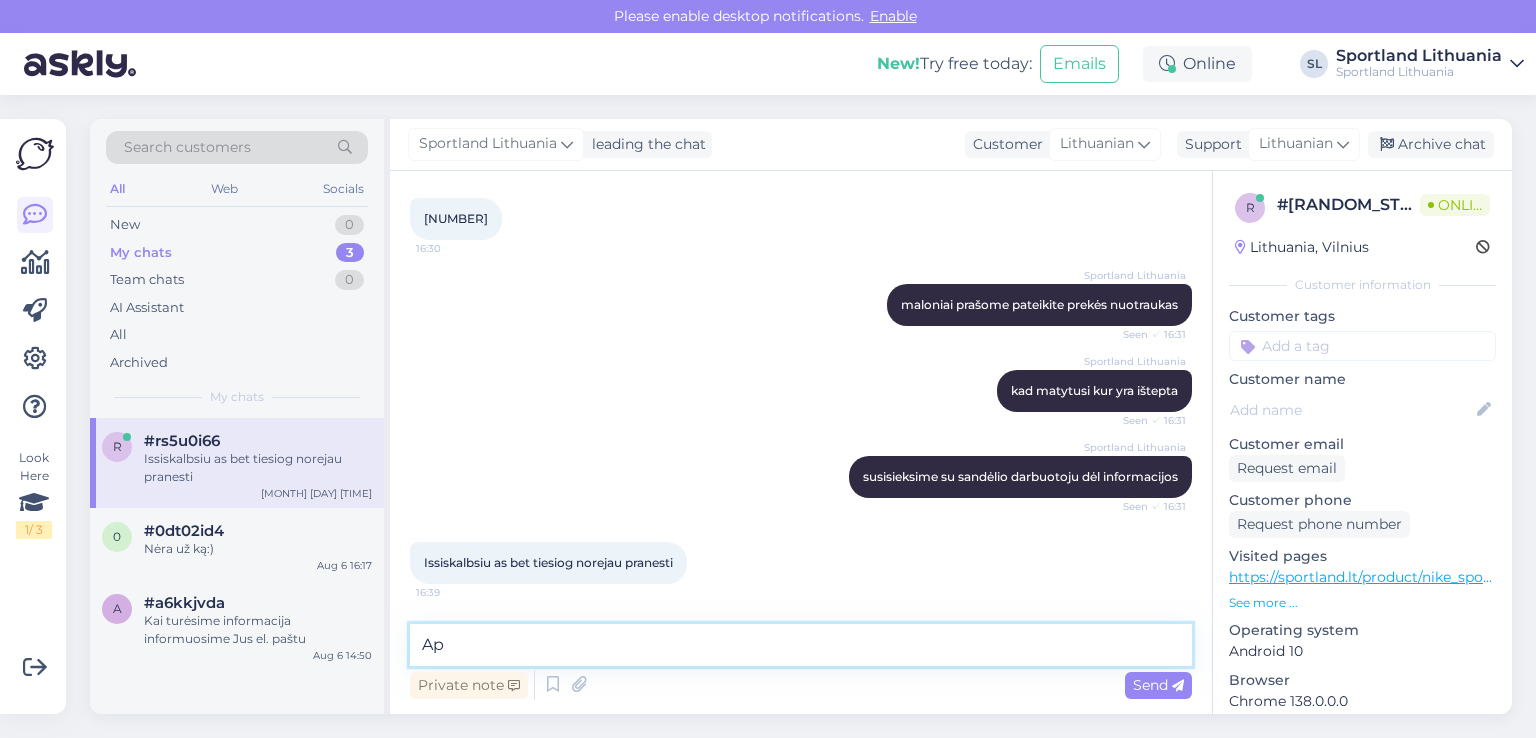 type on "A" 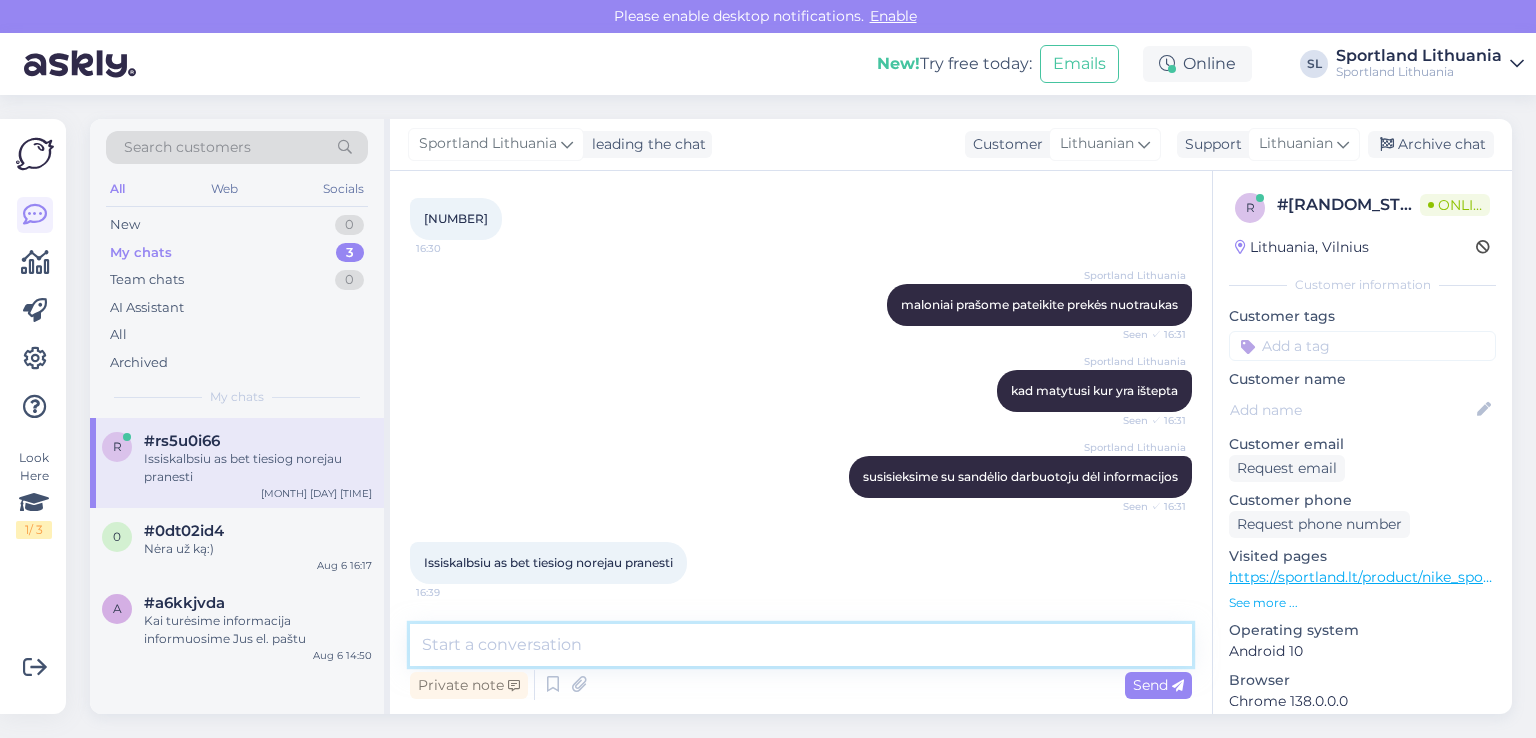 type on "D" 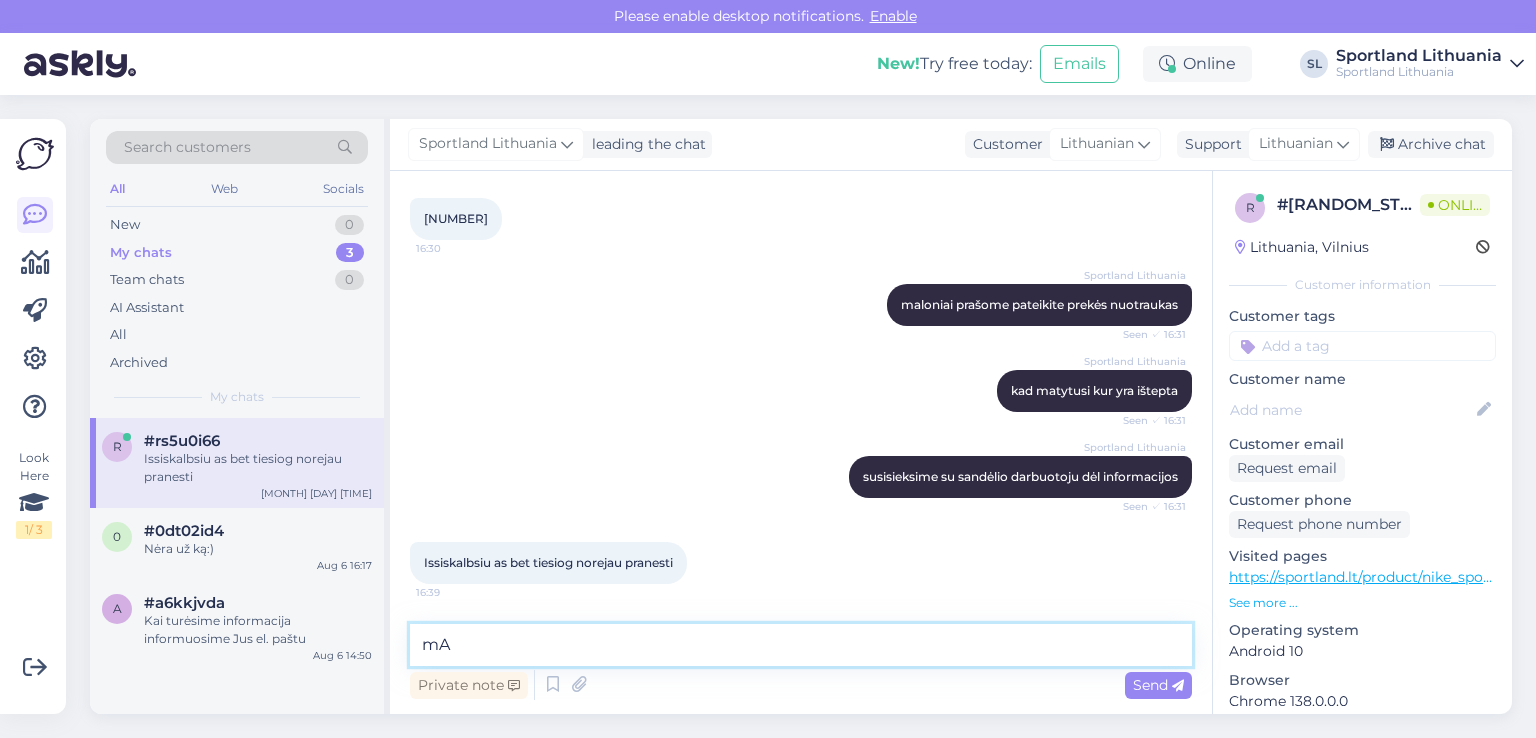type on "m" 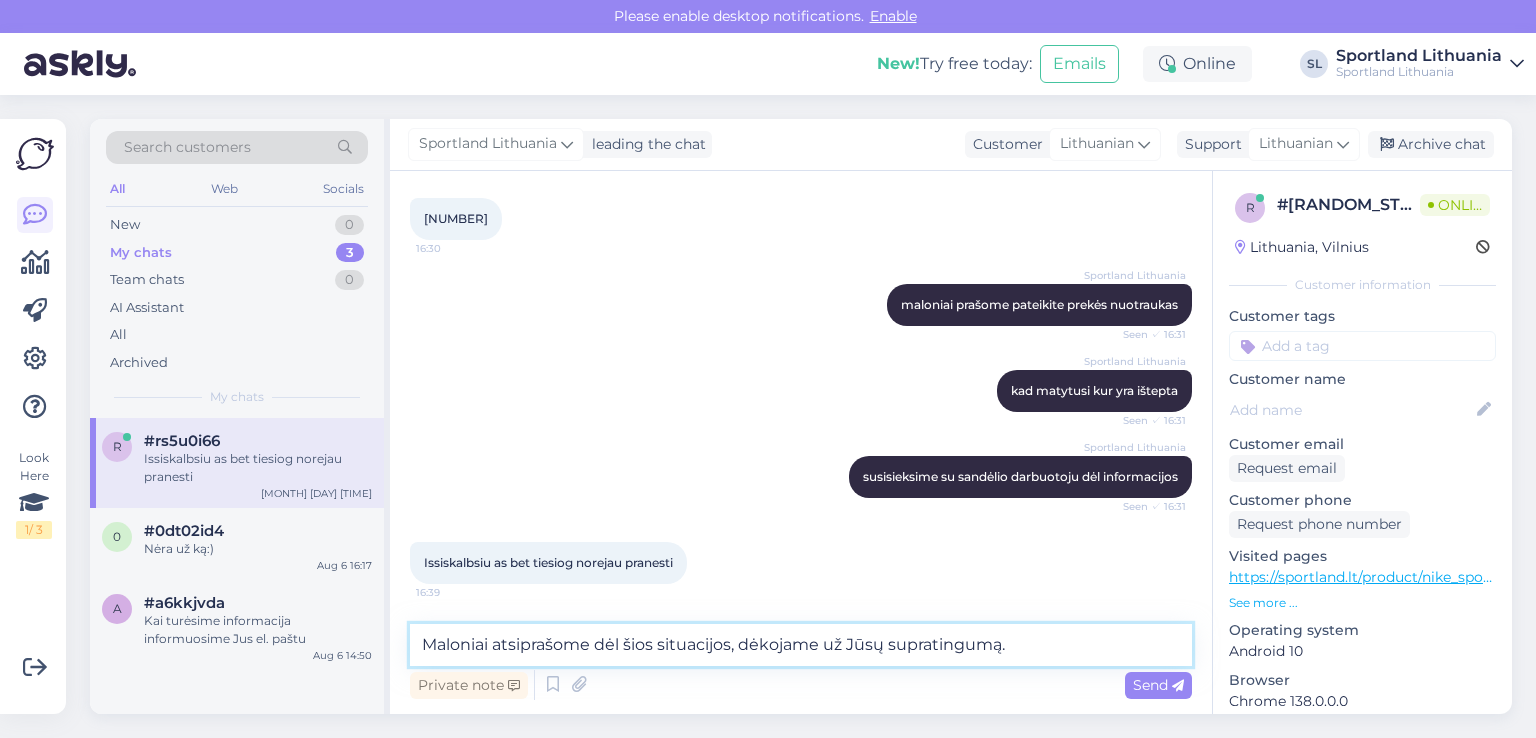 click on "Maloniai atsiprašome dėl šios situacijos, dėkojame už Jūsų supratingumą." at bounding box center [801, 645] 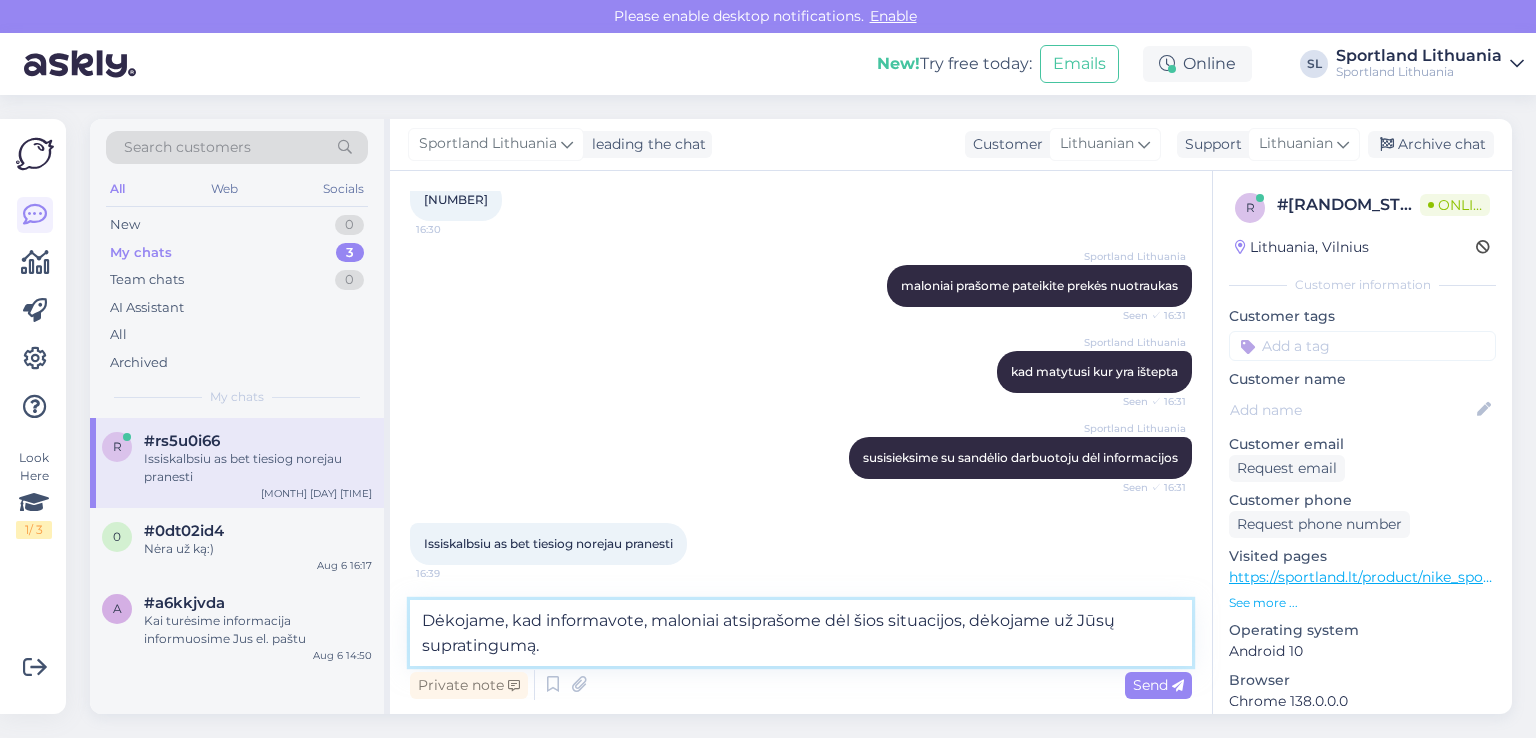 scroll, scrollTop: 693, scrollLeft: 0, axis: vertical 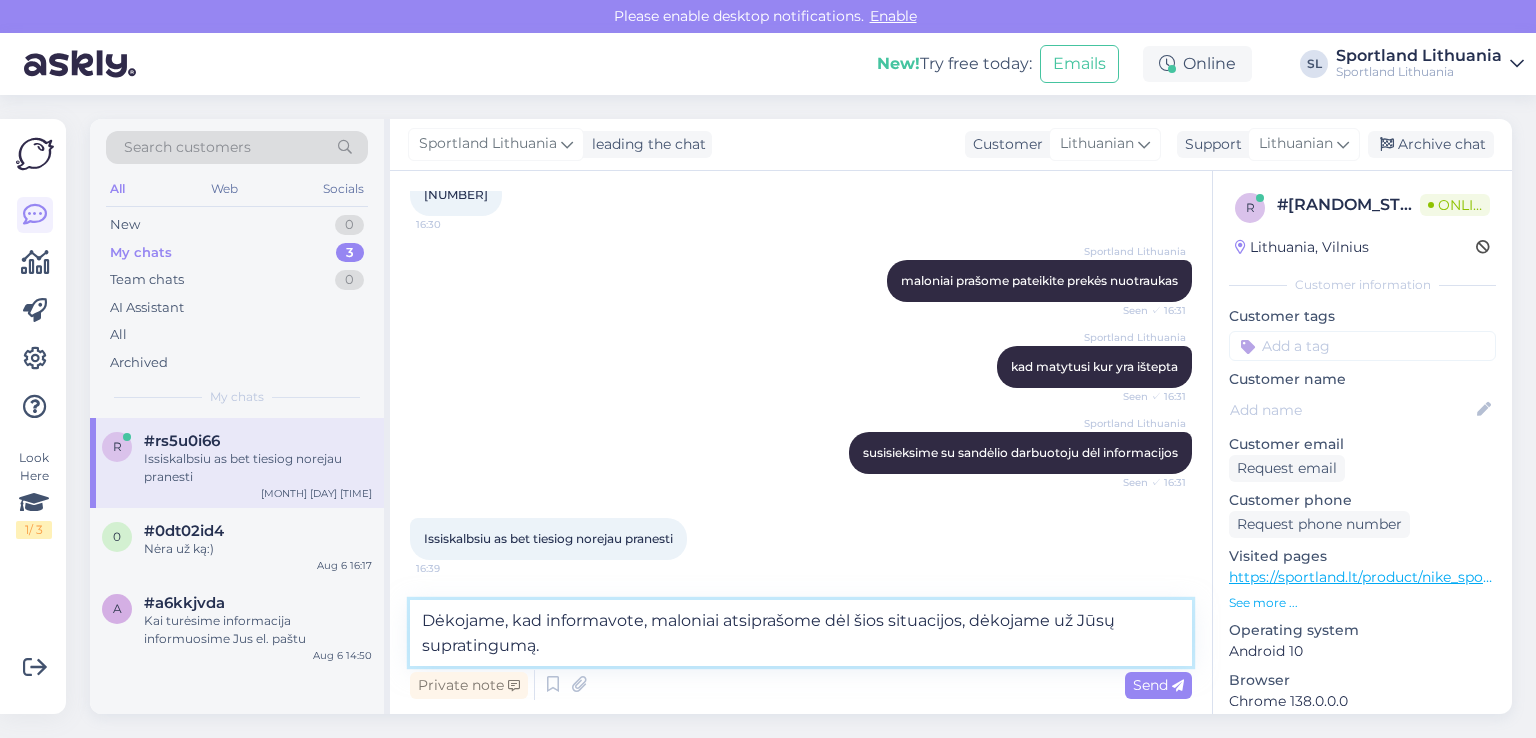 click on "Dėkojame, kad informavote, maloniai atsiprašome dėl šios situacijos, dėkojame už Jūsų supratingumą." at bounding box center [801, 633] 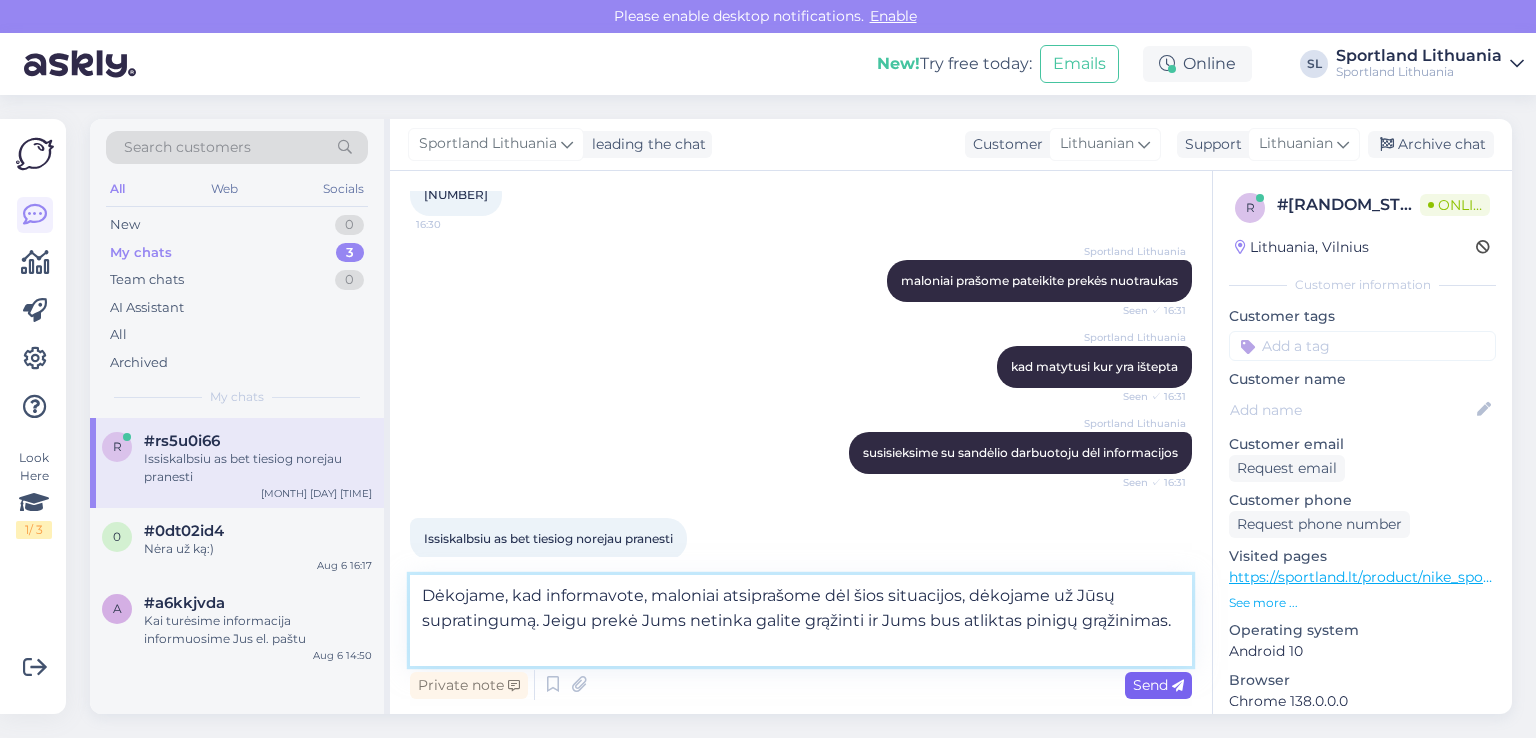 type on "Dėkojame, kad informavote, maloniai atsiprašome dėl šios situacijos, dėkojame už Jūsų supratingumą. Jeigu prekė Jums netinka galite grąžinti ir Jums bus atliktas pinigų grąžinimas." 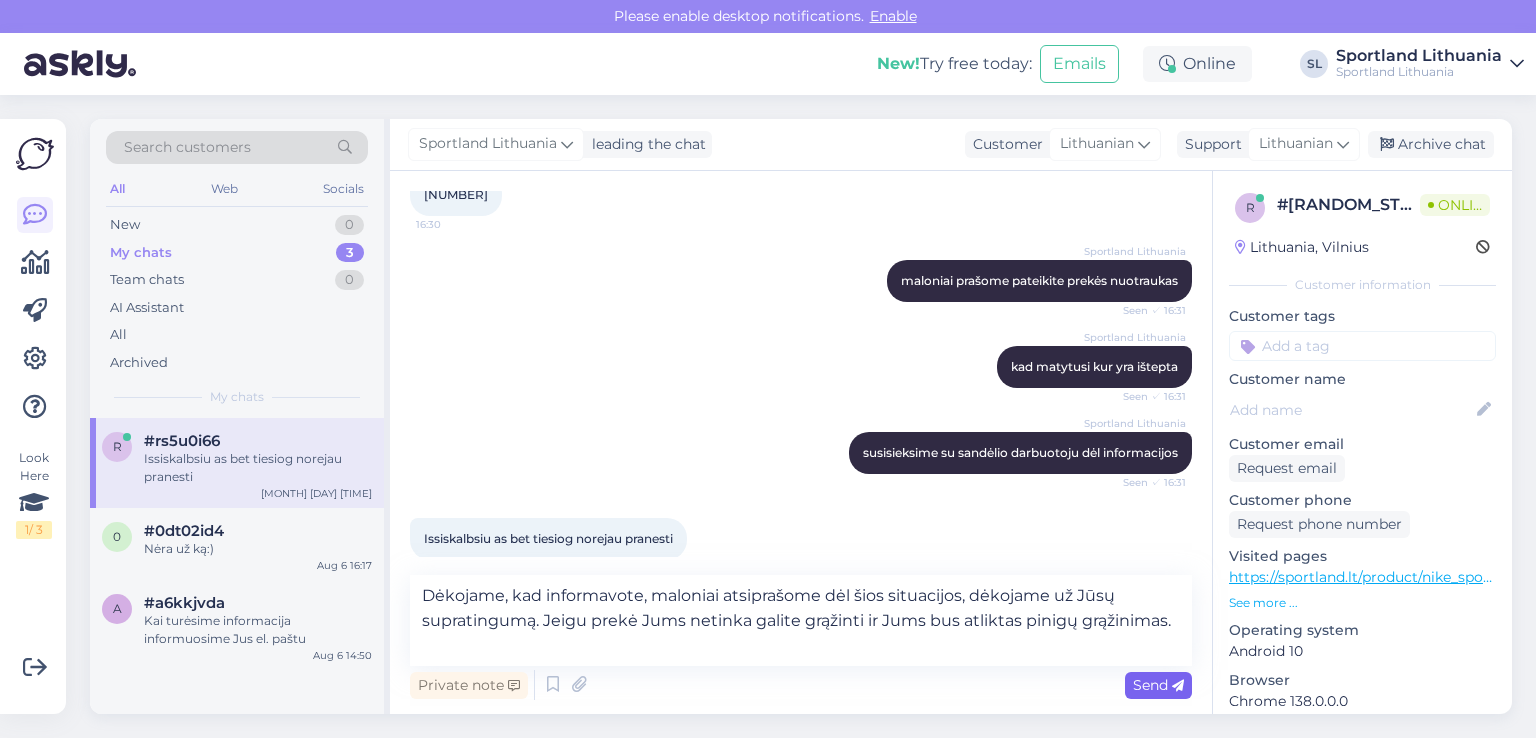click at bounding box center [1178, 686] 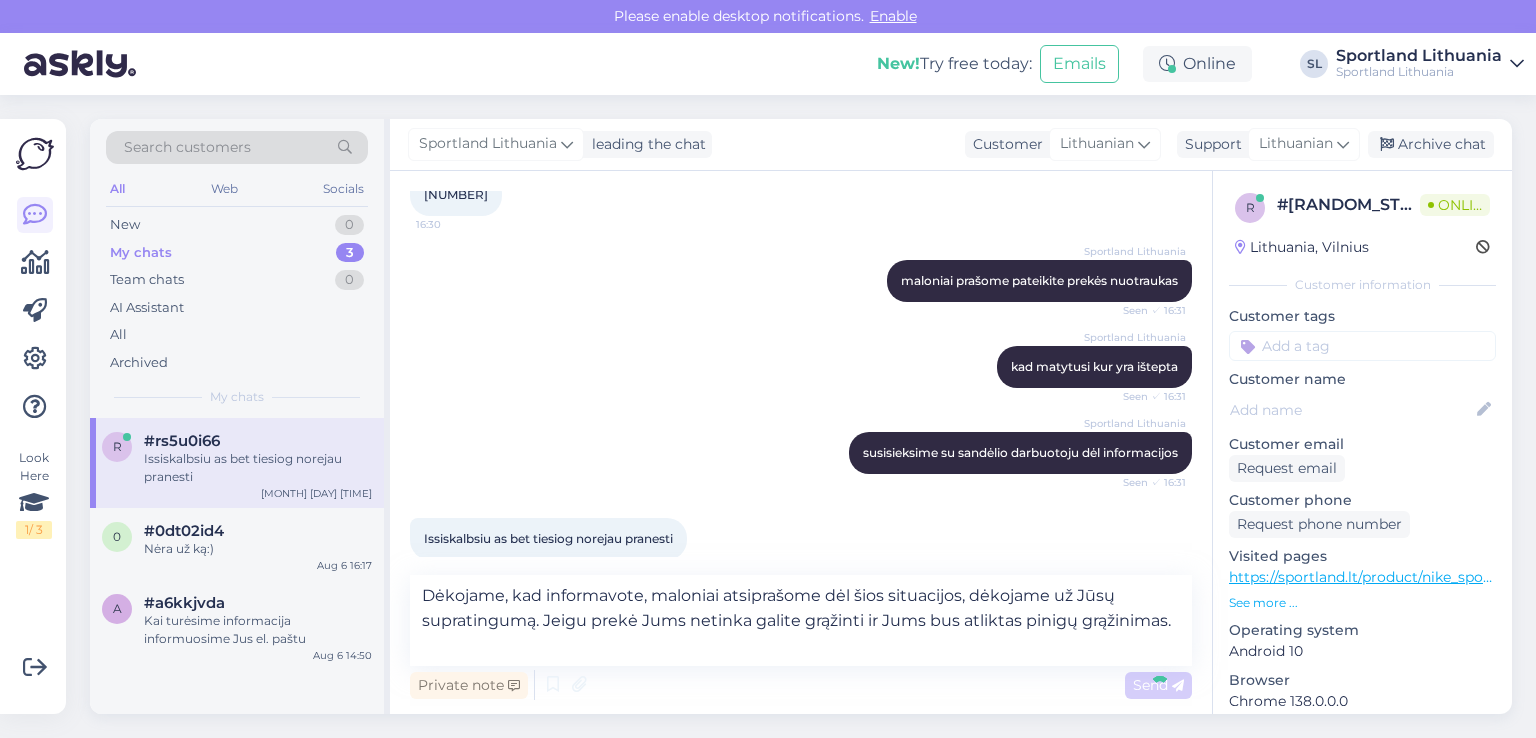 type 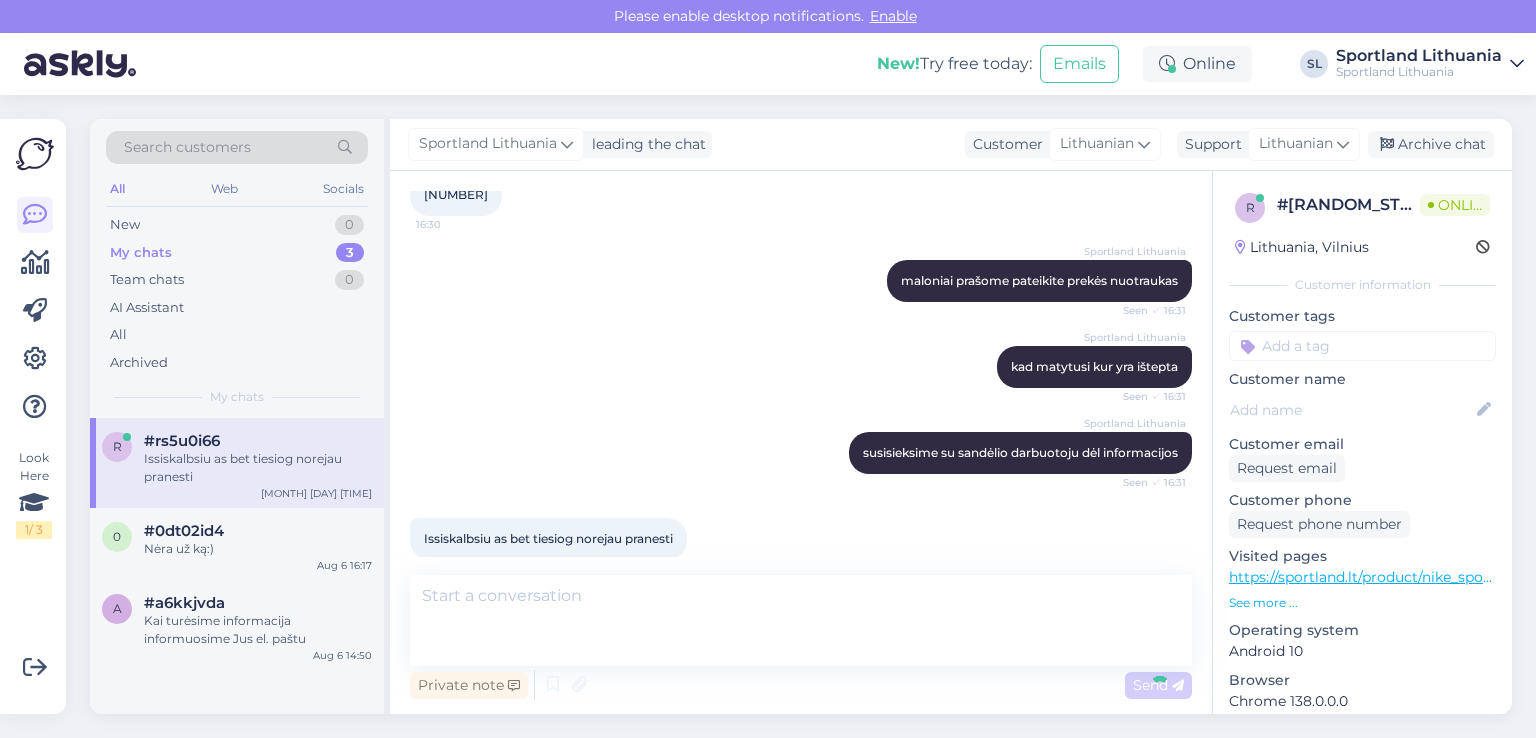 scroll, scrollTop: 809, scrollLeft: 0, axis: vertical 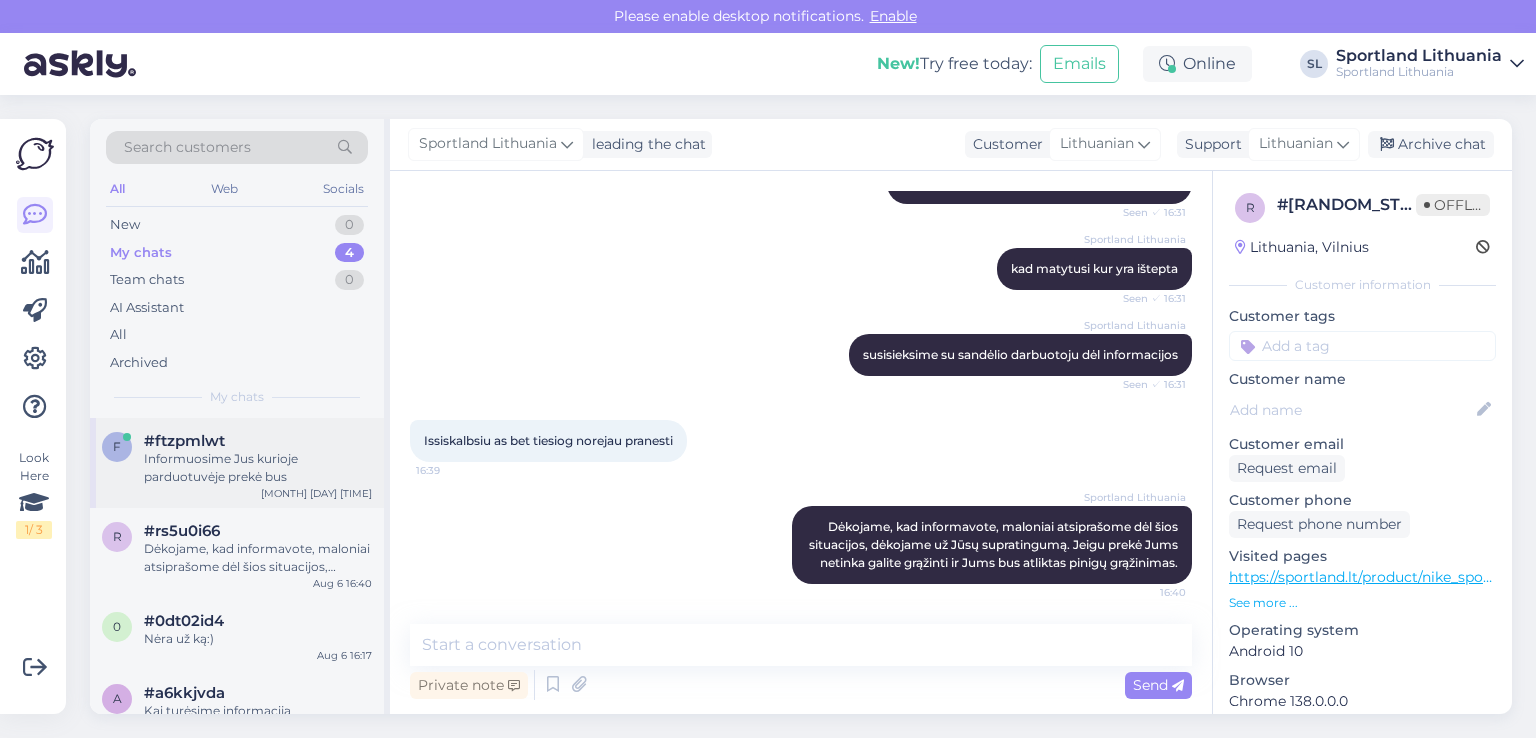 click on "Informuosime Jus kurioje parduotuvėje prekė bus" at bounding box center (258, 468) 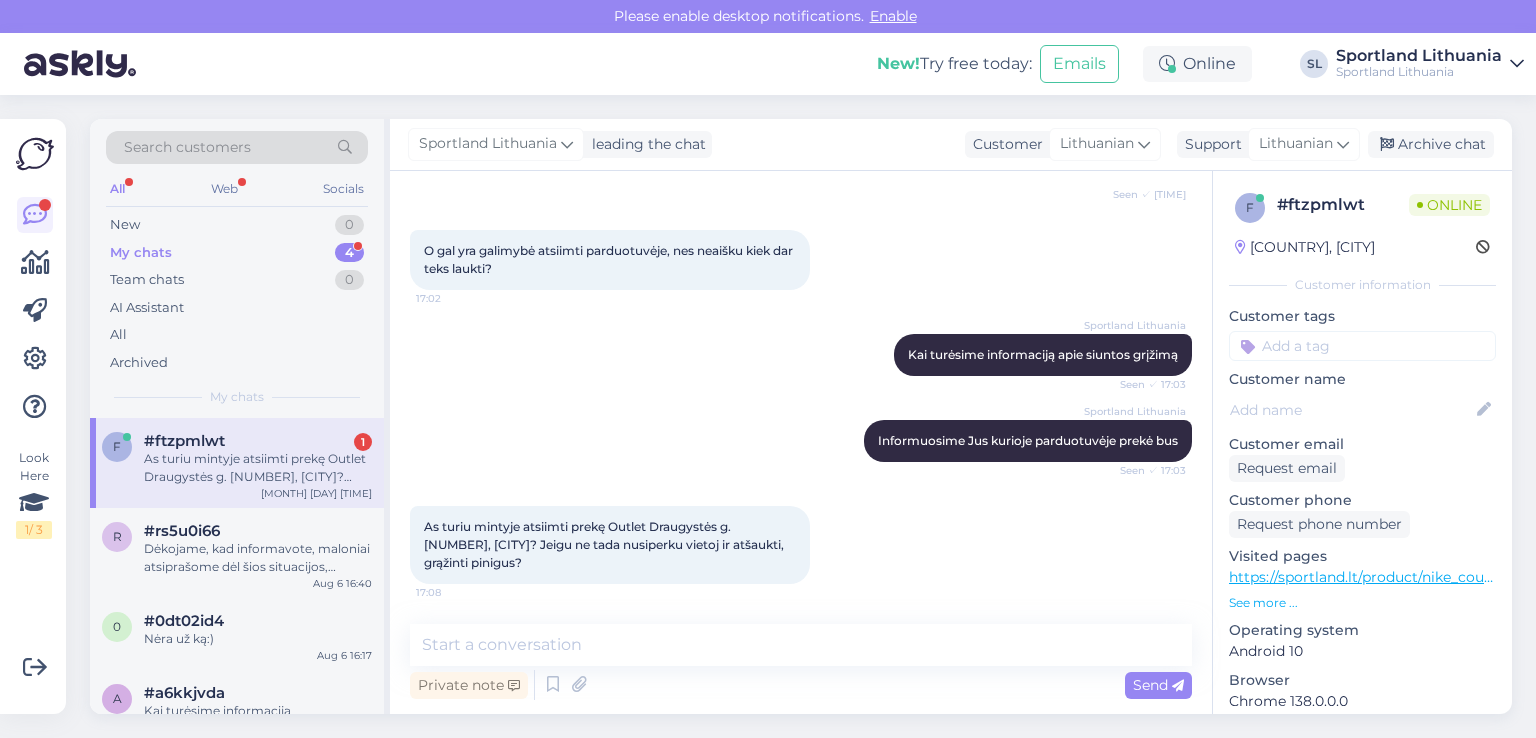 scroll, scrollTop: 775, scrollLeft: 0, axis: vertical 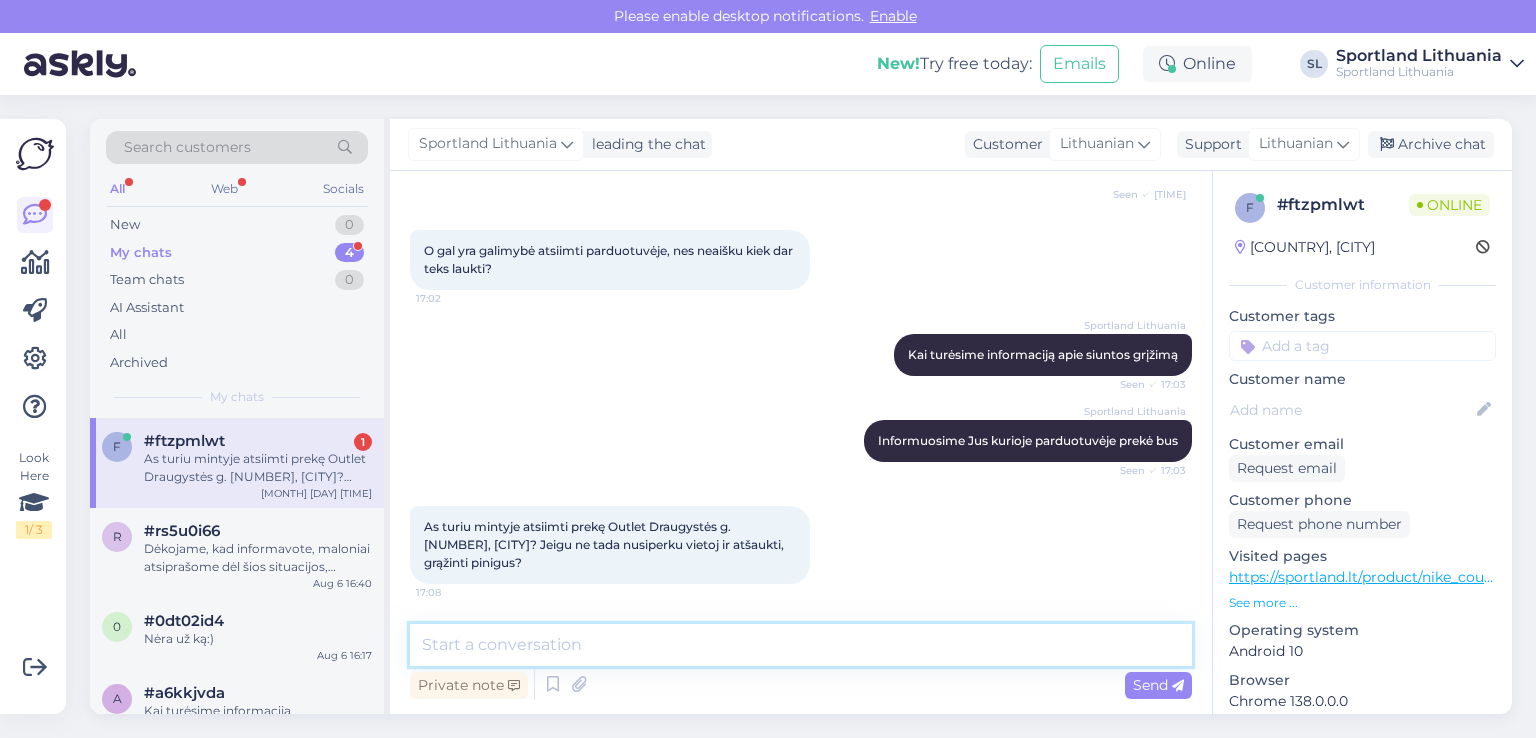 click at bounding box center [801, 645] 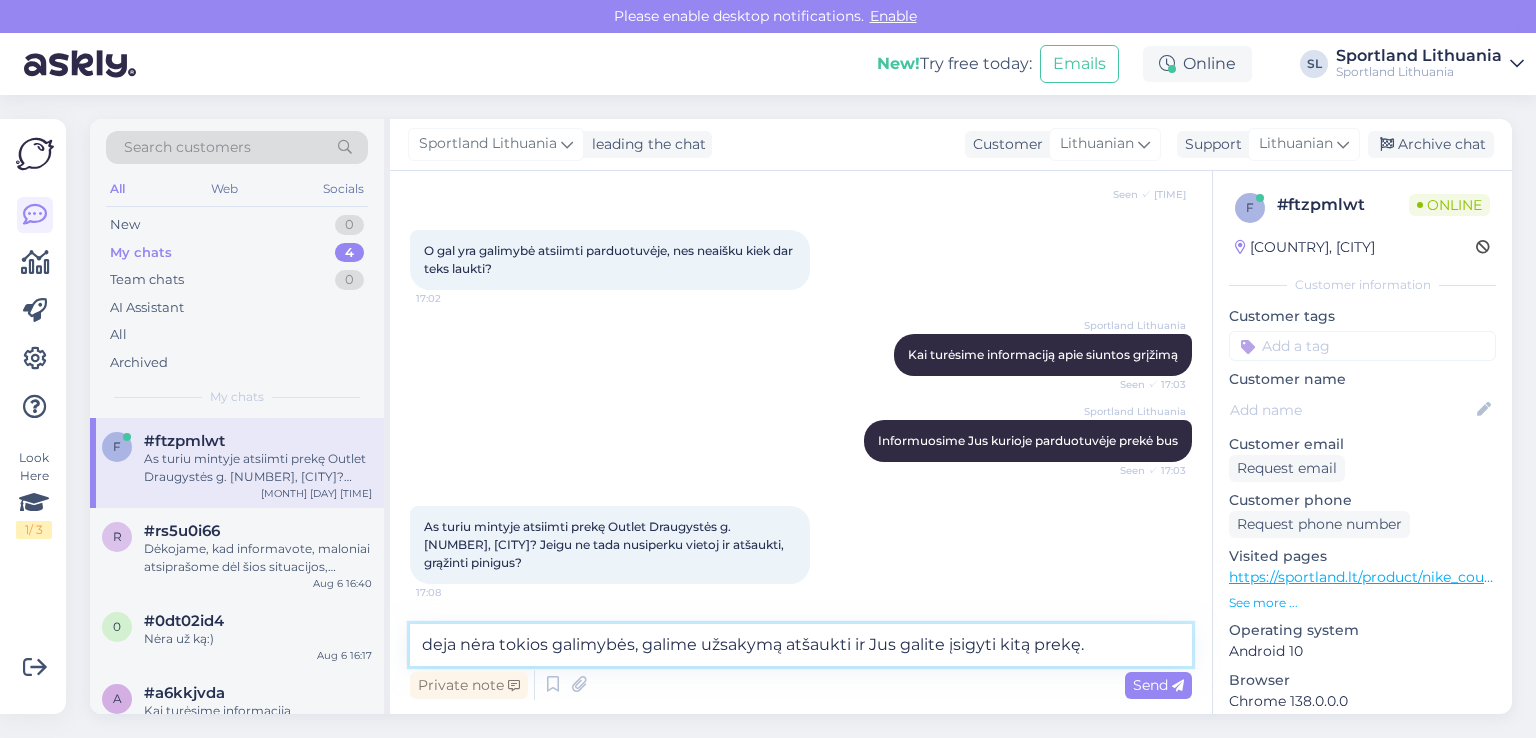 type on "deja nėra tokios galimybės, galime užsakymą atšaukti ir Jus galite įsigyti kitą prekę" 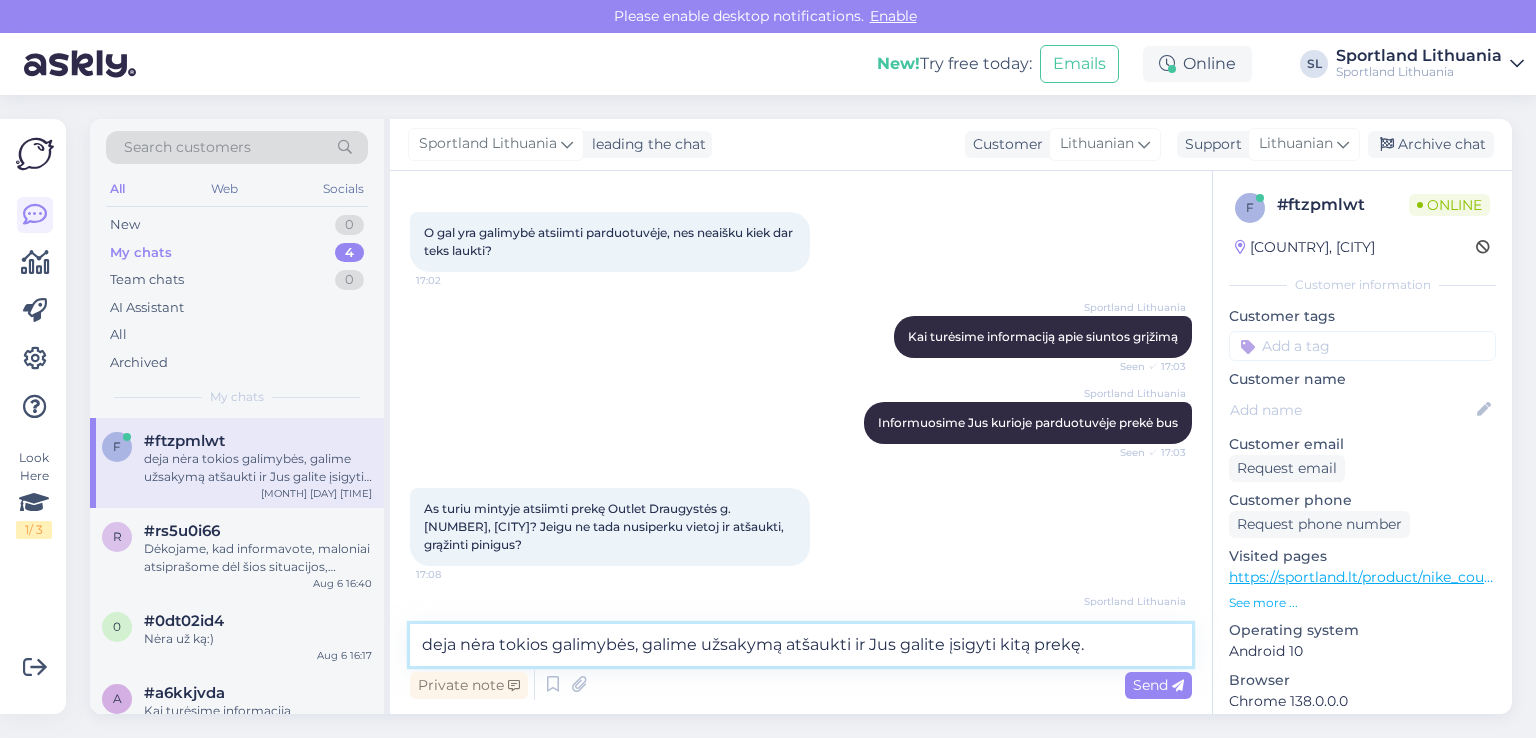 type 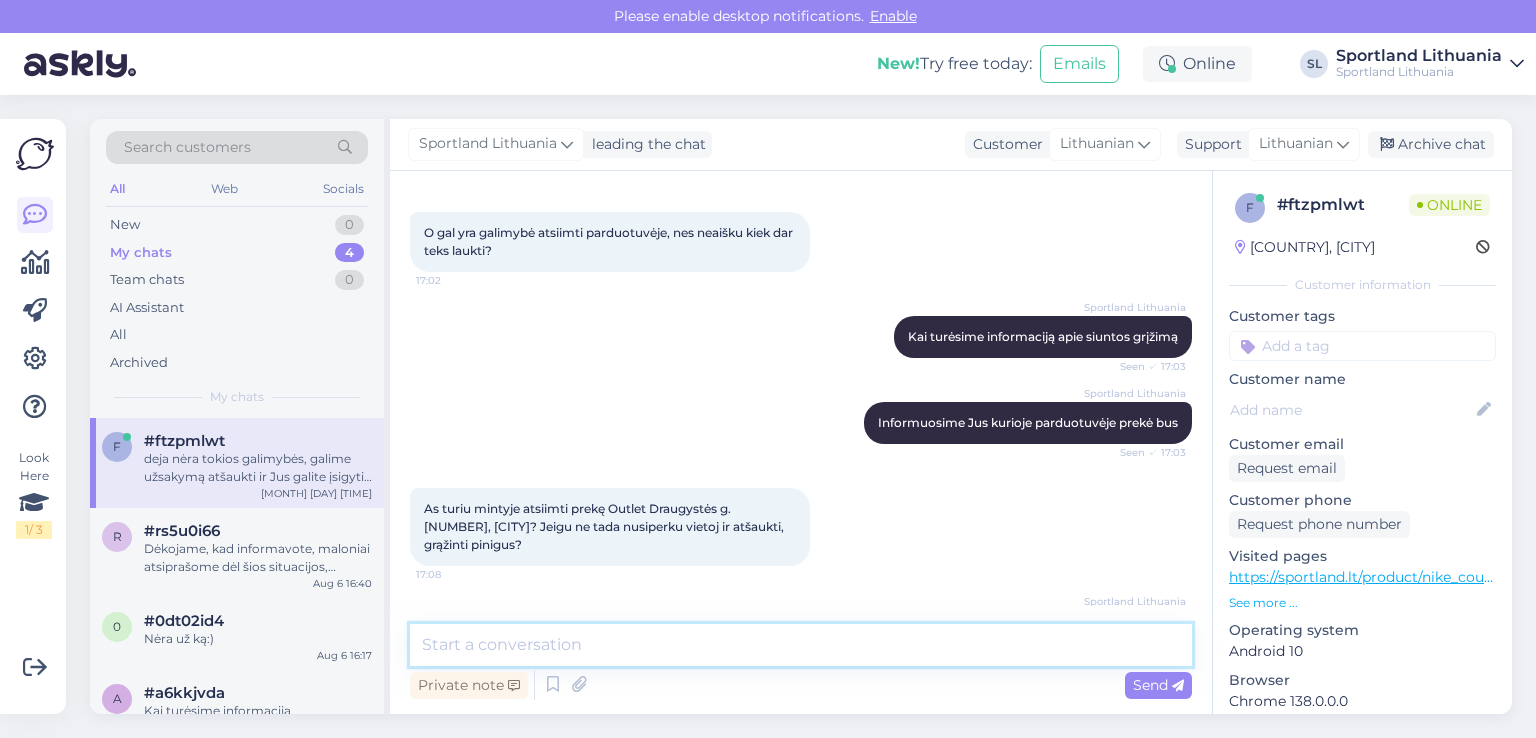 scroll, scrollTop: 880, scrollLeft: 0, axis: vertical 